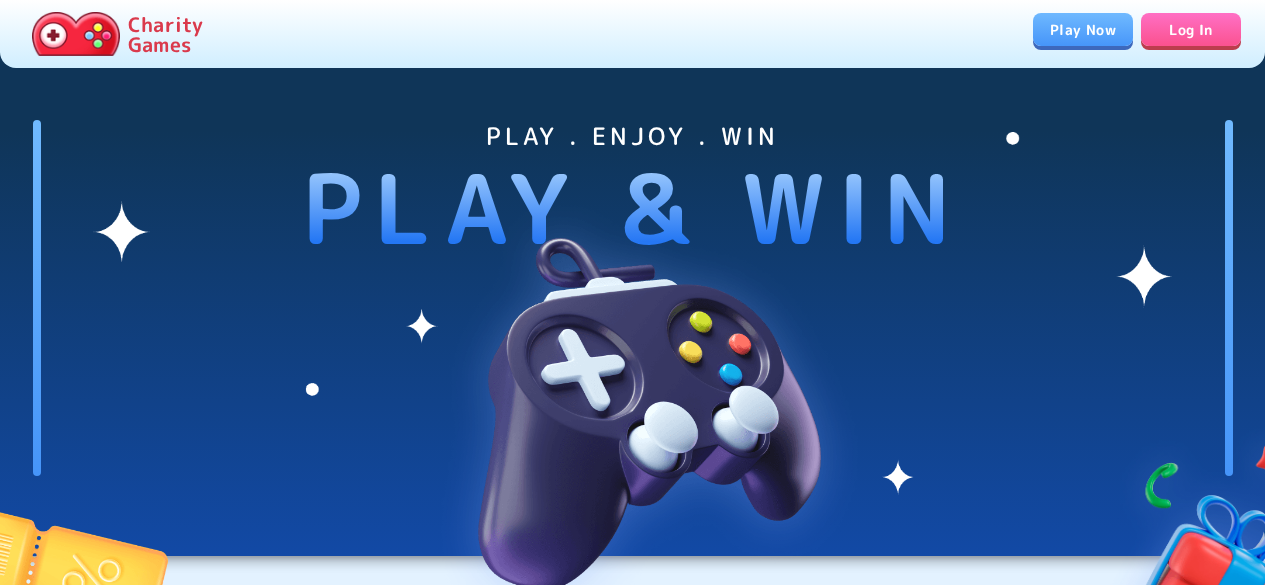 scroll, scrollTop: 0, scrollLeft: 0, axis: both 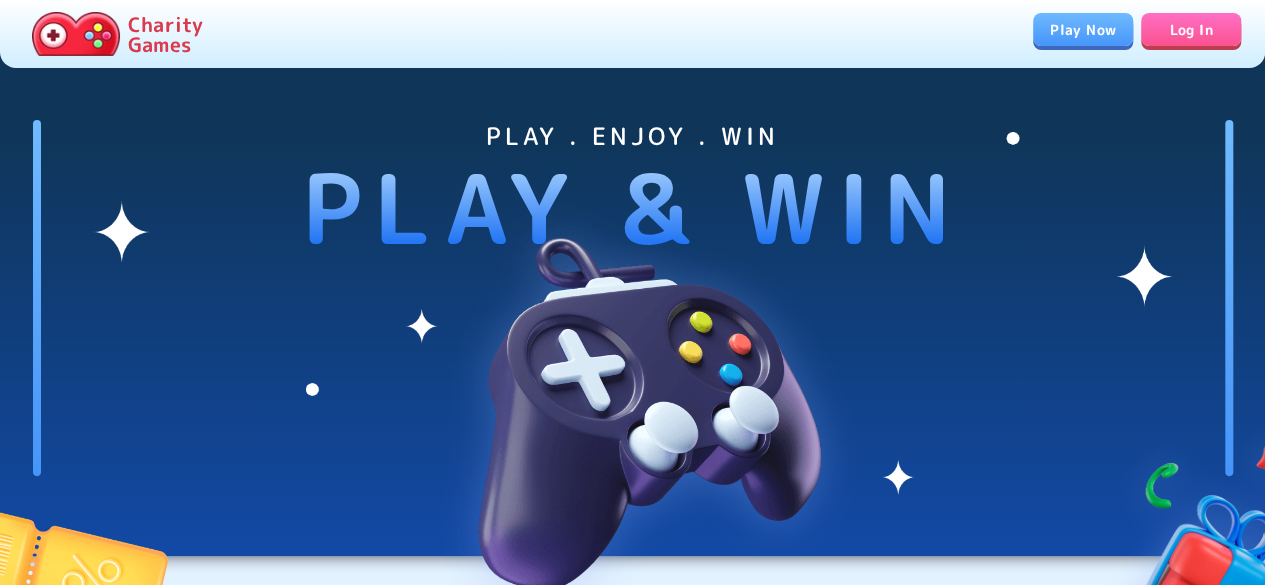 click on "Log In" at bounding box center (1191, 29) 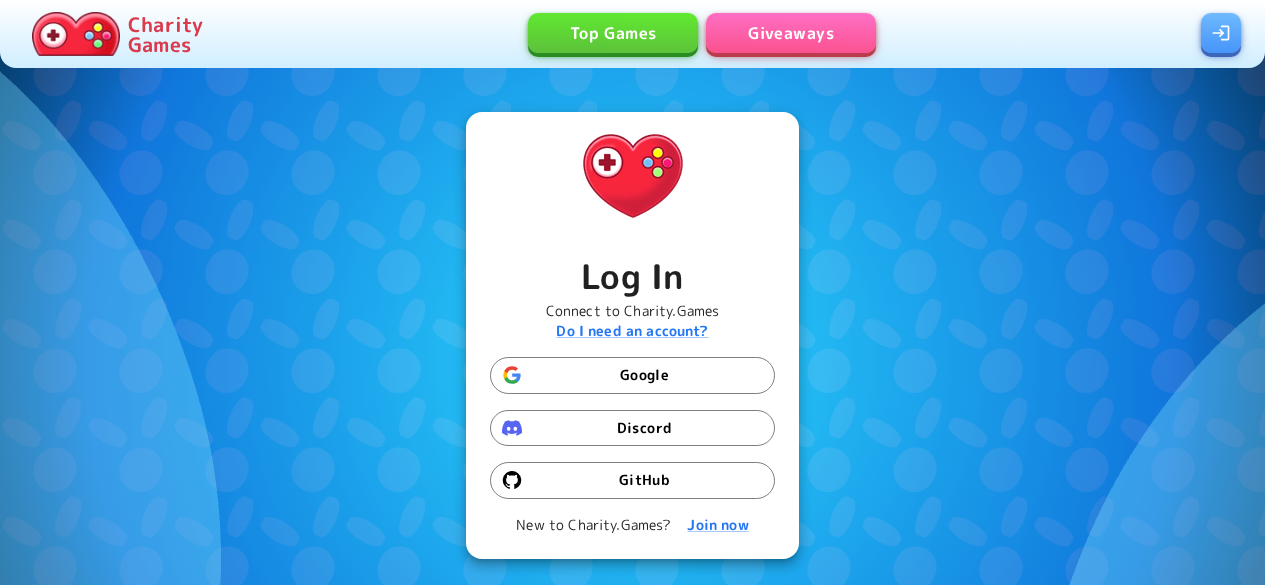 scroll, scrollTop: 0, scrollLeft: 0, axis: both 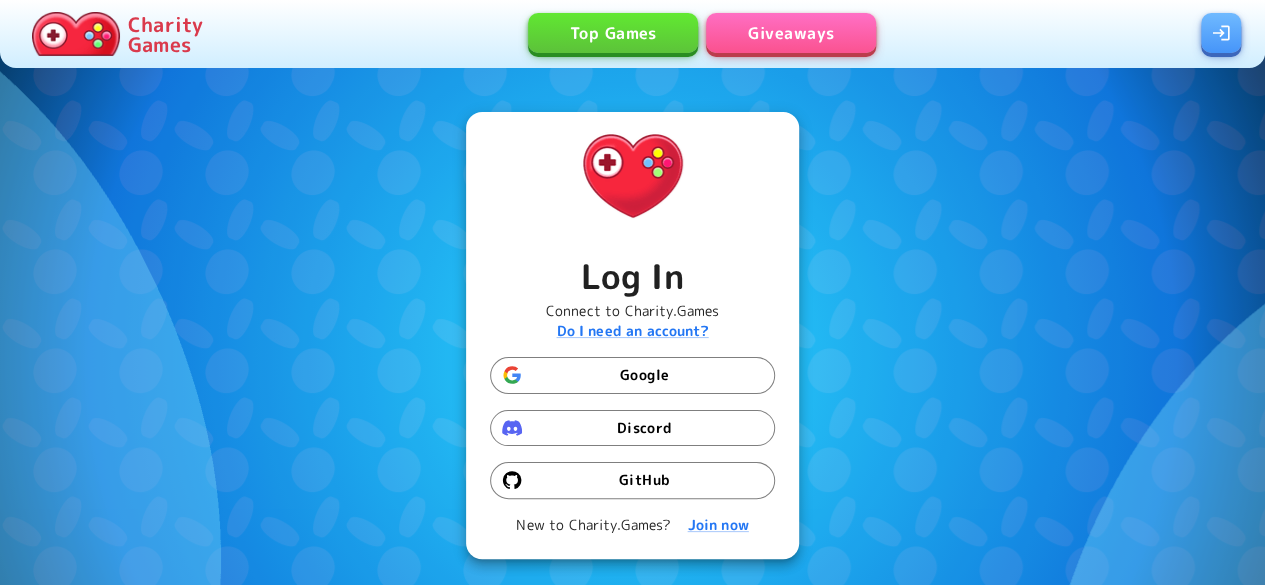 click on "Discord" at bounding box center (632, 428) 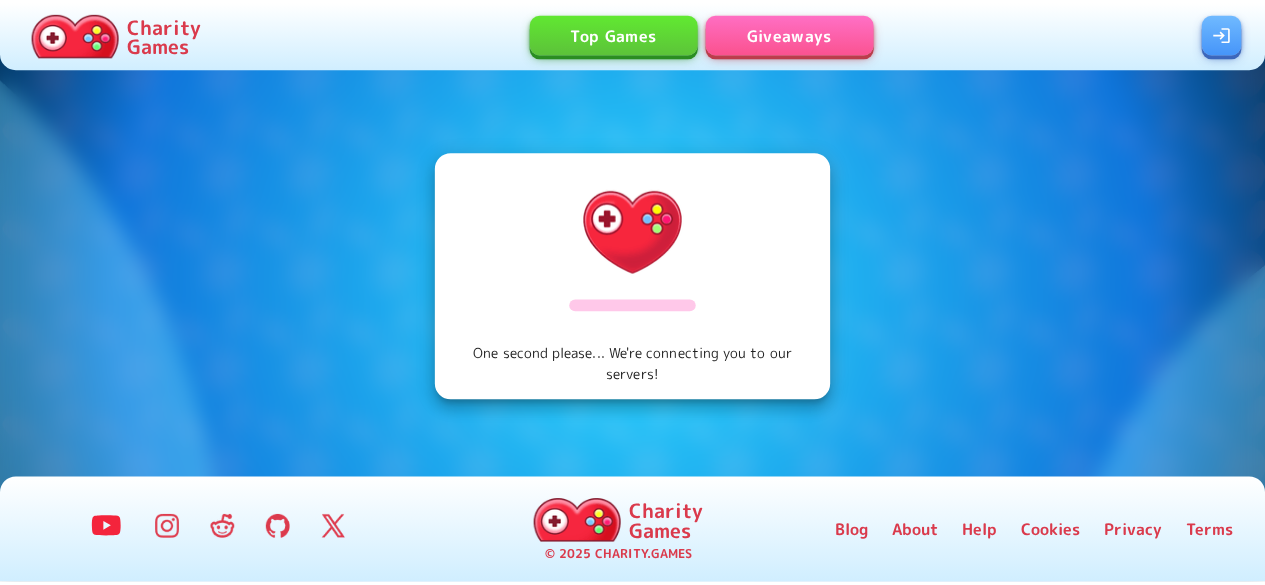 scroll, scrollTop: 0, scrollLeft: 0, axis: both 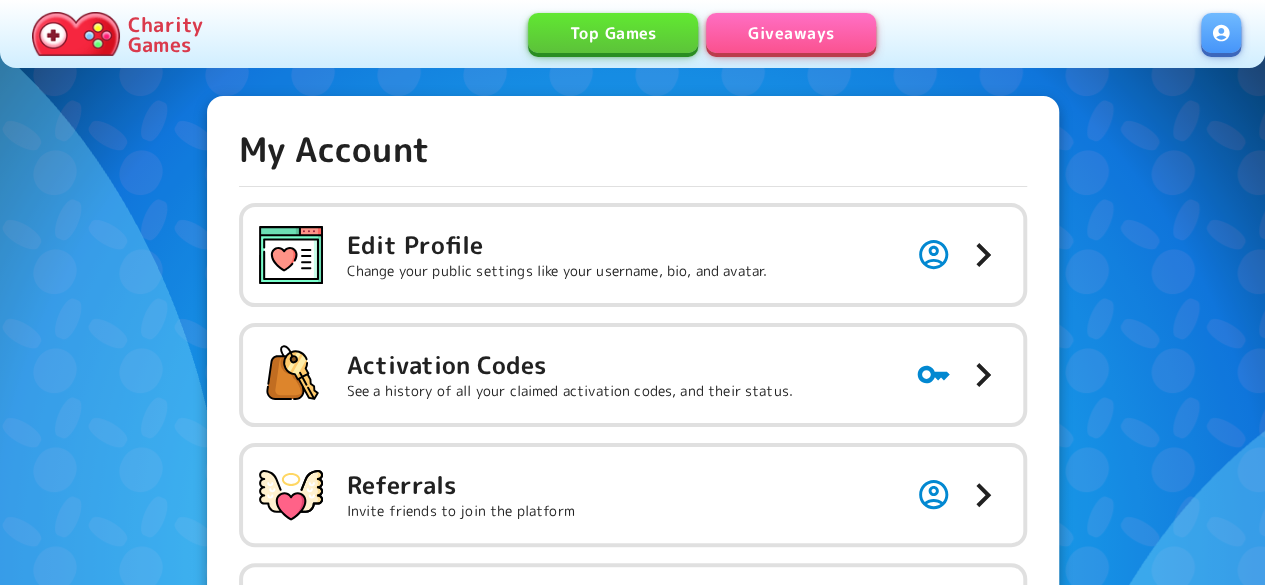 click on "Giveaways" at bounding box center [791, 33] 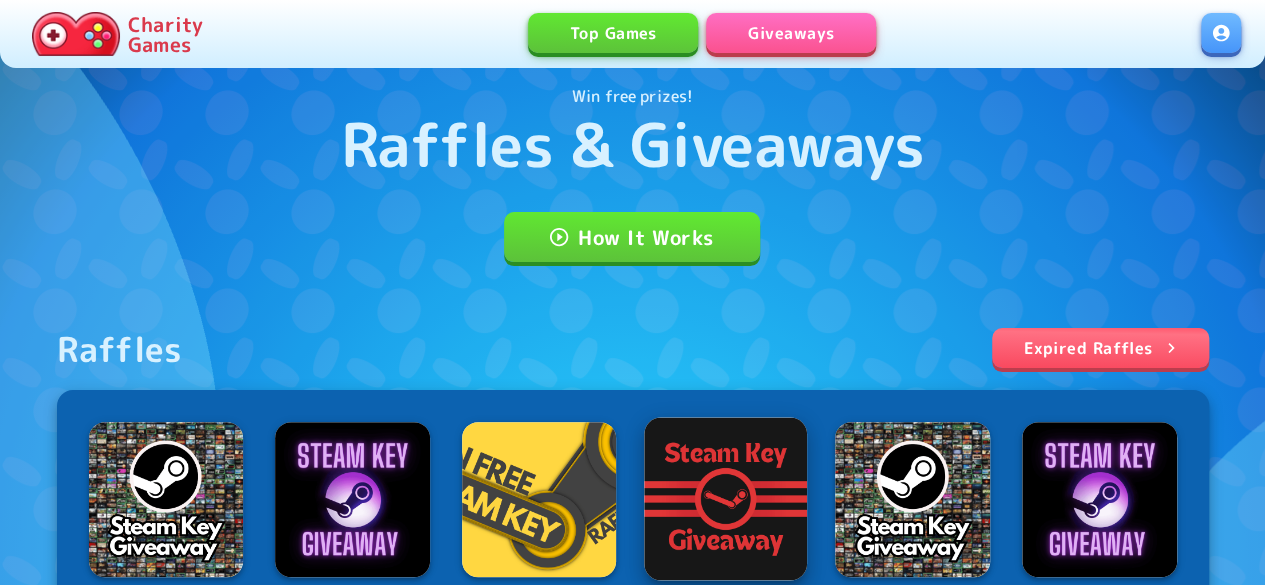 scroll, scrollTop: 0, scrollLeft: 0, axis: both 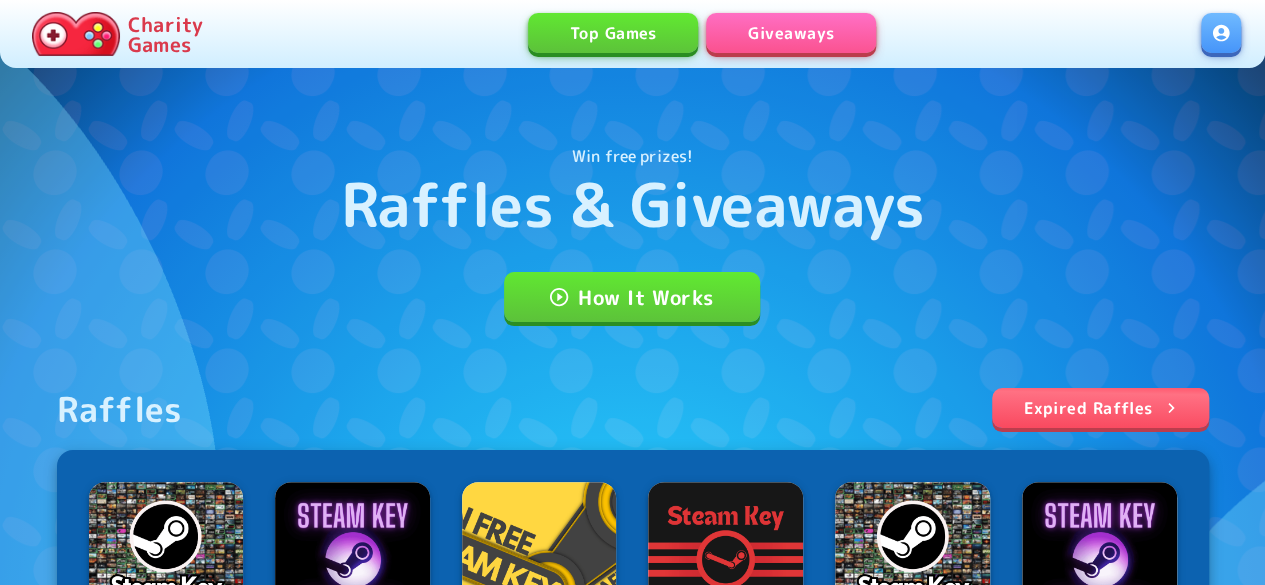 click at bounding box center (1221, 33) 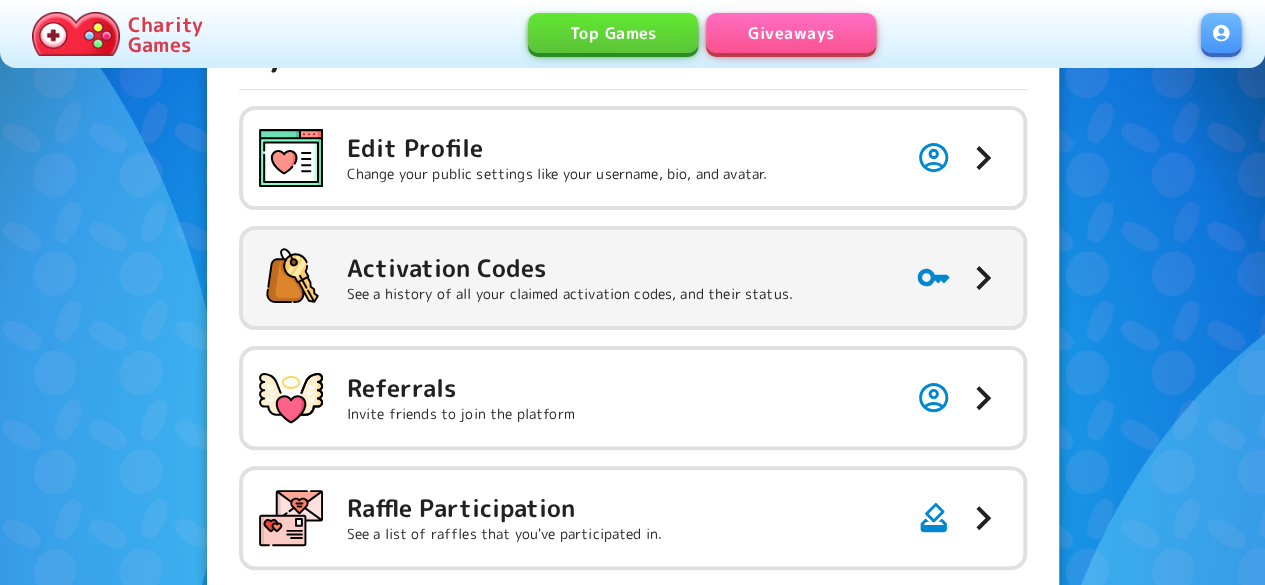 scroll, scrollTop: 100, scrollLeft: 0, axis: vertical 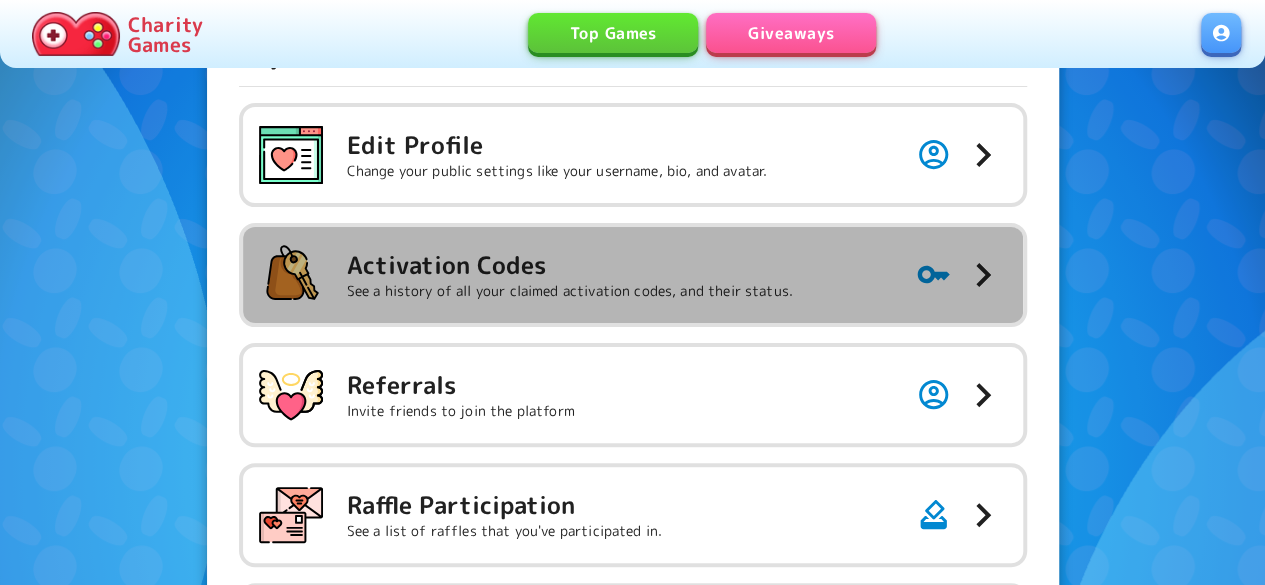 click on "See a history of all your claimed activation codes, and their status." at bounding box center [557, 171] 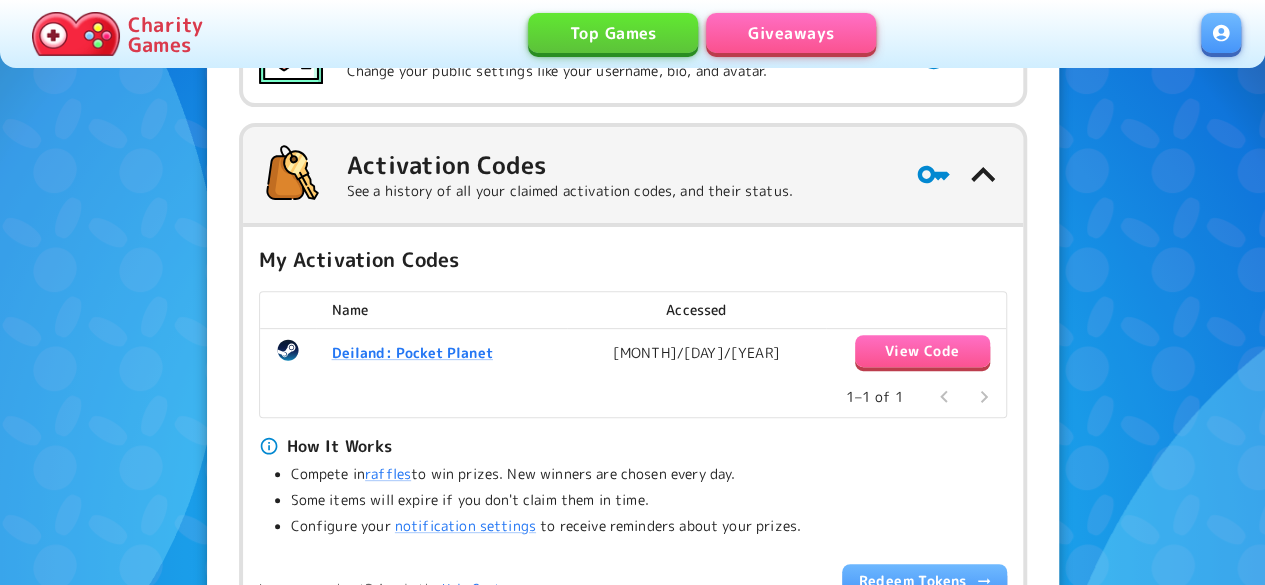 click on "See a history of all your claimed activation codes, and their status." at bounding box center [557, 71] 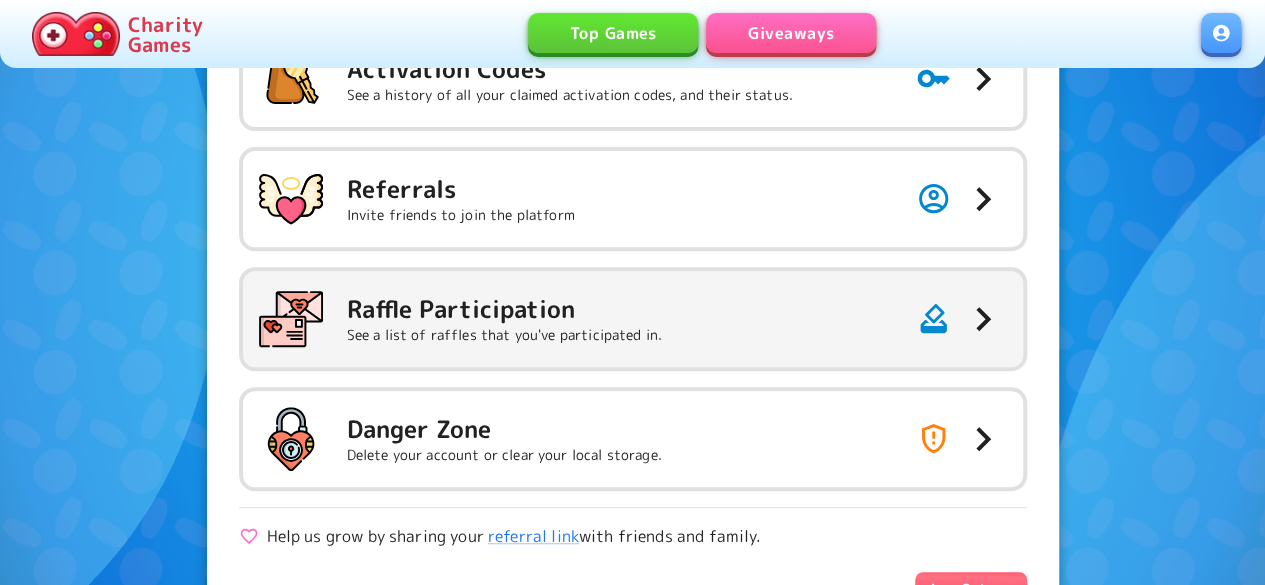 scroll, scrollTop: 300, scrollLeft: 0, axis: vertical 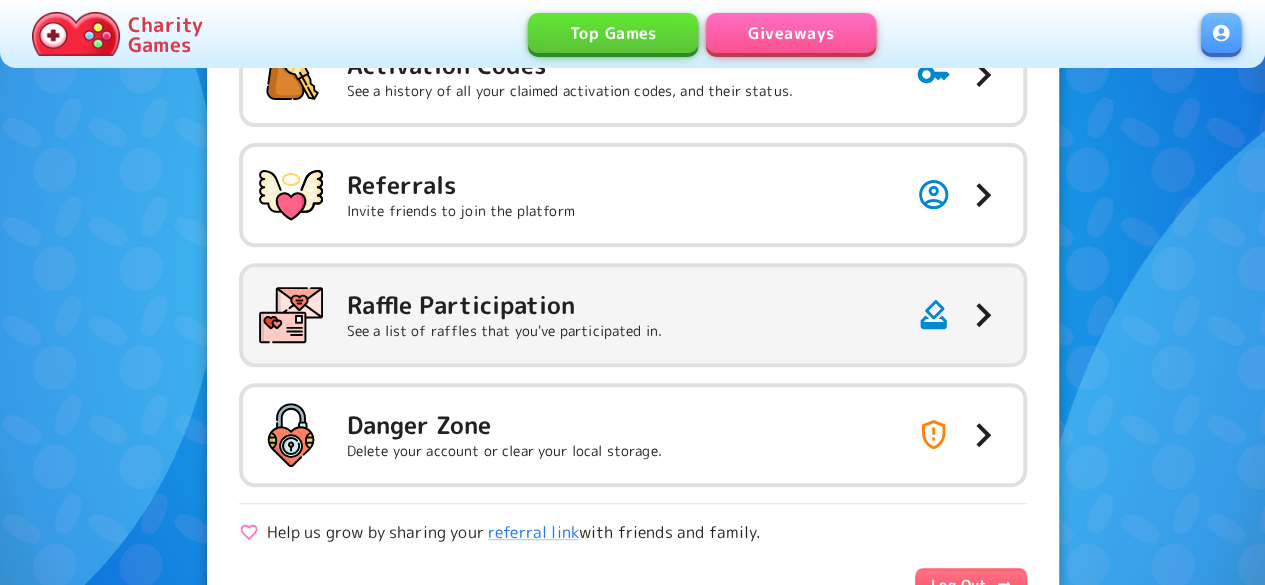 click on "Raffle Participation See a list of raffles that you've participated in." at bounding box center [633, -45] 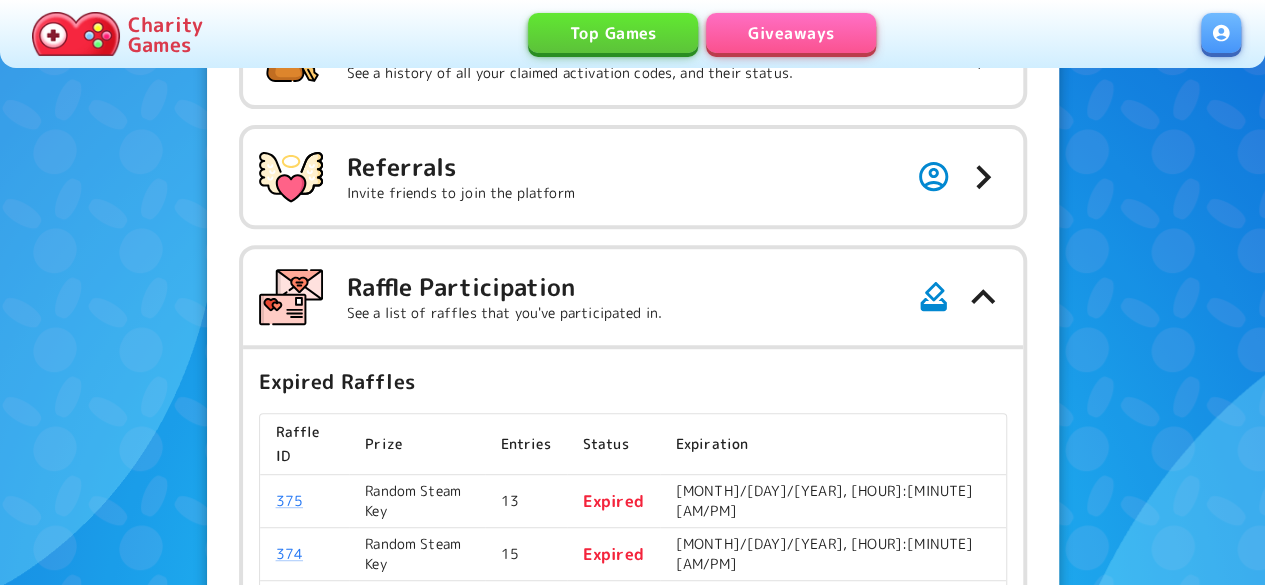 scroll, scrollTop: 300, scrollLeft: 0, axis: vertical 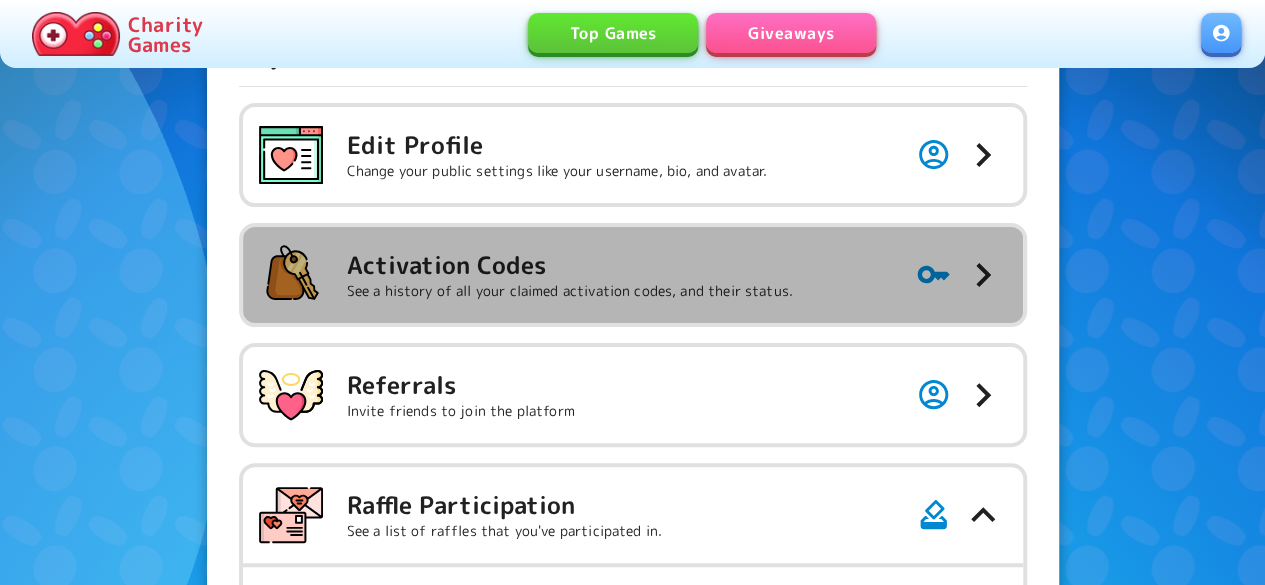 click on "Activation Codes See a history of all your claimed activation codes, and their status." at bounding box center [513, 155] 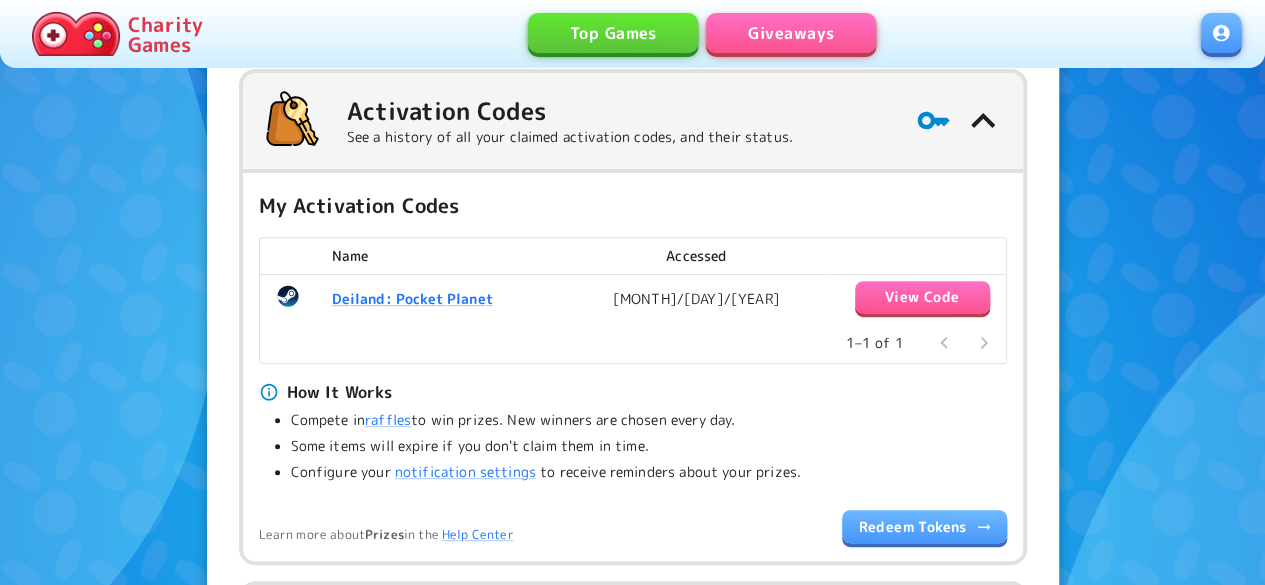 scroll, scrollTop: 300, scrollLeft: 0, axis: vertical 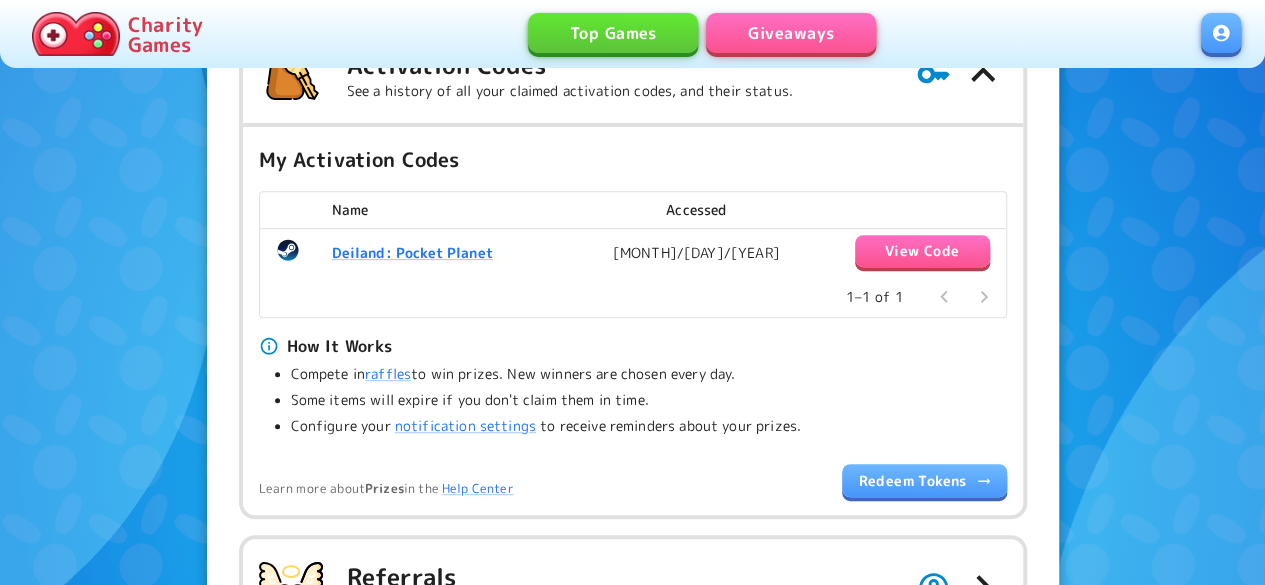 click on "Giveaways" at bounding box center (791, 33) 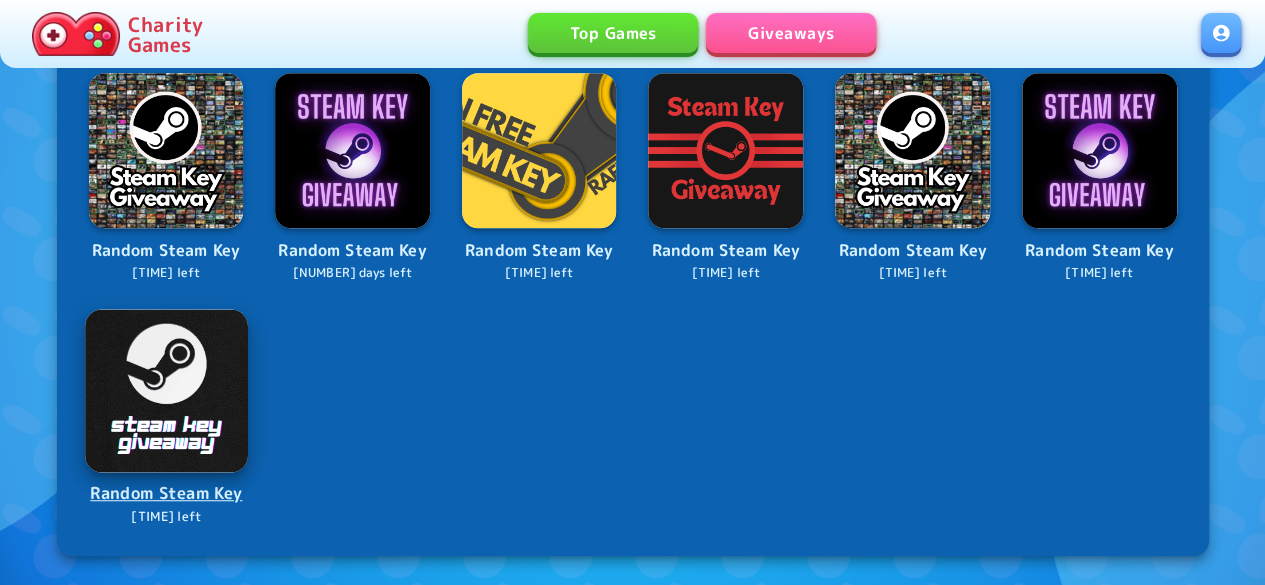 scroll, scrollTop: 300, scrollLeft: 0, axis: vertical 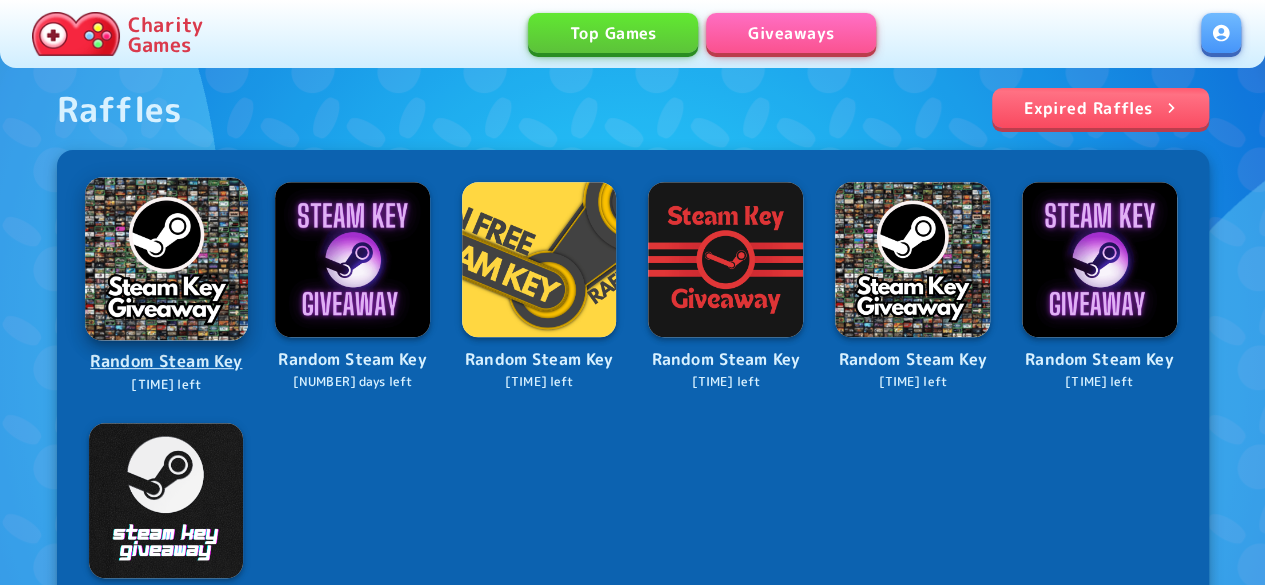 click at bounding box center (166, 258) 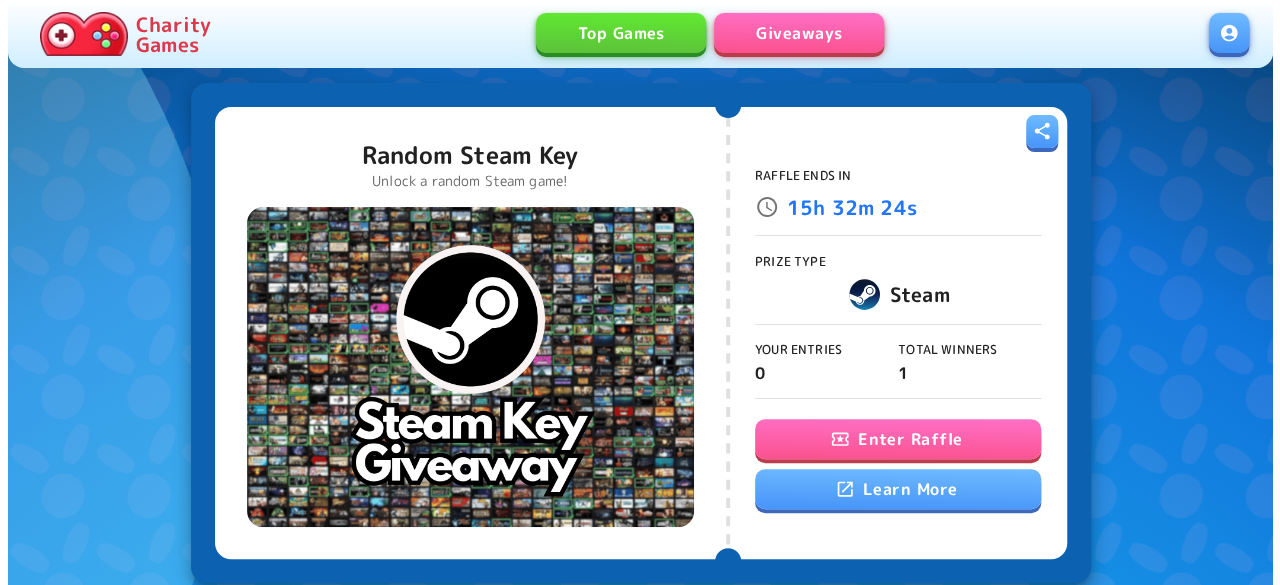 scroll, scrollTop: 100, scrollLeft: 0, axis: vertical 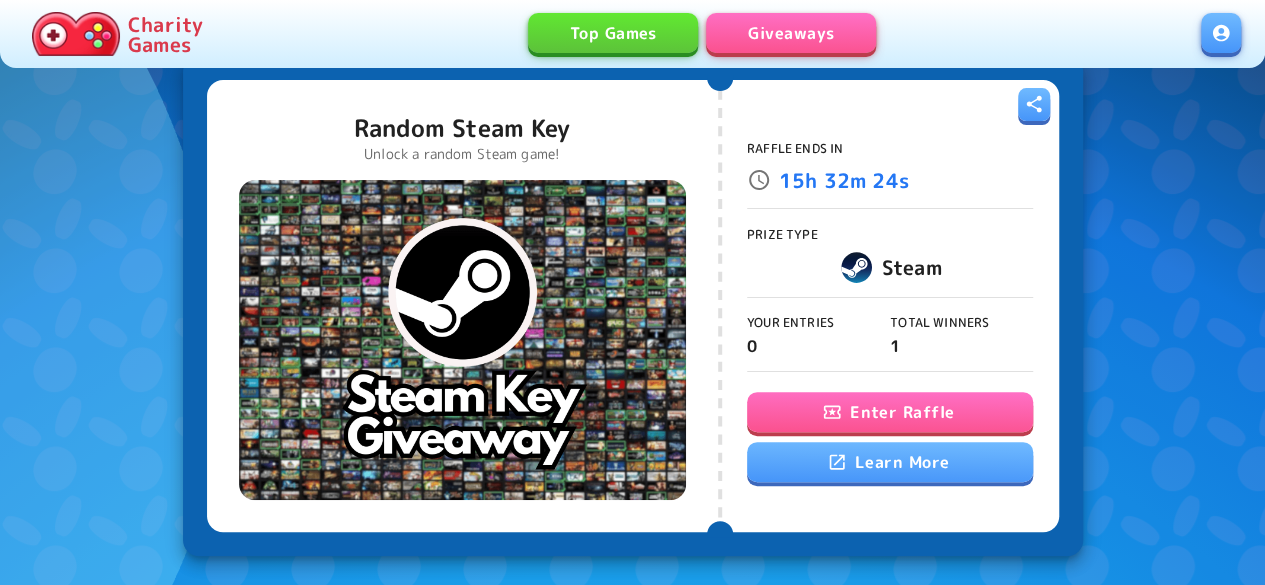 click on "Enter Raffle" at bounding box center (890, 412) 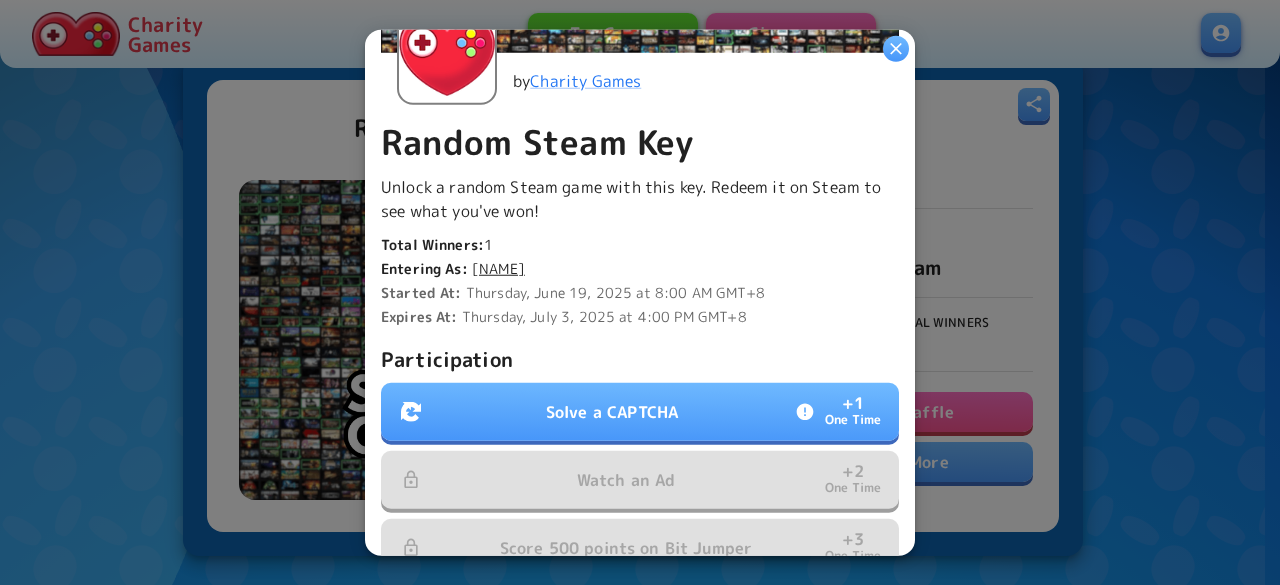 scroll, scrollTop: 400, scrollLeft: 0, axis: vertical 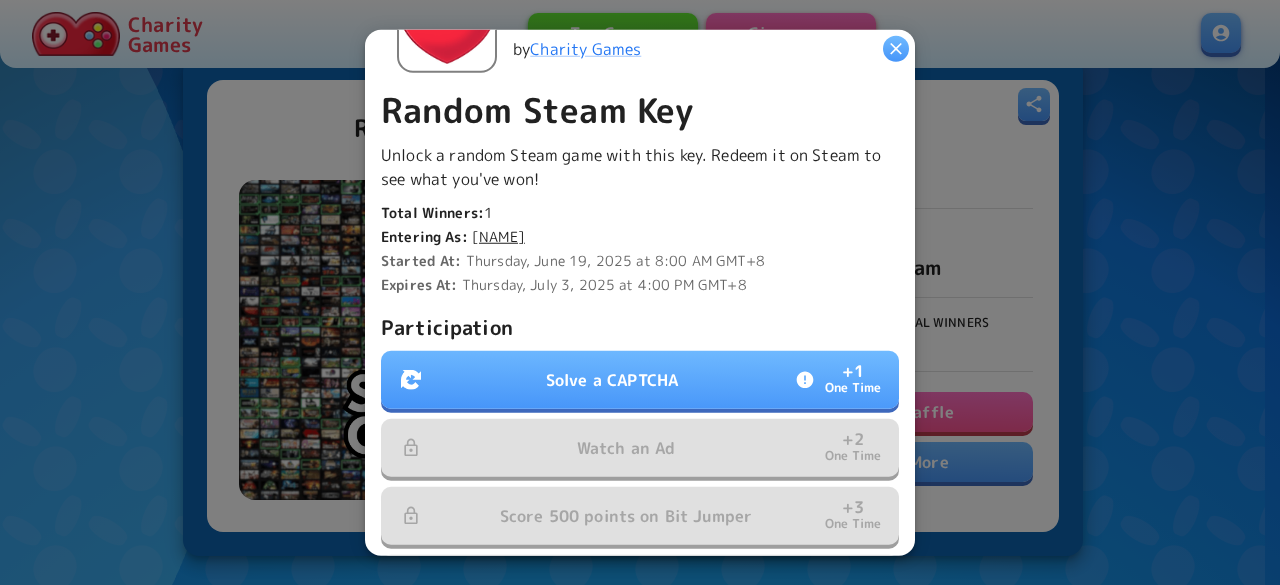 click on "Solve a CAPTCHA + 1 One Time" at bounding box center (640, 380) 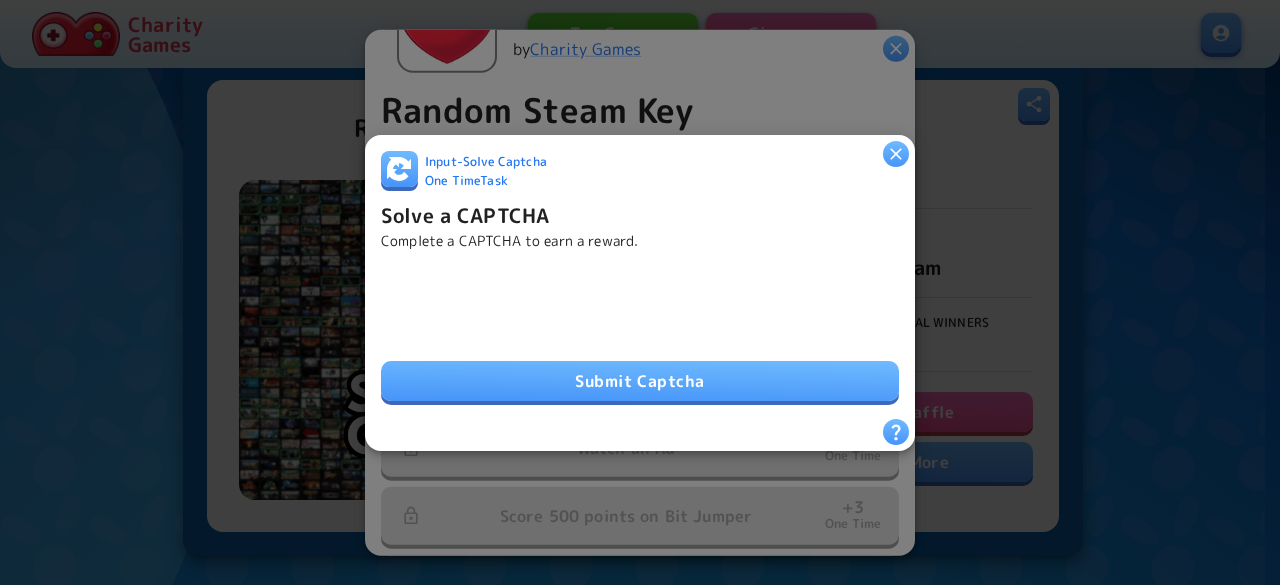 click on "Submit Captcha" at bounding box center [640, 381] 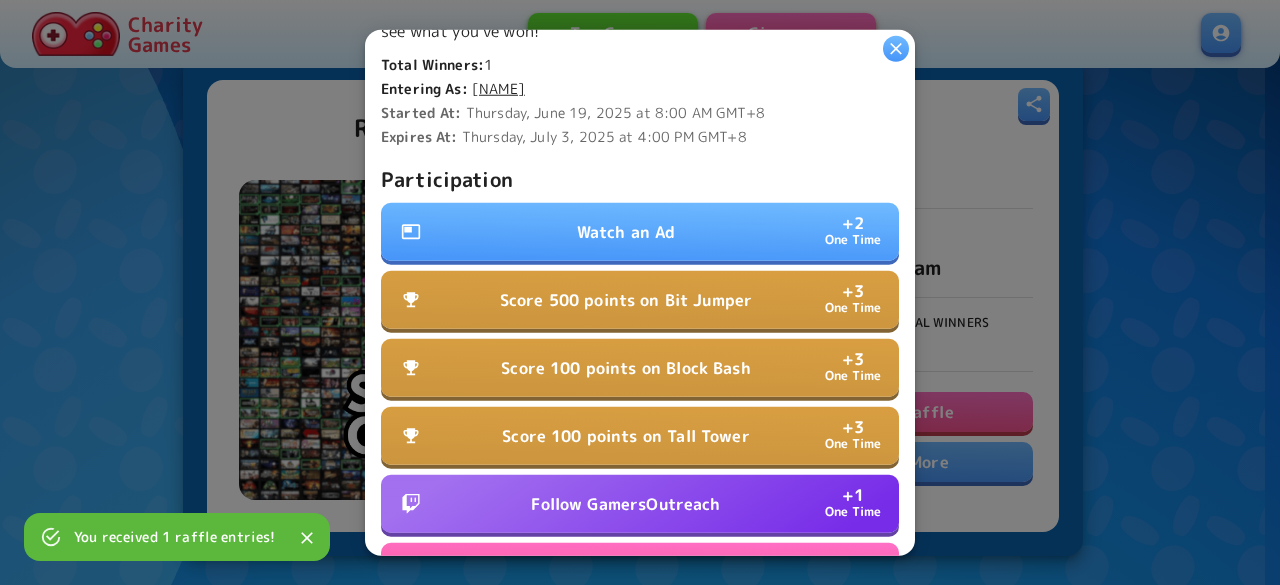 scroll, scrollTop: 546, scrollLeft: 0, axis: vertical 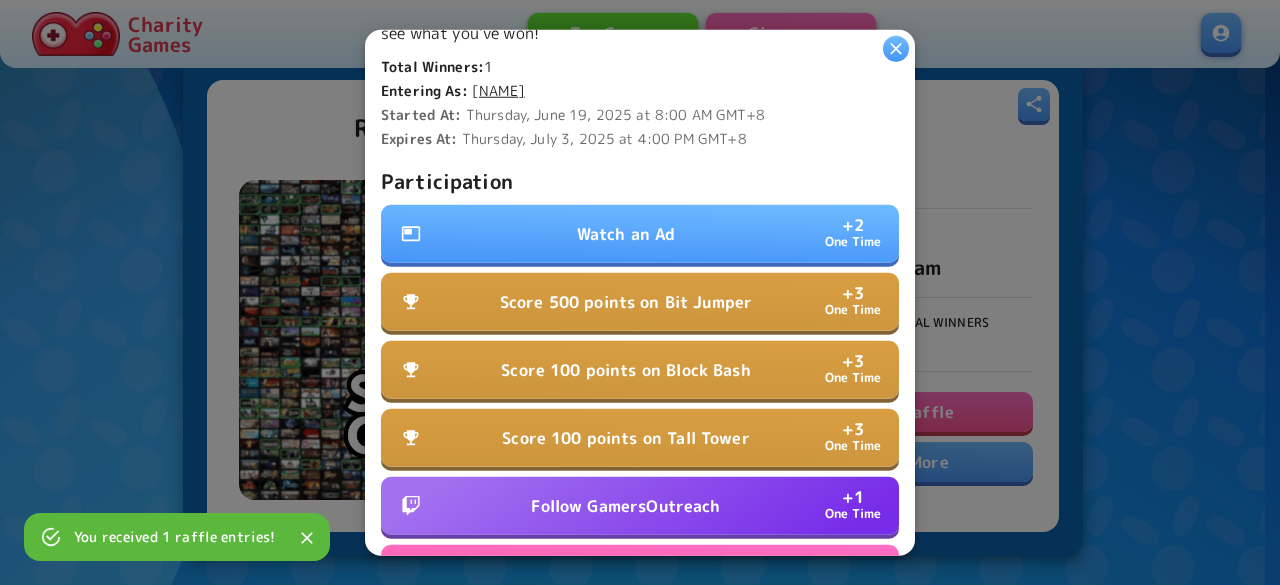 click on "Watch an Ad + 2 One Time" at bounding box center (640, 234) 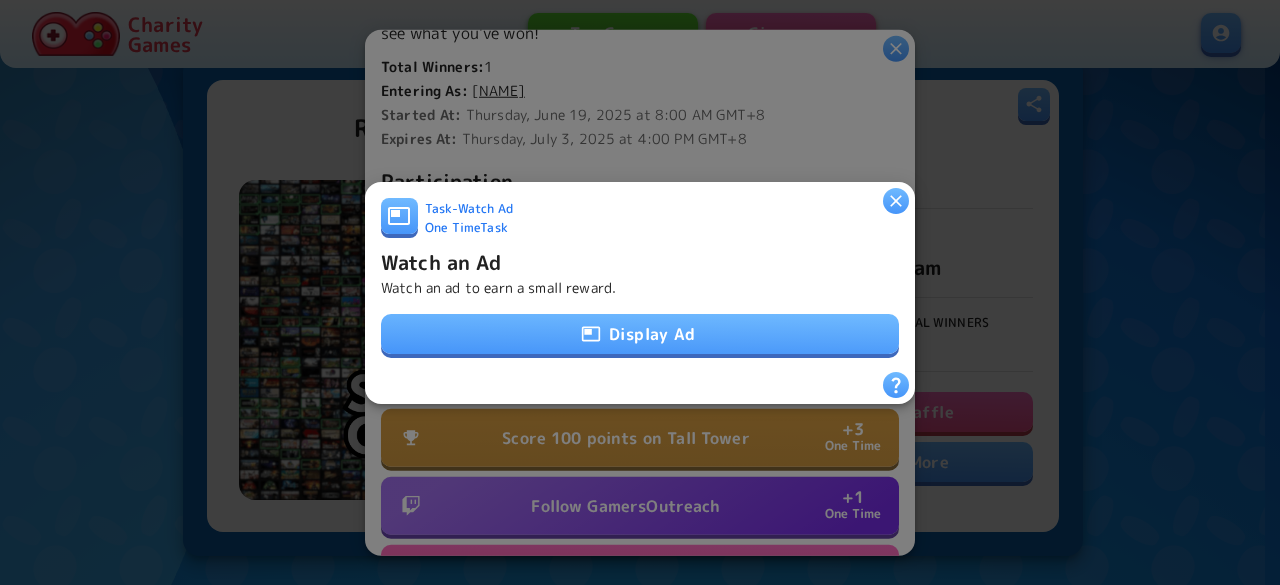click on "Display Ad" at bounding box center (640, 334) 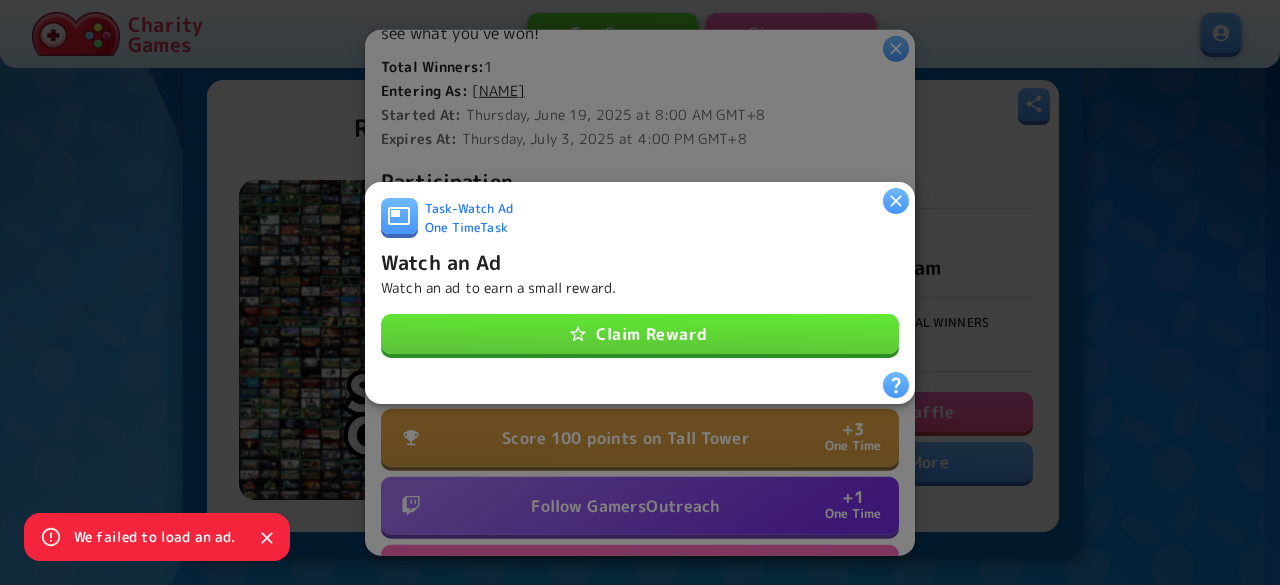click on "Claim Reward" at bounding box center [640, 334] 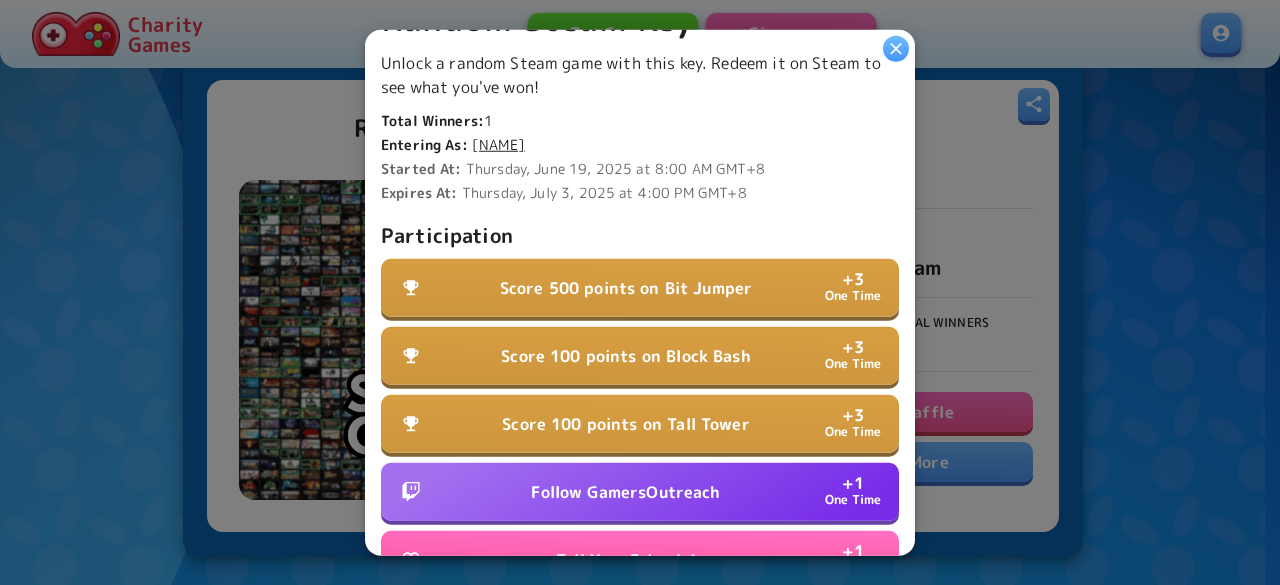 scroll, scrollTop: 446, scrollLeft: 0, axis: vertical 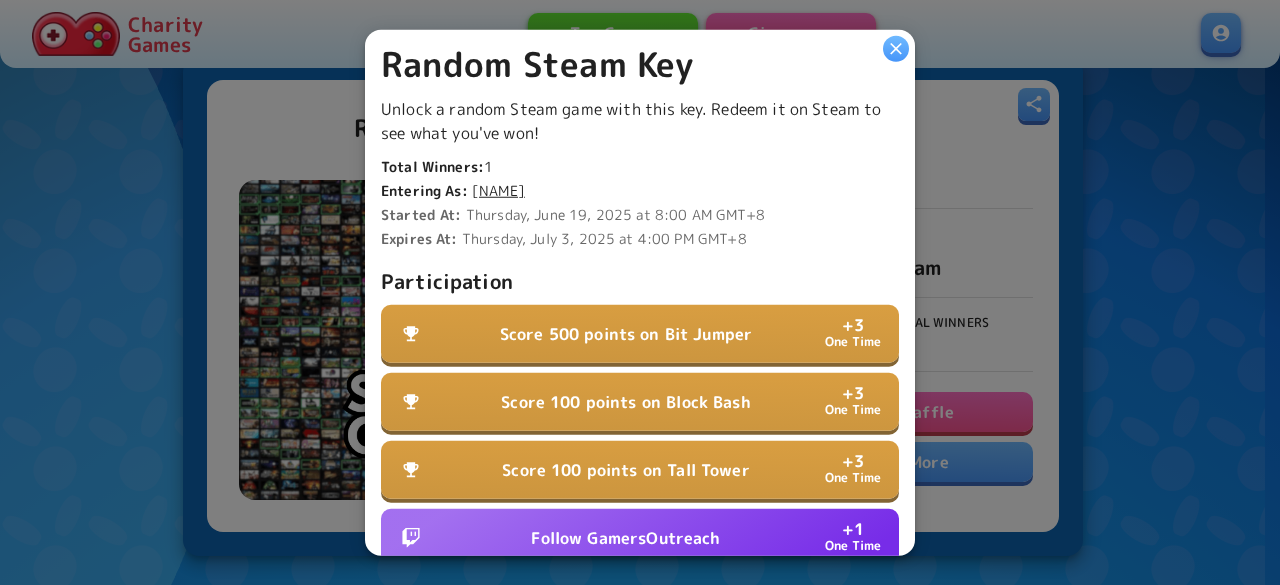 click on "Score 500 points on Bit Jumper" at bounding box center [626, 334] 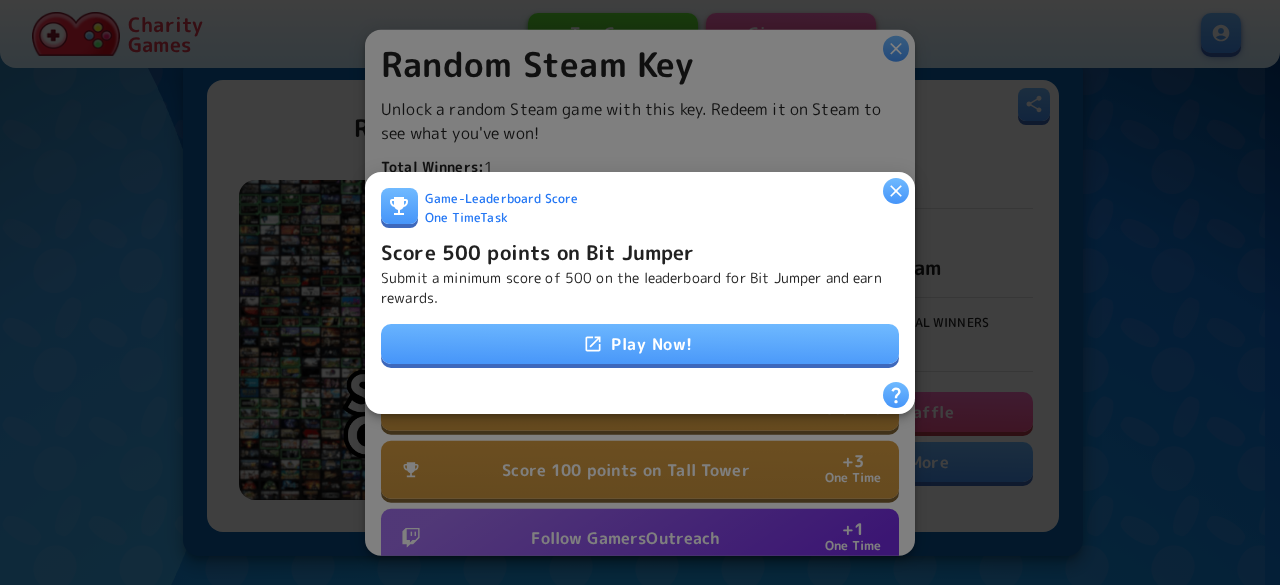 click on "Play Now!" at bounding box center [640, 344] 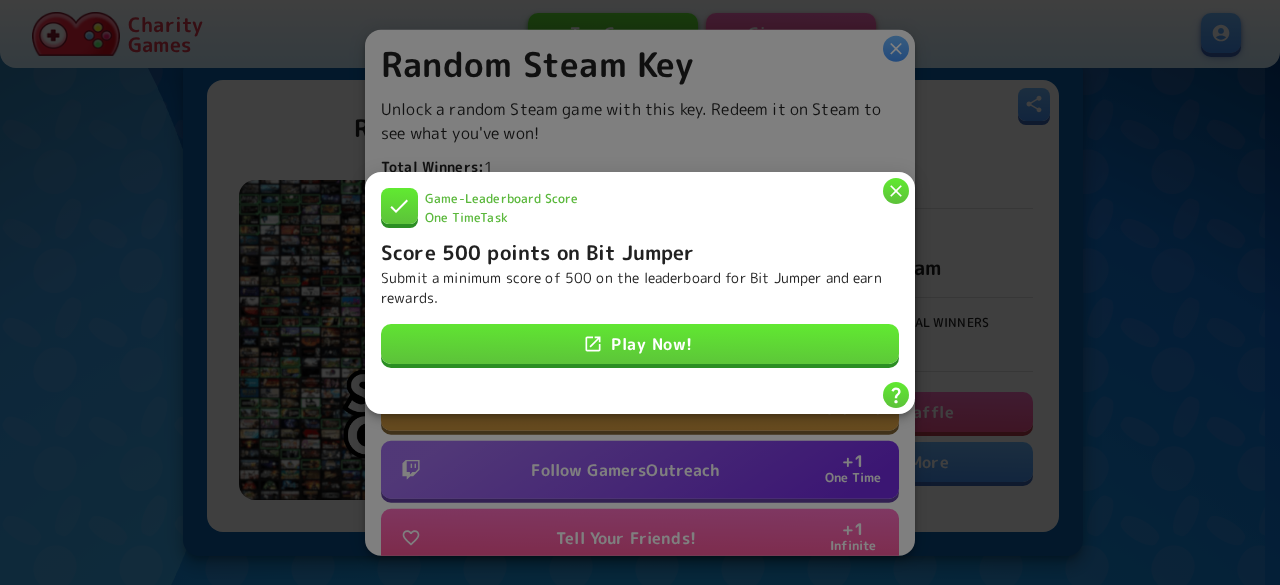 click at bounding box center (896, 190) 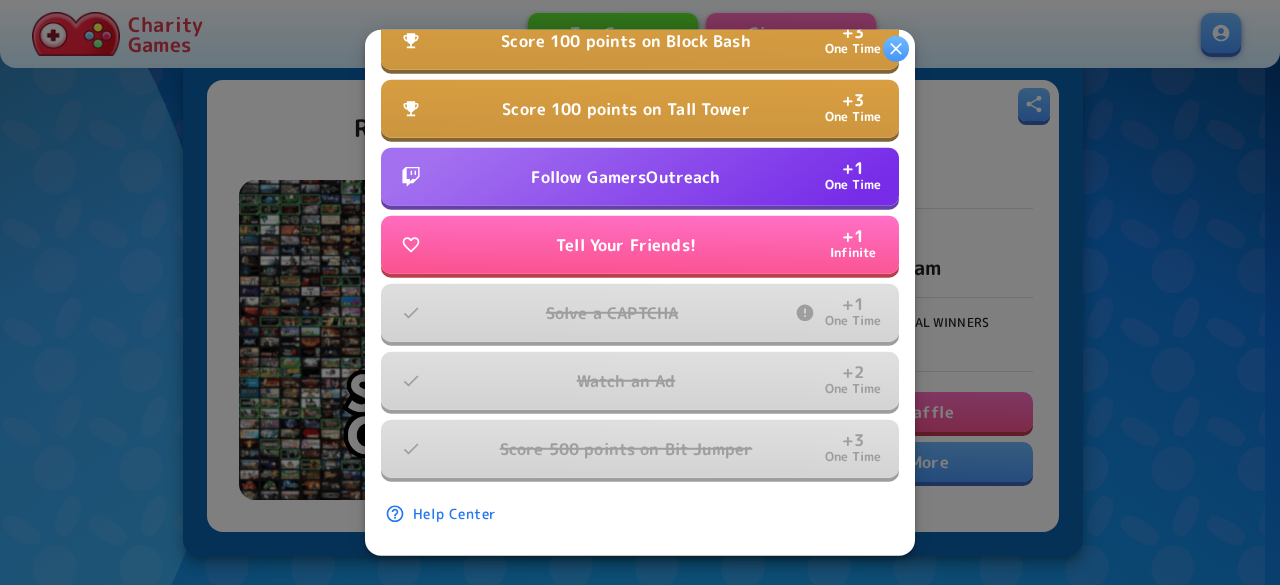 scroll, scrollTop: 546, scrollLeft: 0, axis: vertical 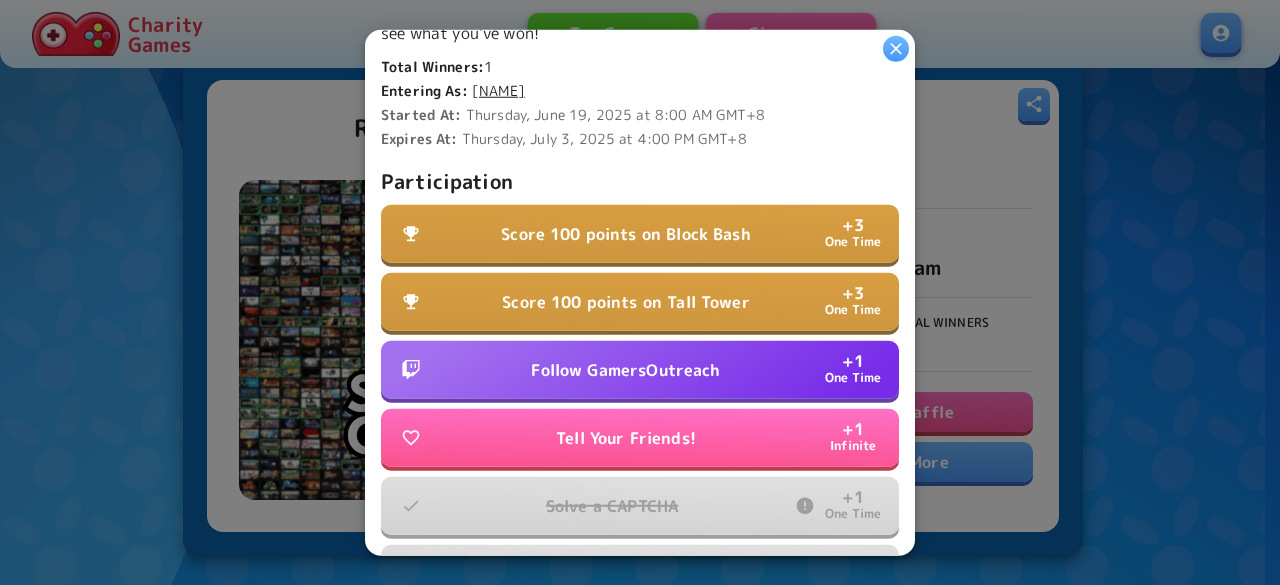 click on "Score 100 points on Block Bash" at bounding box center [626, 234] 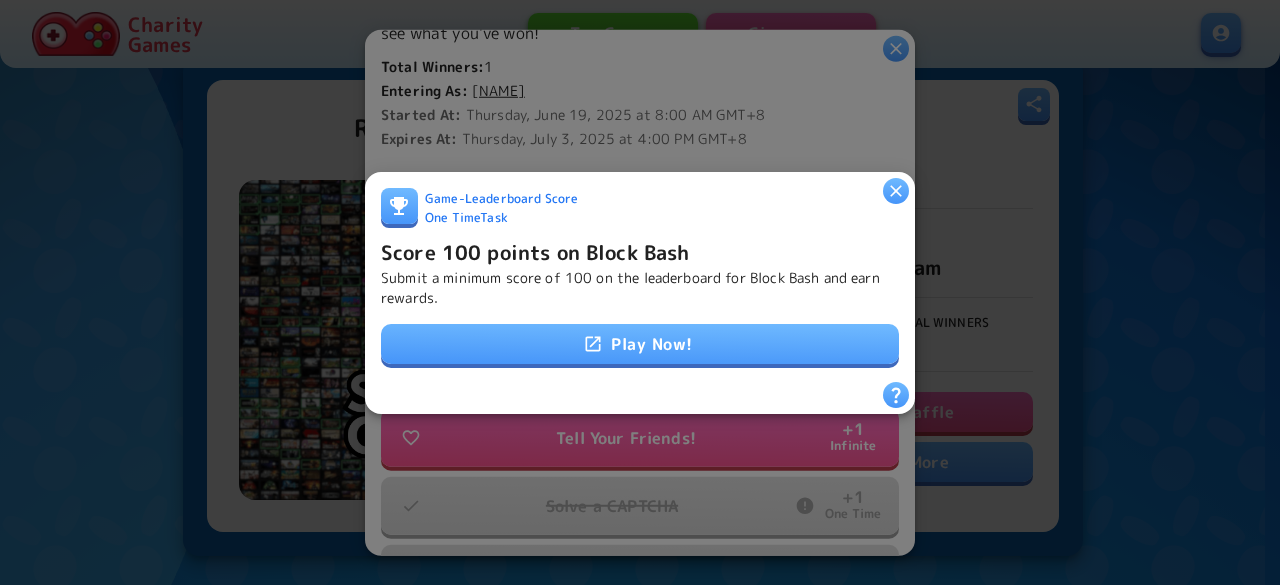 click on "Play Now!" at bounding box center [640, 344] 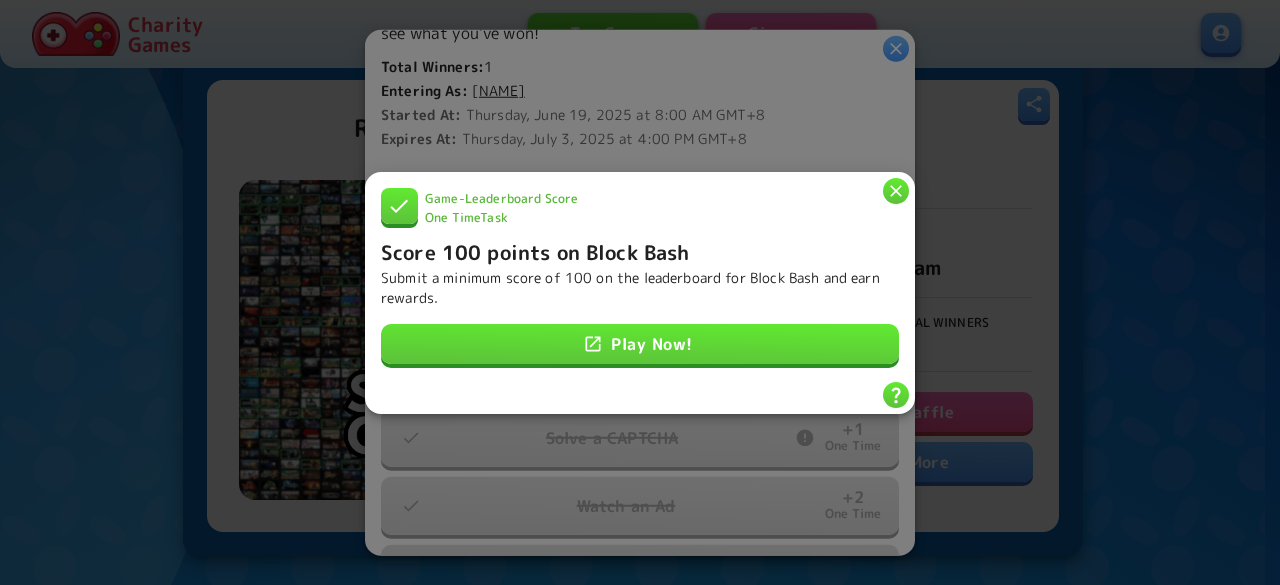 click at bounding box center (896, 190) 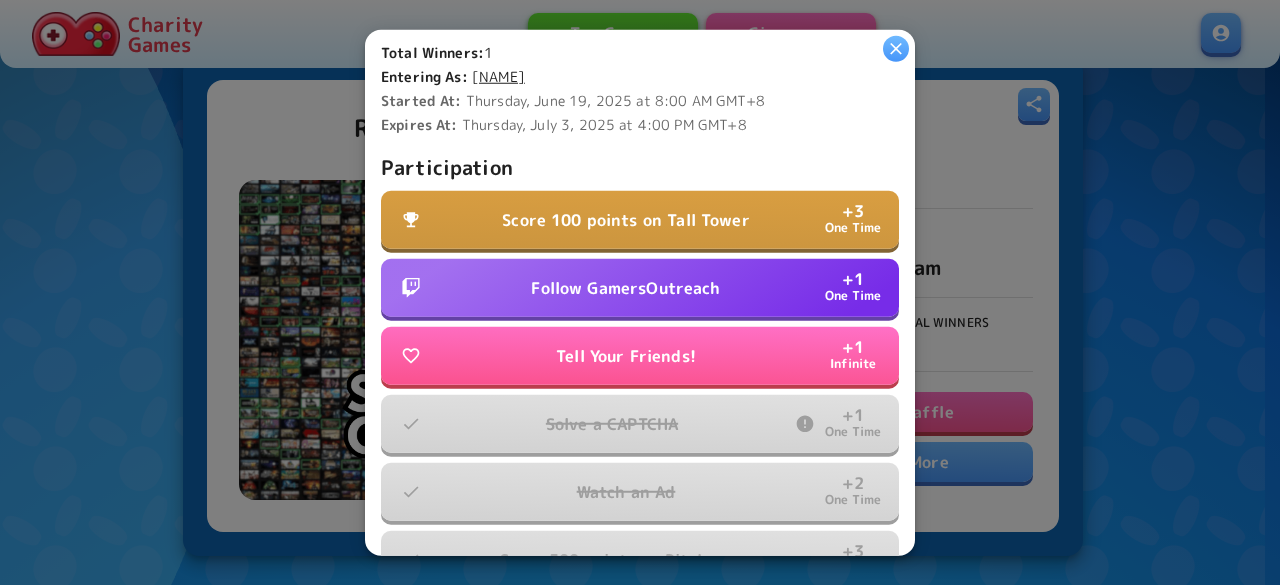 scroll, scrollTop: 546, scrollLeft: 0, axis: vertical 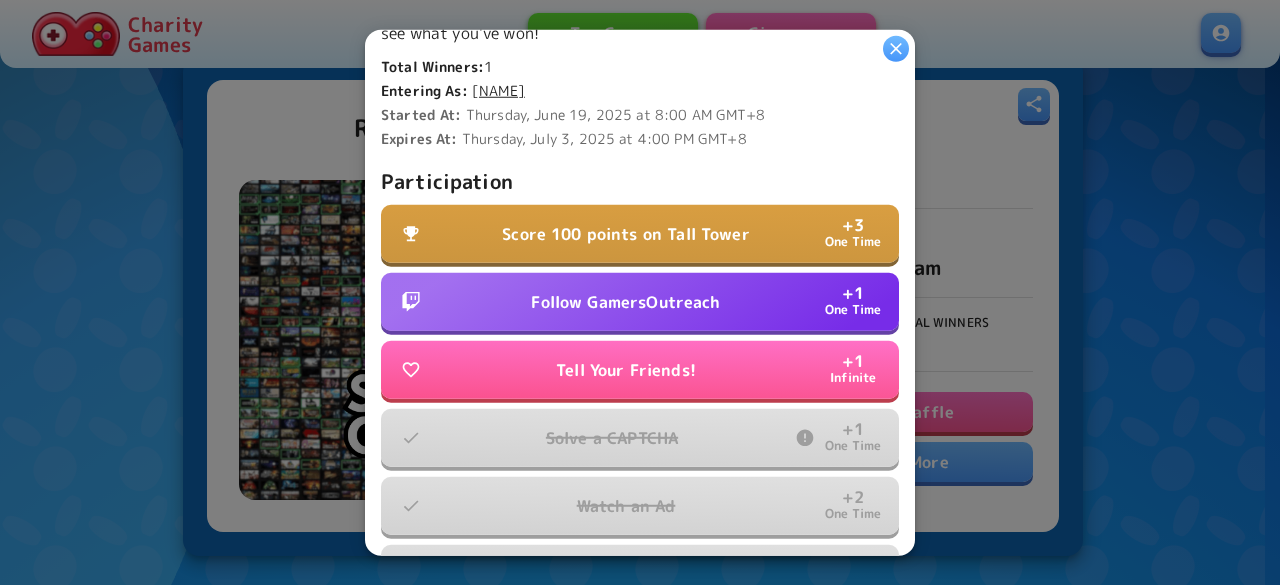 click on "Score 100 points on Tall Tower" at bounding box center [626, 234] 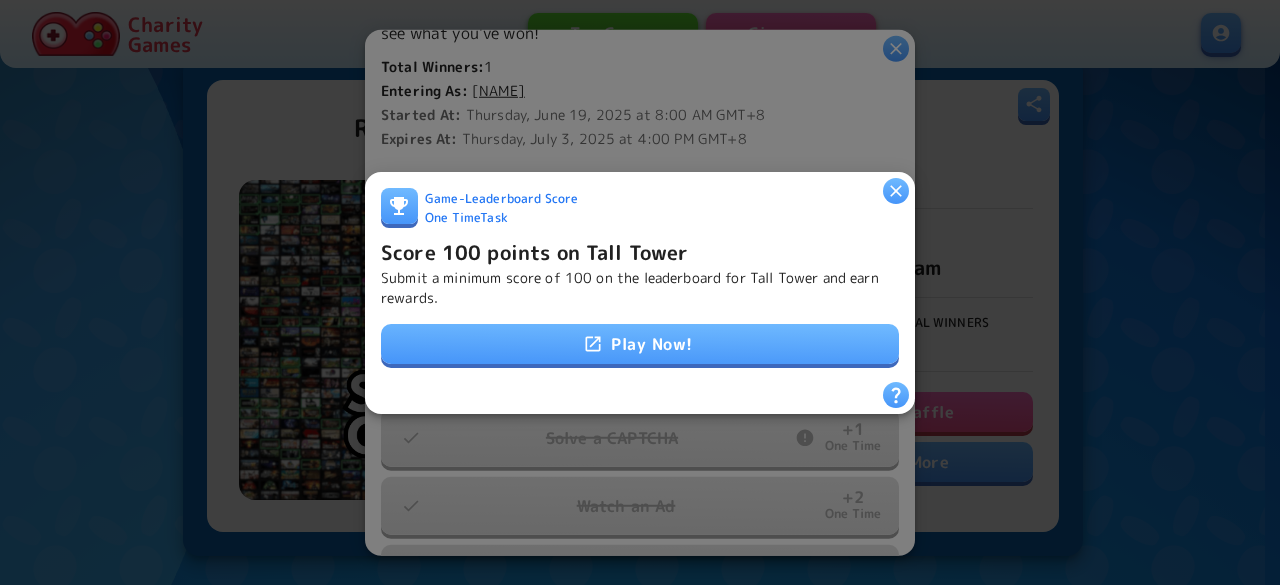 click on "Play Now!" at bounding box center [640, 344] 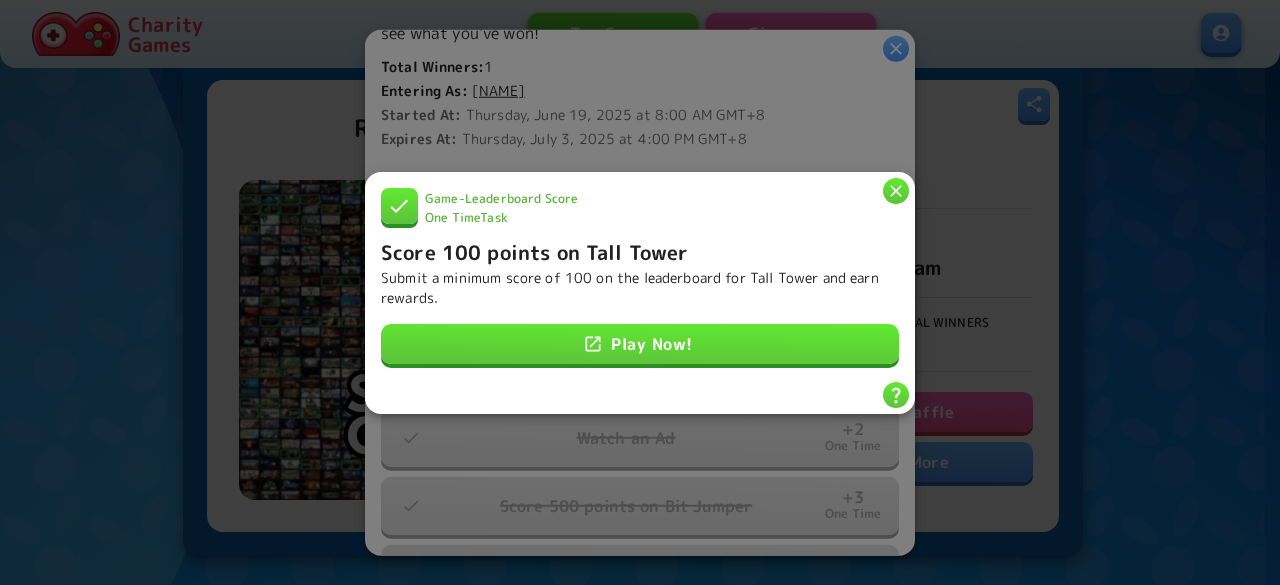 click at bounding box center [896, 191] 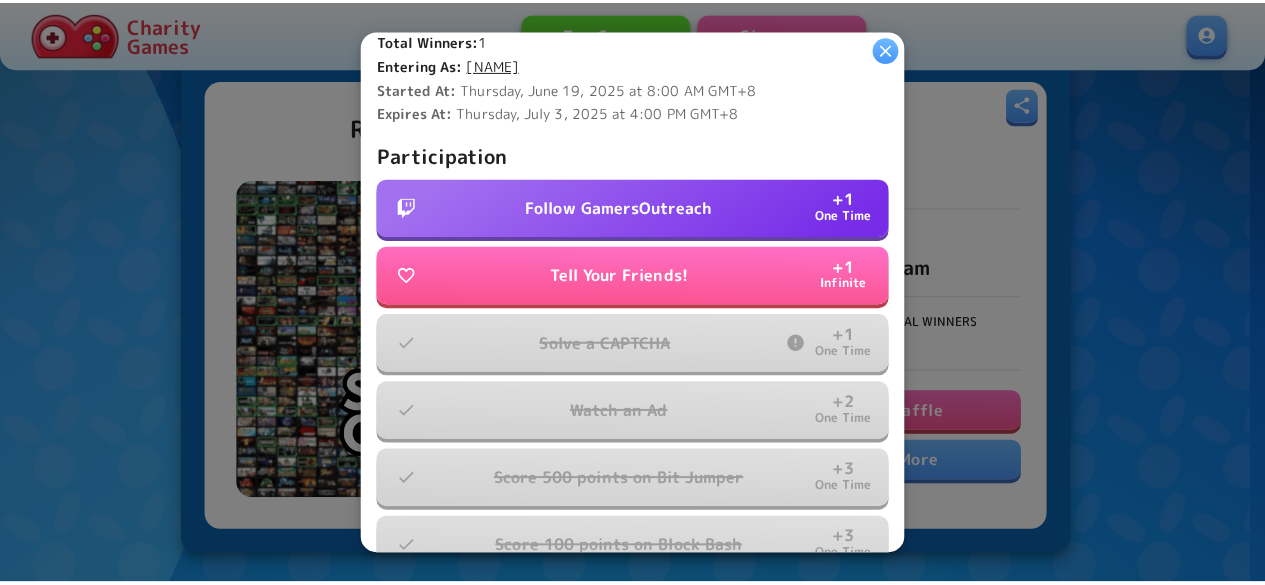 scroll, scrollTop: 546, scrollLeft: 0, axis: vertical 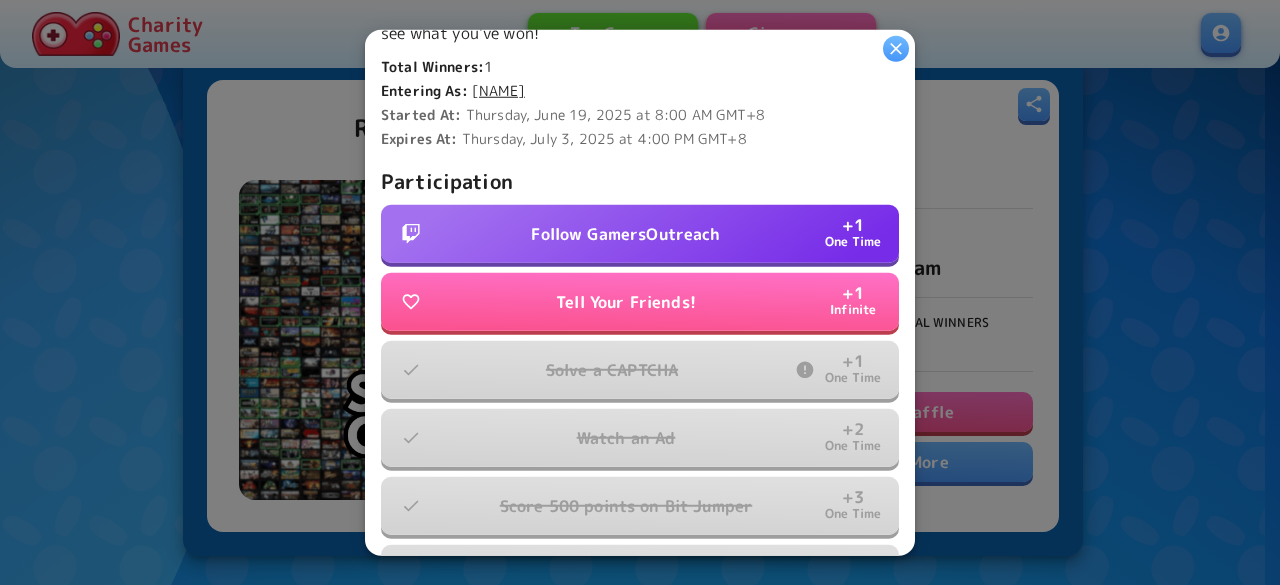 click on "Follow GamersOutreach" at bounding box center [625, 234] 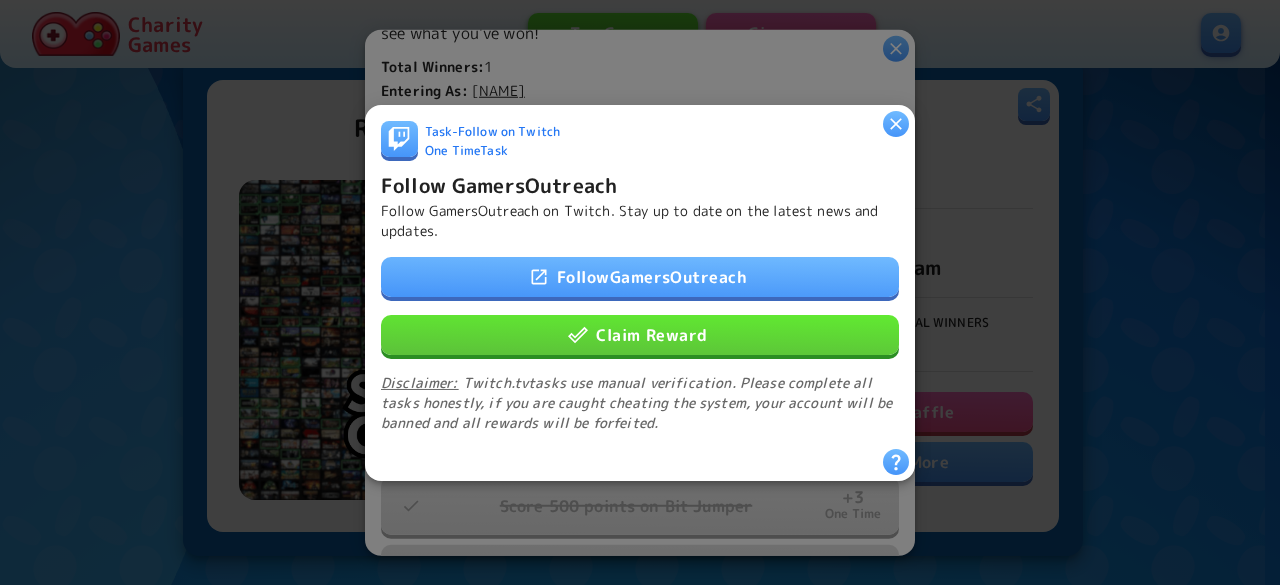 click at bounding box center [896, 123] 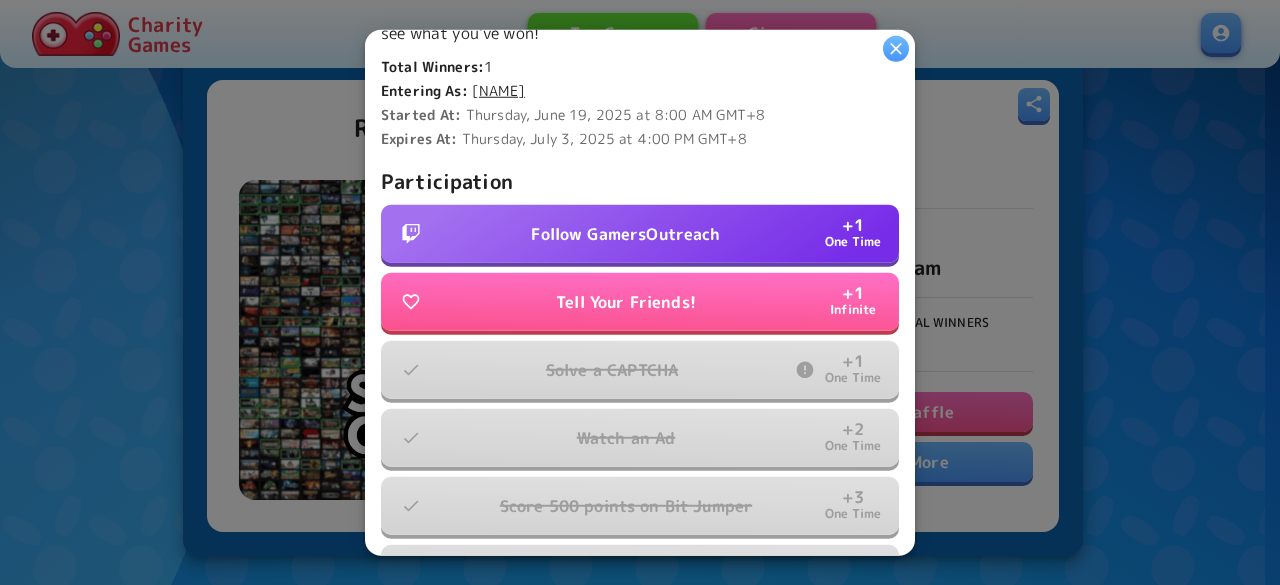 click at bounding box center [896, 48] 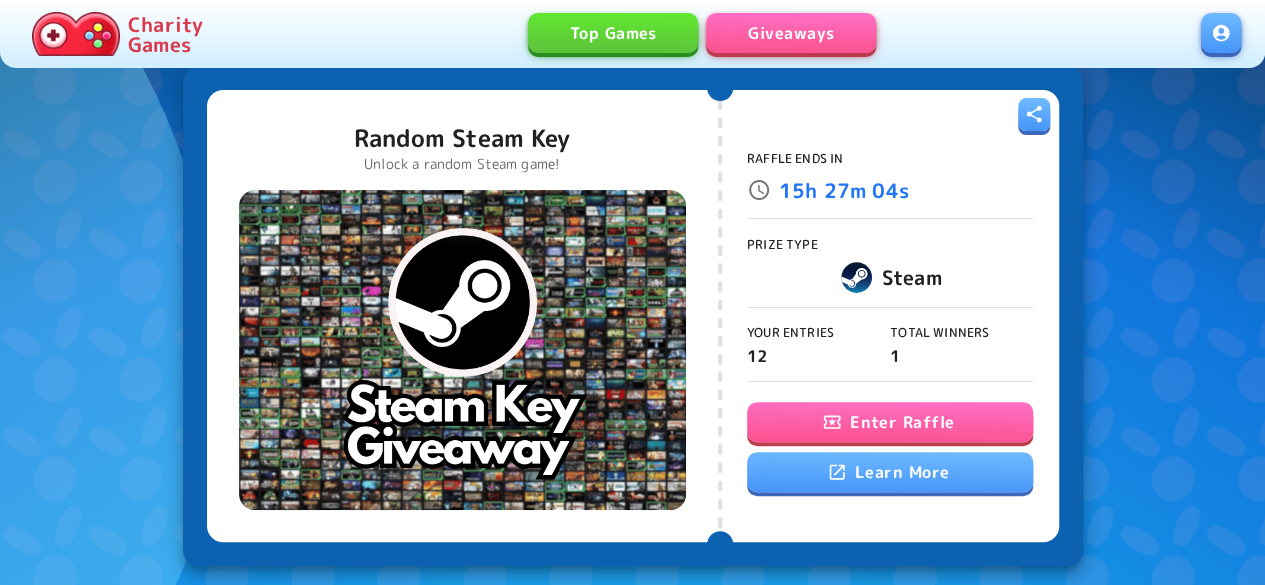 scroll, scrollTop: 0, scrollLeft: 0, axis: both 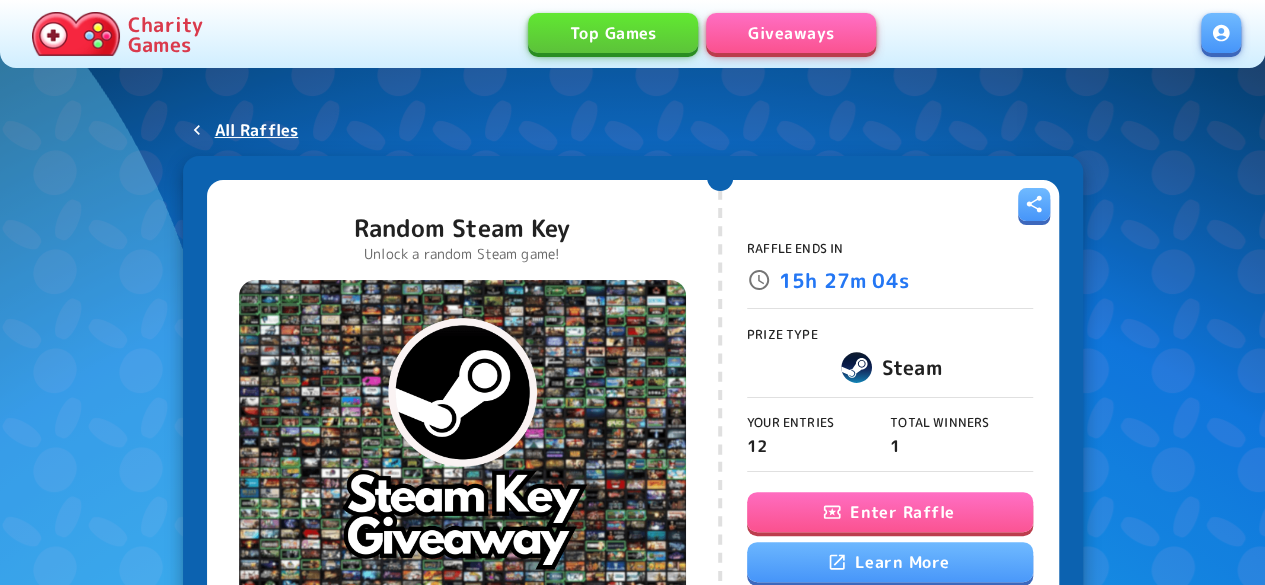 click on "[MENU]" at bounding box center (791, 33) 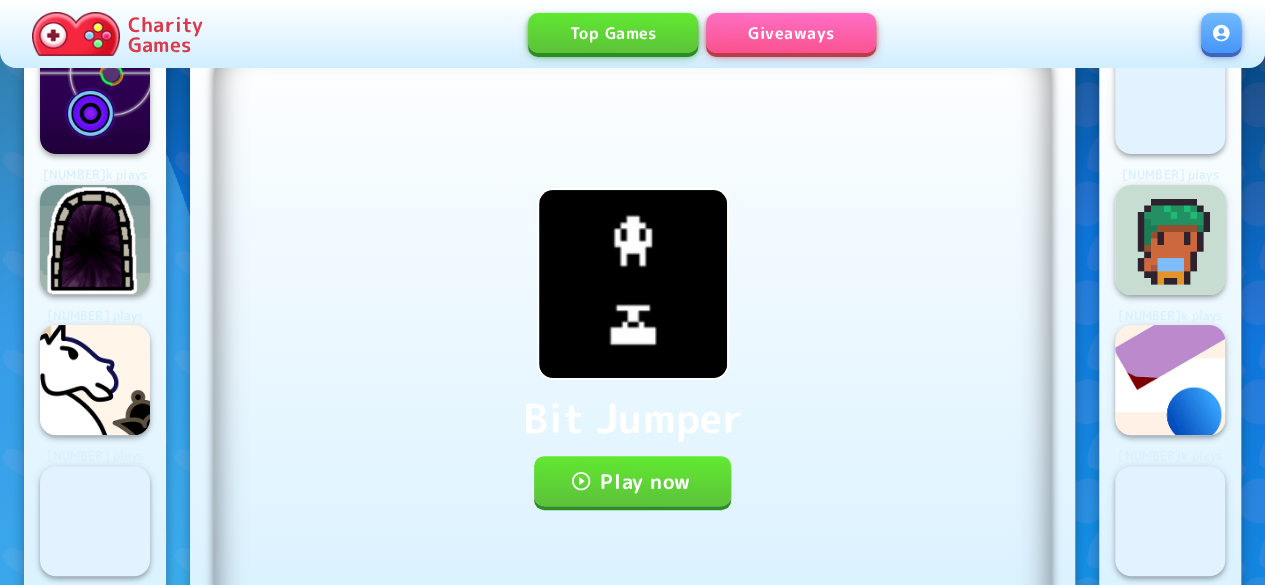 scroll, scrollTop: 100, scrollLeft: 0, axis: vertical 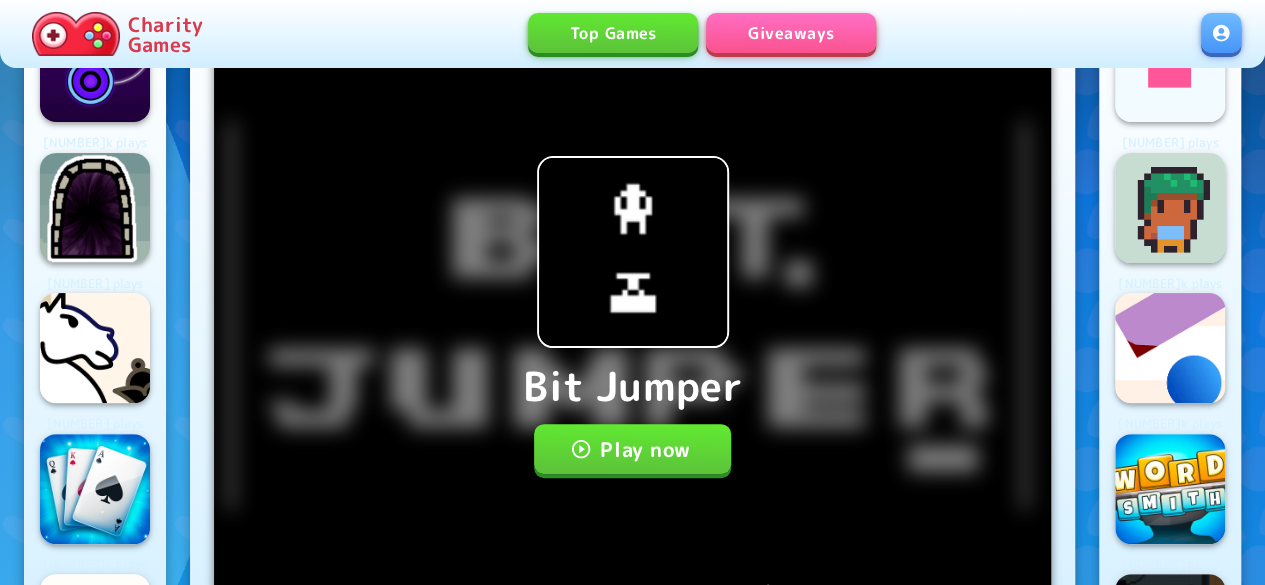 click on "Play now" at bounding box center [632, 449] 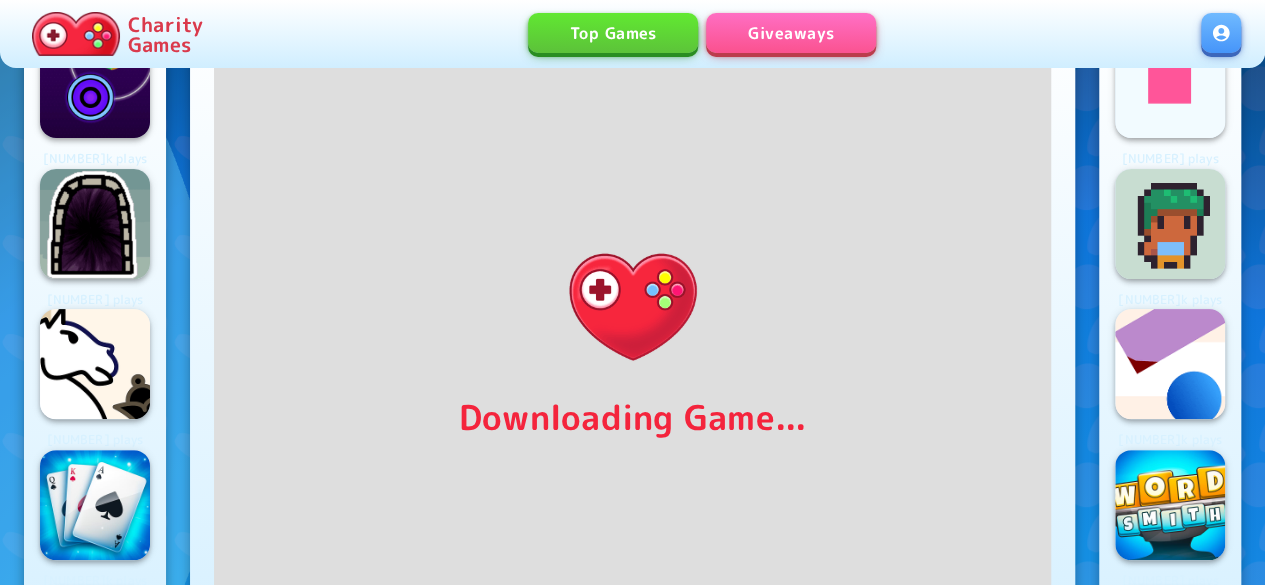 scroll, scrollTop: 75, scrollLeft: 0, axis: vertical 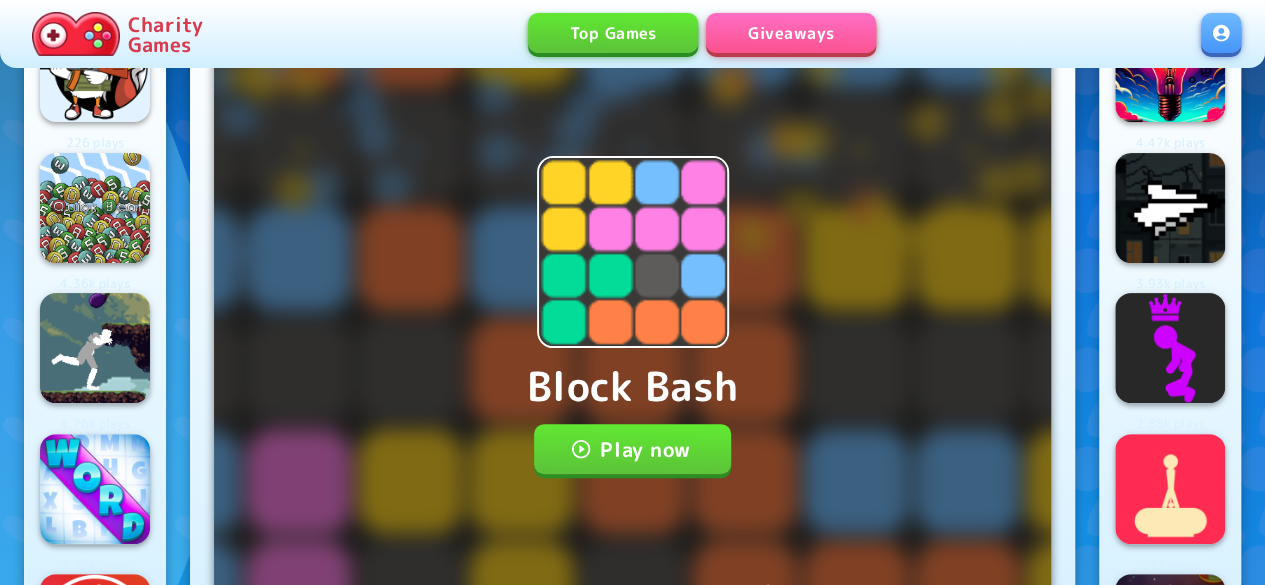 click on "Play now" at bounding box center (632, 449) 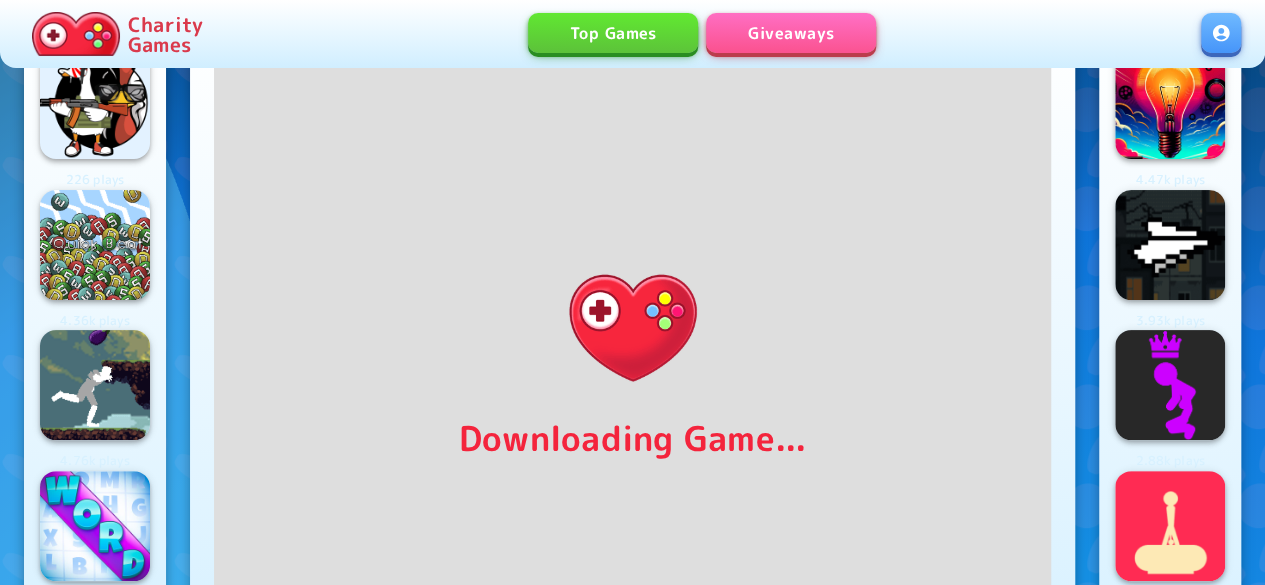 scroll, scrollTop: 60, scrollLeft: 0, axis: vertical 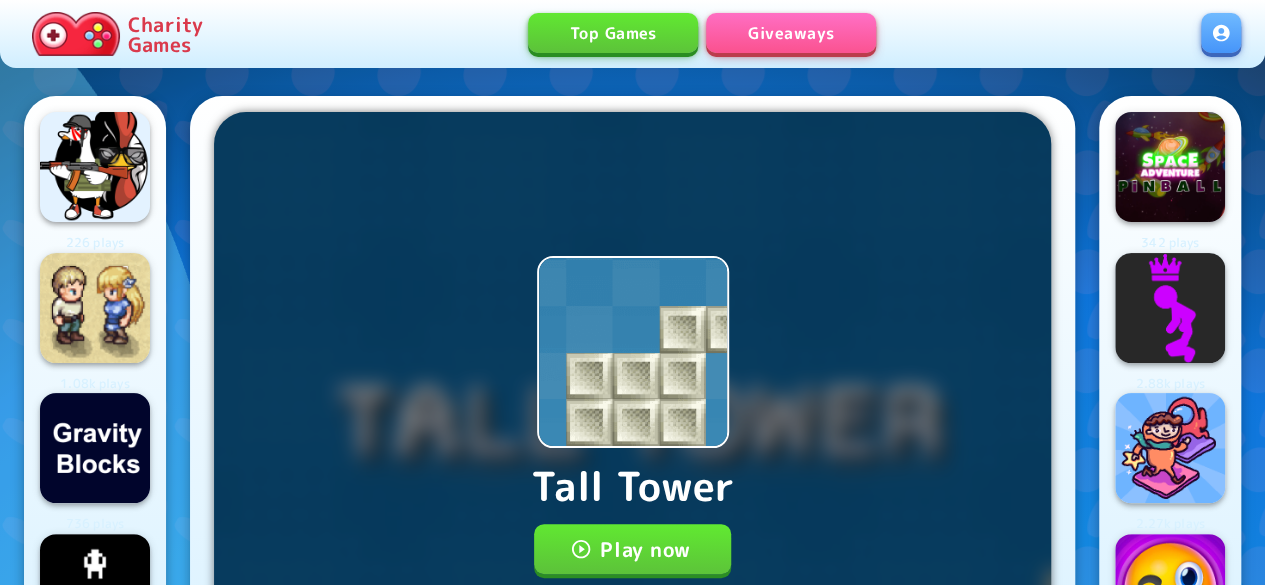 click on "Play now" at bounding box center (632, 549) 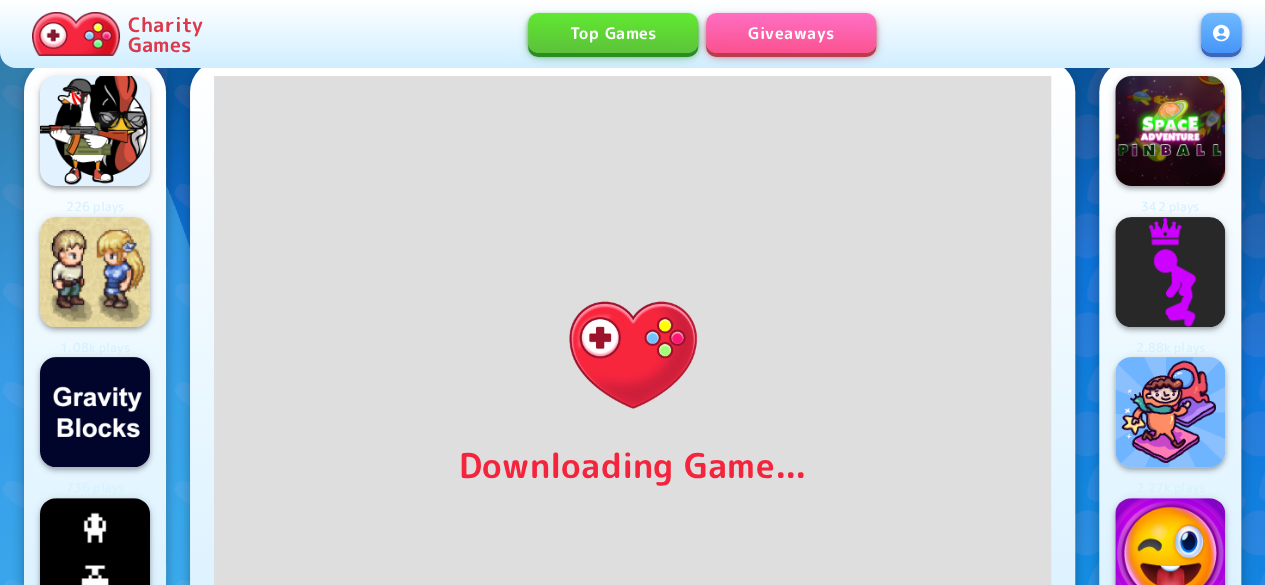 scroll, scrollTop: 33, scrollLeft: 0, axis: vertical 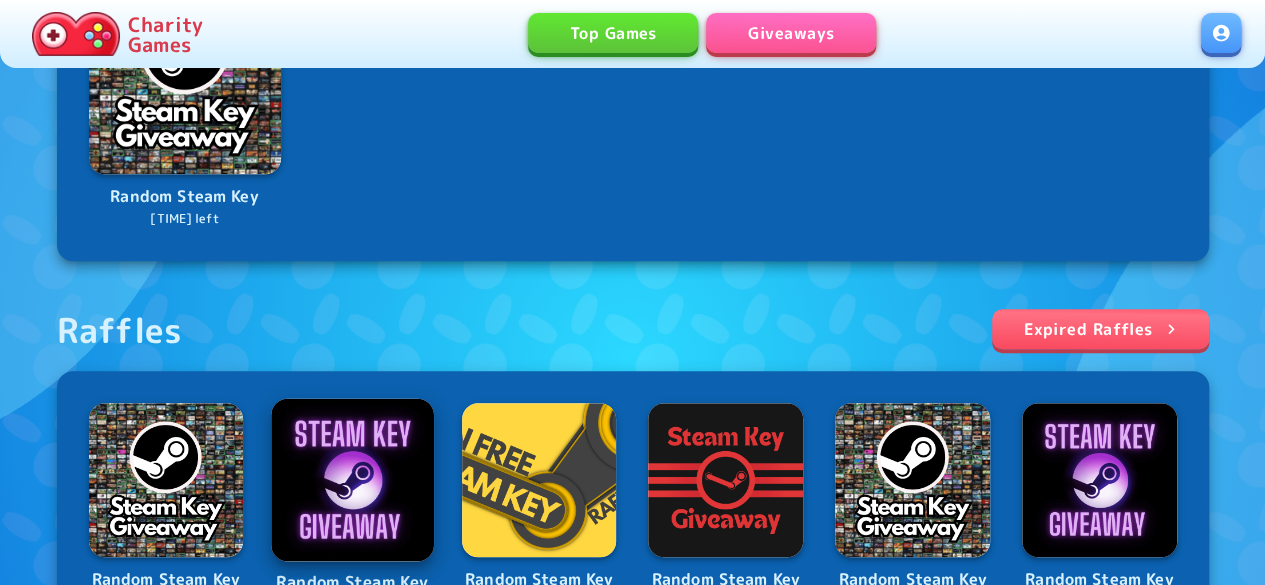 click at bounding box center [352, 479] 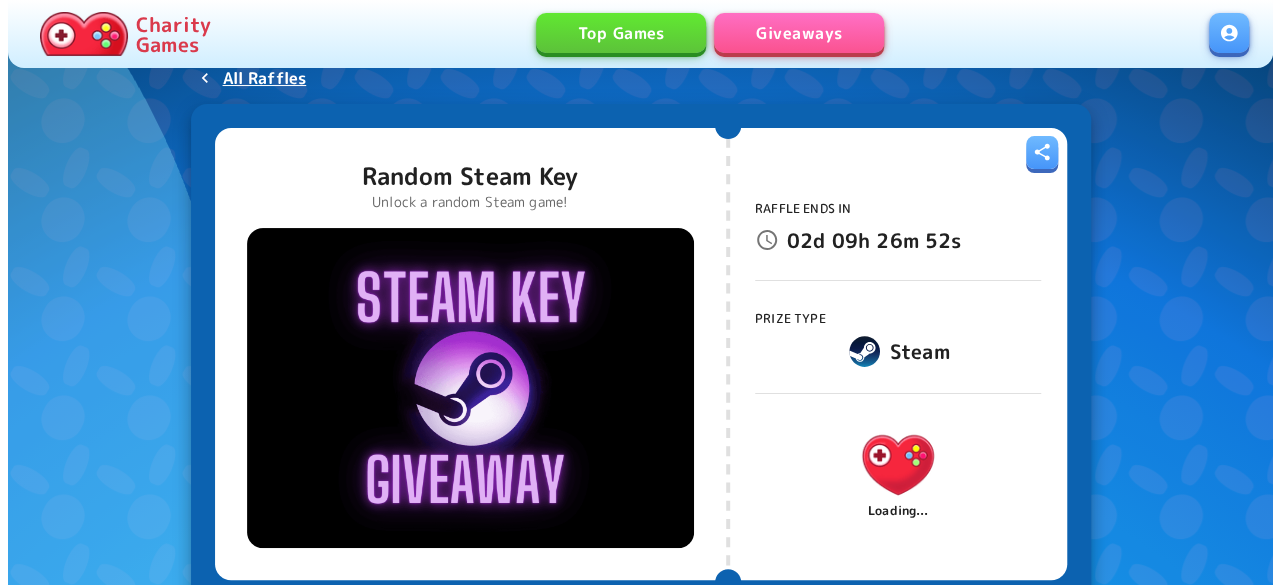 scroll, scrollTop: 200, scrollLeft: 0, axis: vertical 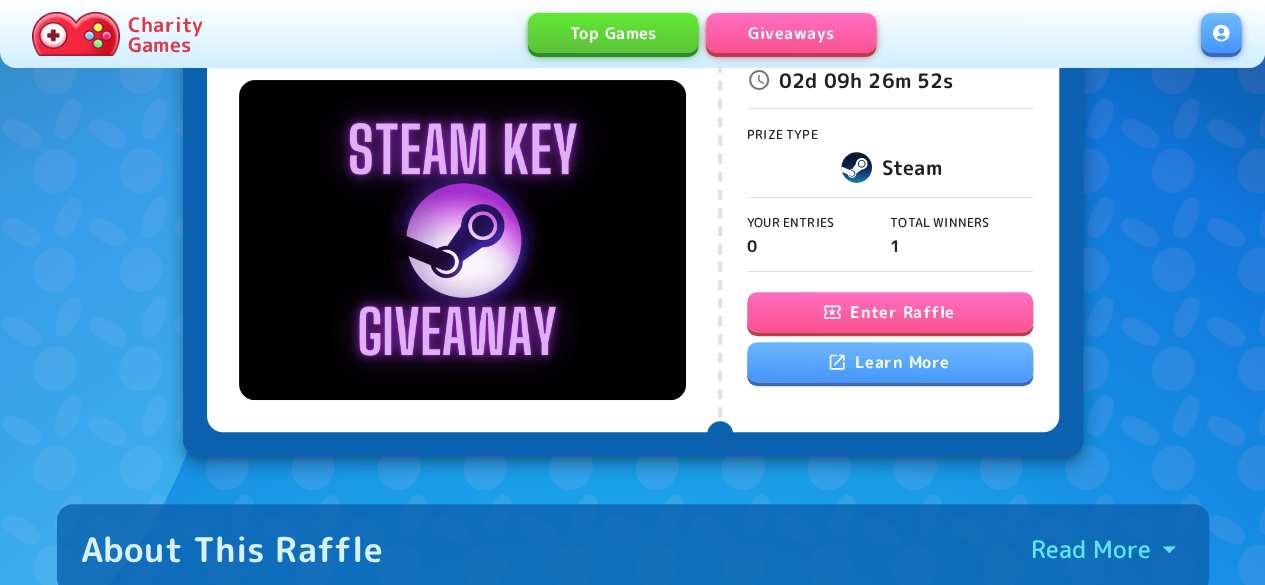 click on "Enter Raffle" at bounding box center (890, 312) 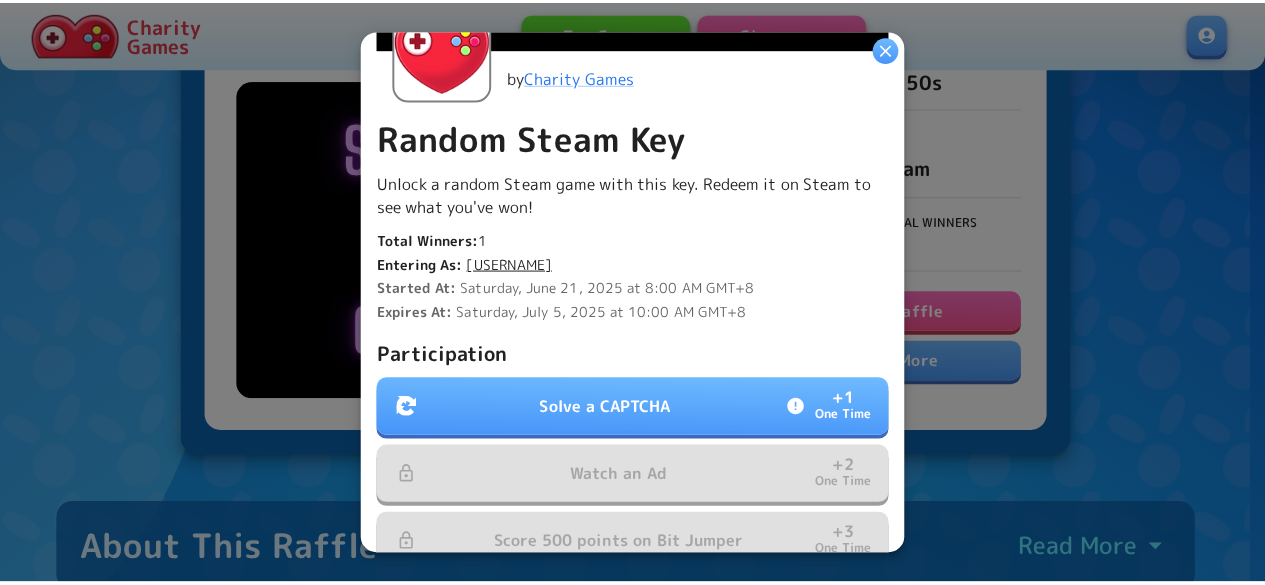 scroll, scrollTop: 400, scrollLeft: 0, axis: vertical 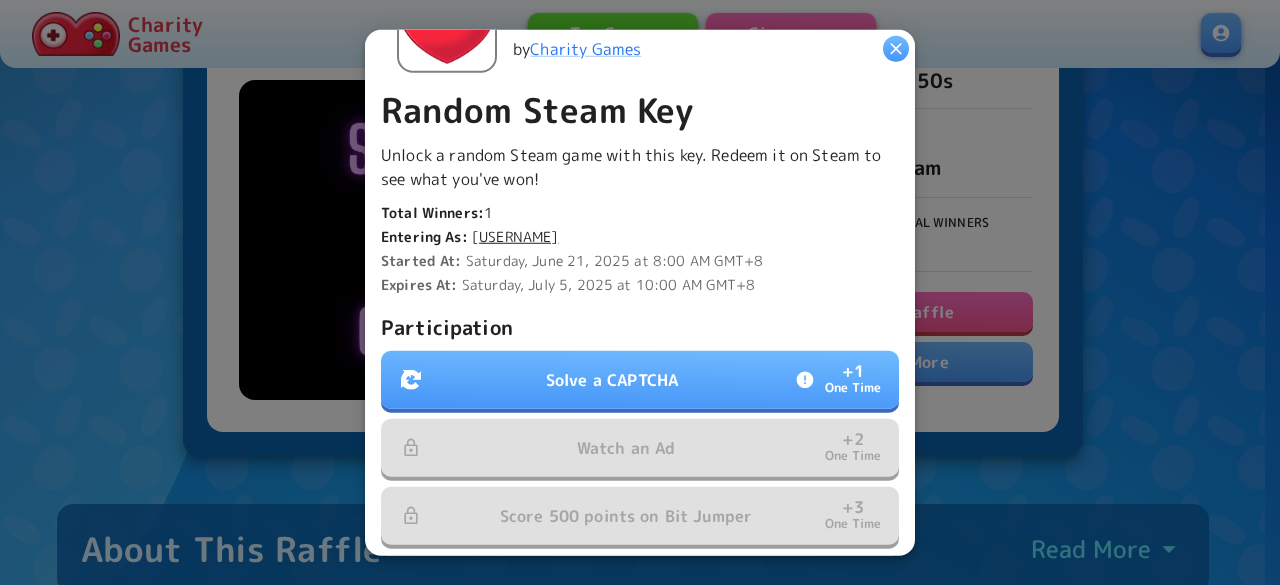 click on "Solve a CAPTCHA + 1 One Time" at bounding box center [640, 380] 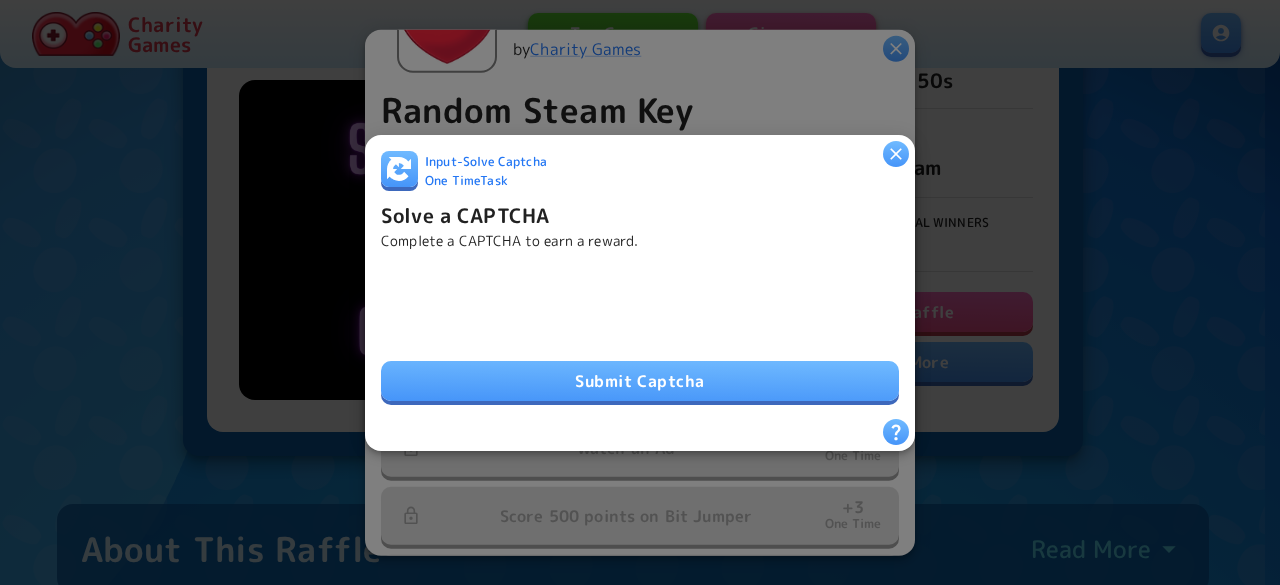 click on "Submit Captcha" at bounding box center (640, 381) 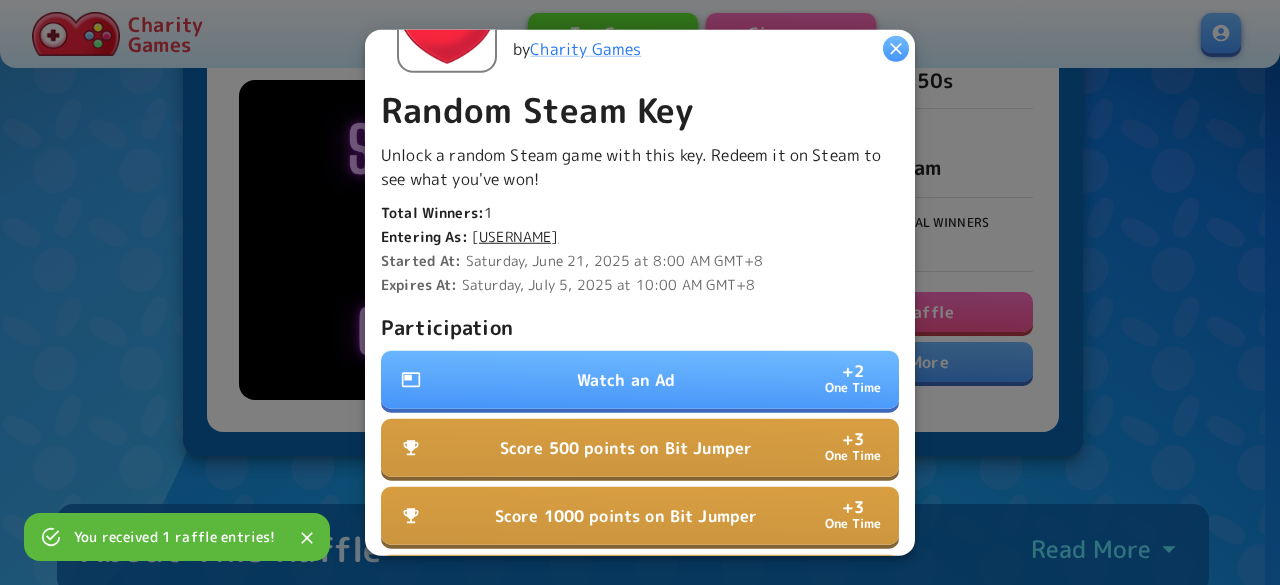 click on "Watch an Ad" at bounding box center (626, 380) 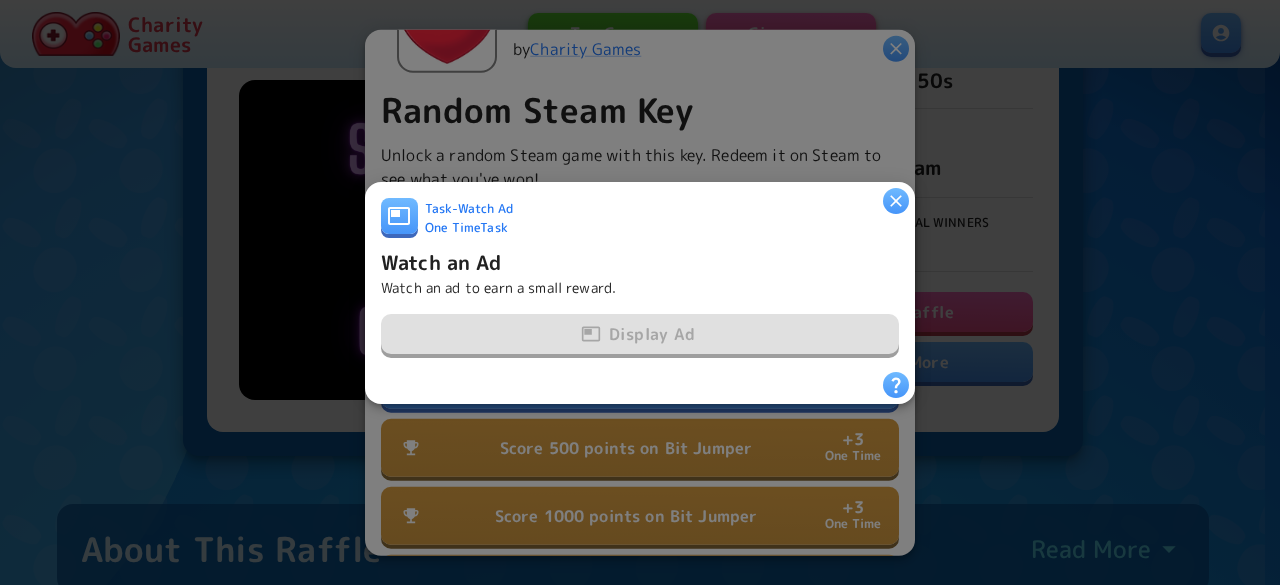 click at bounding box center [896, 200] 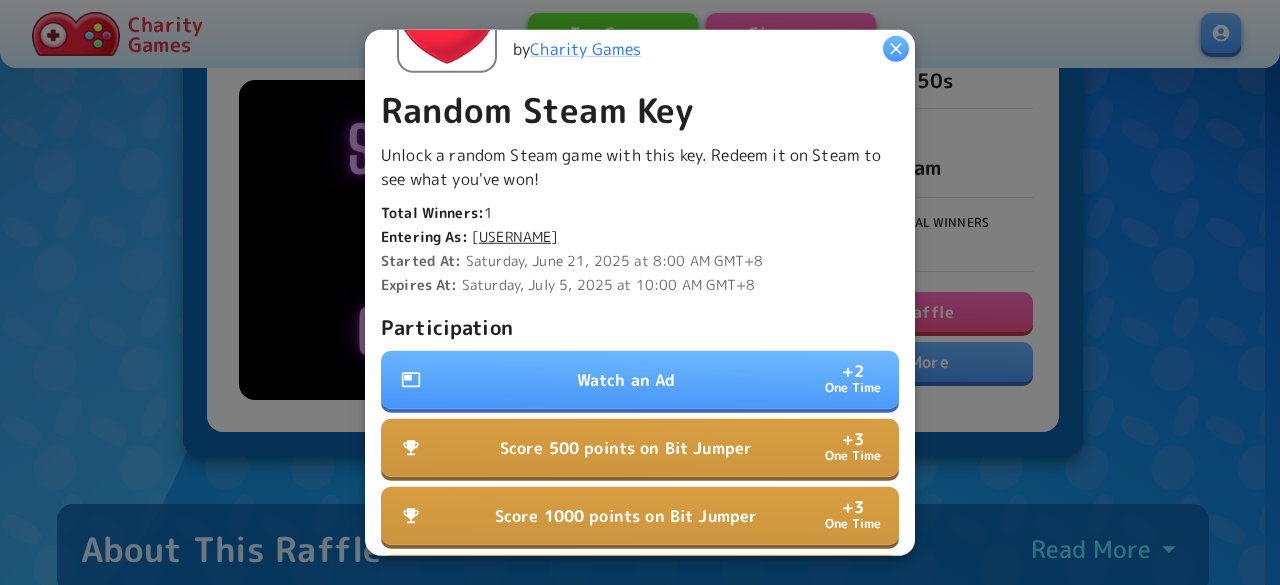 click at bounding box center [896, 48] 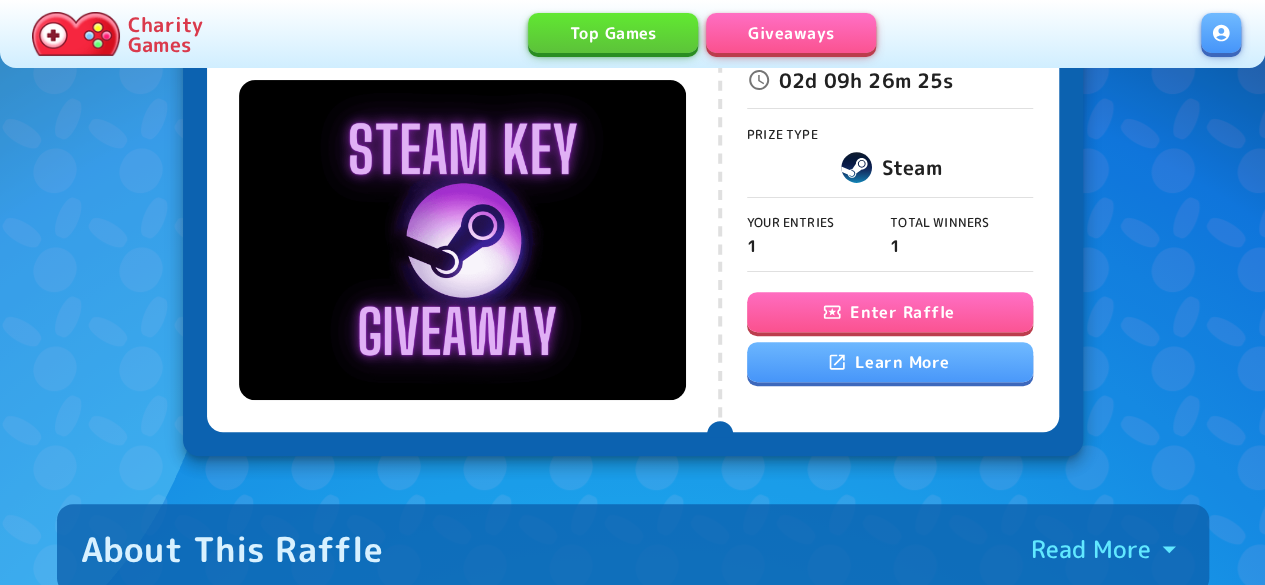 click on "Giveaways" at bounding box center (791, 33) 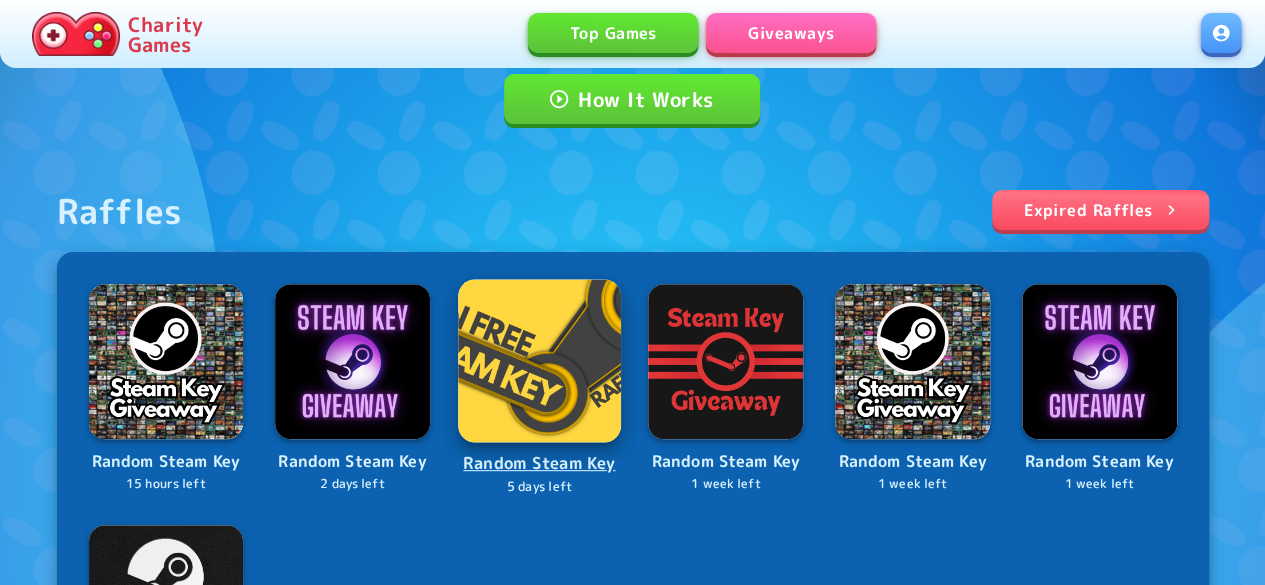 scroll, scrollTop: 200, scrollLeft: 0, axis: vertical 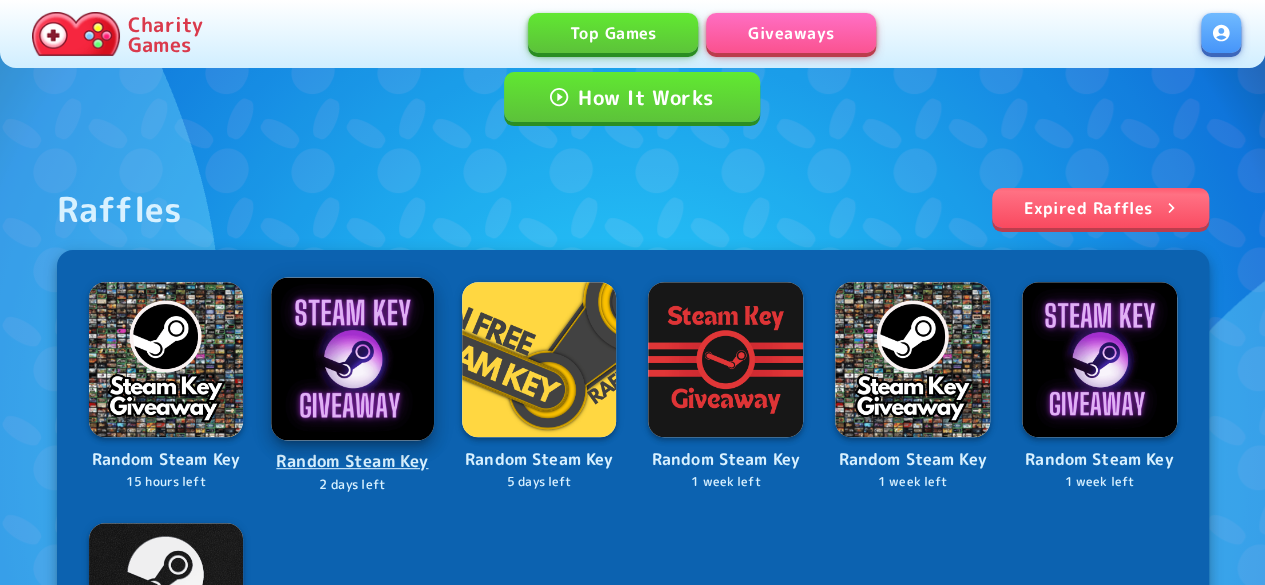click at bounding box center [352, 358] 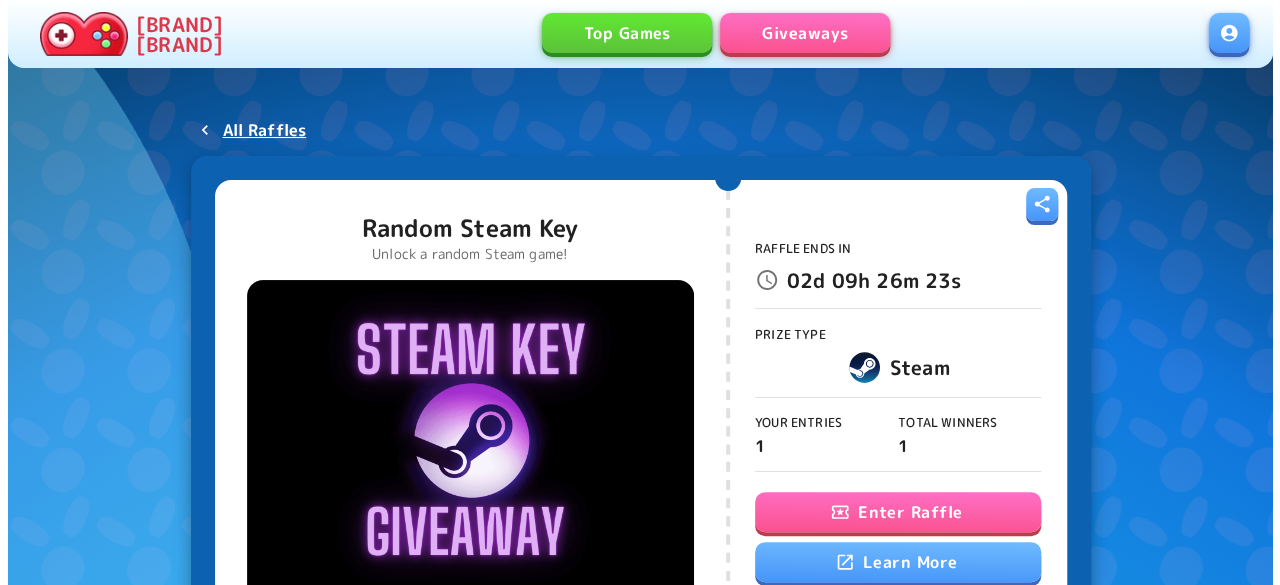 scroll, scrollTop: 100, scrollLeft: 0, axis: vertical 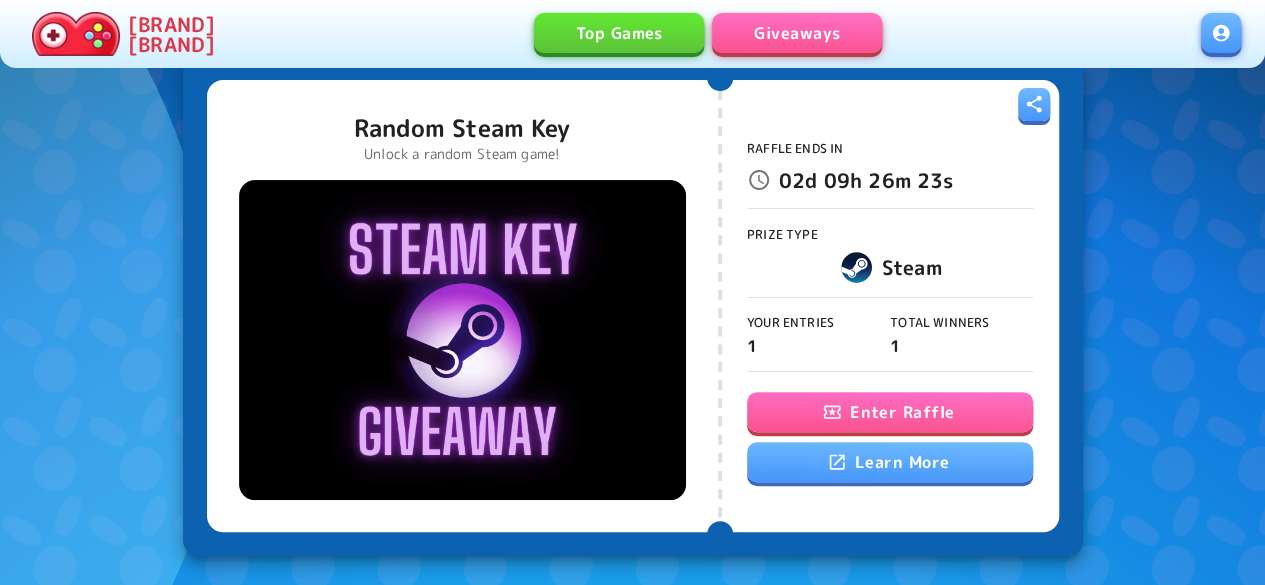 click at bounding box center (832, 412) 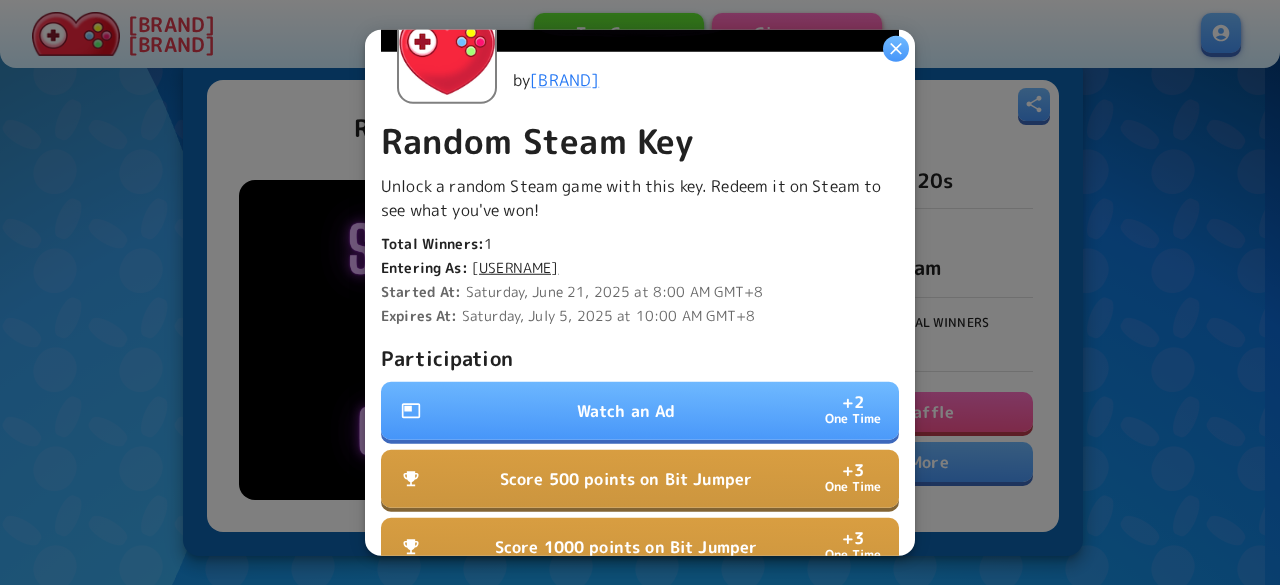 scroll, scrollTop: 400, scrollLeft: 0, axis: vertical 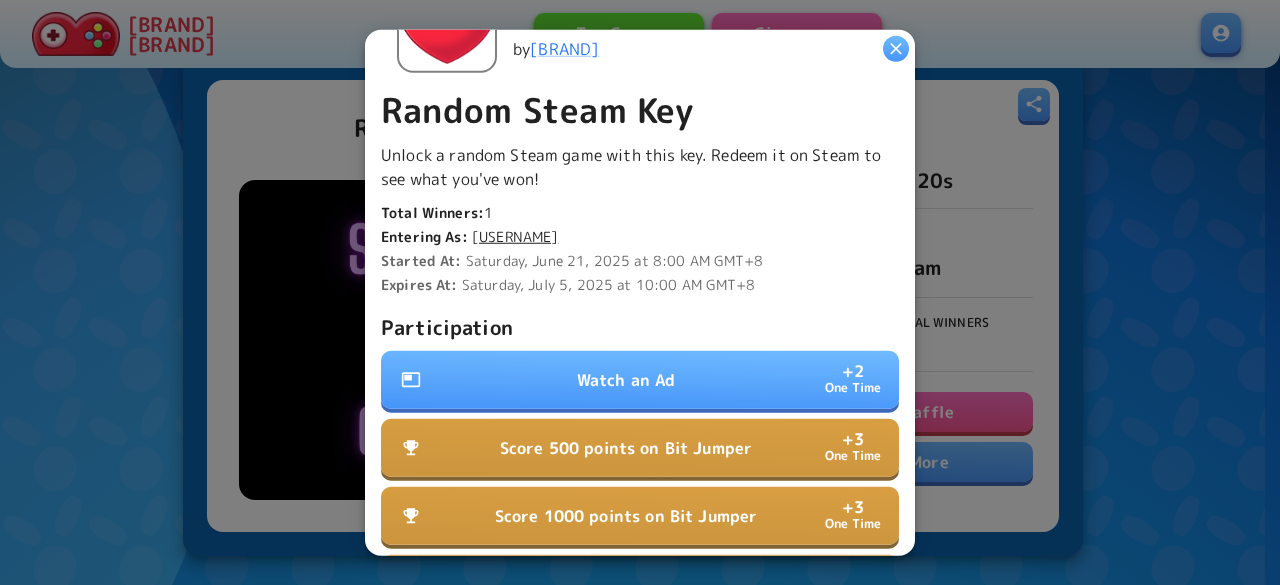 click on "Watch an Ad + 2 One Time" at bounding box center (640, 380) 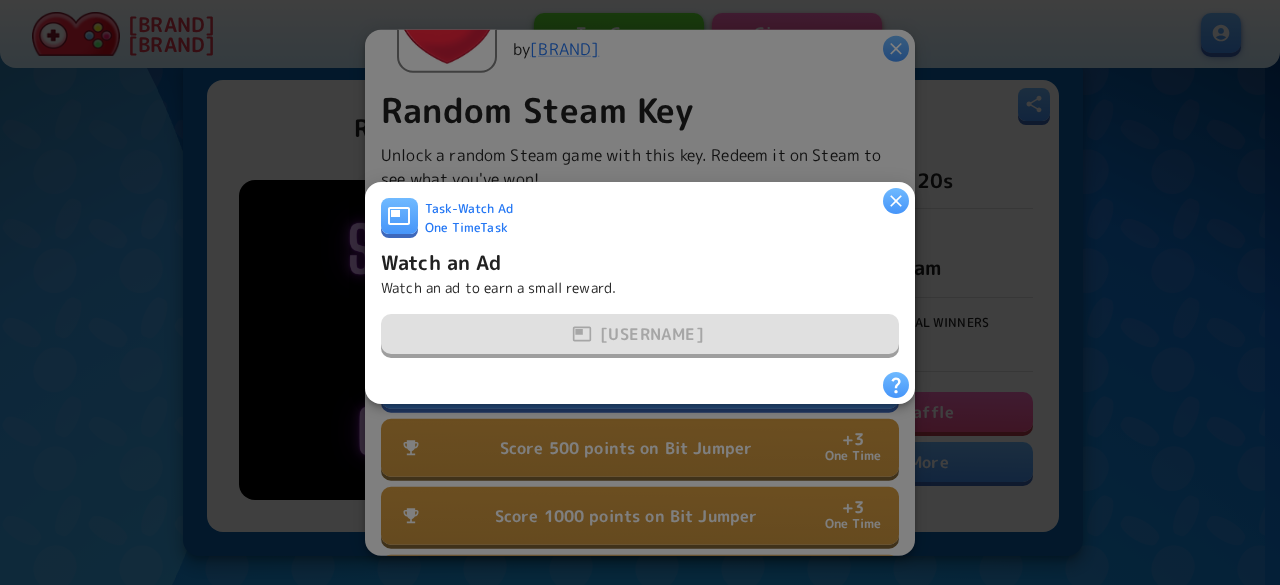 click at bounding box center (399, 216) 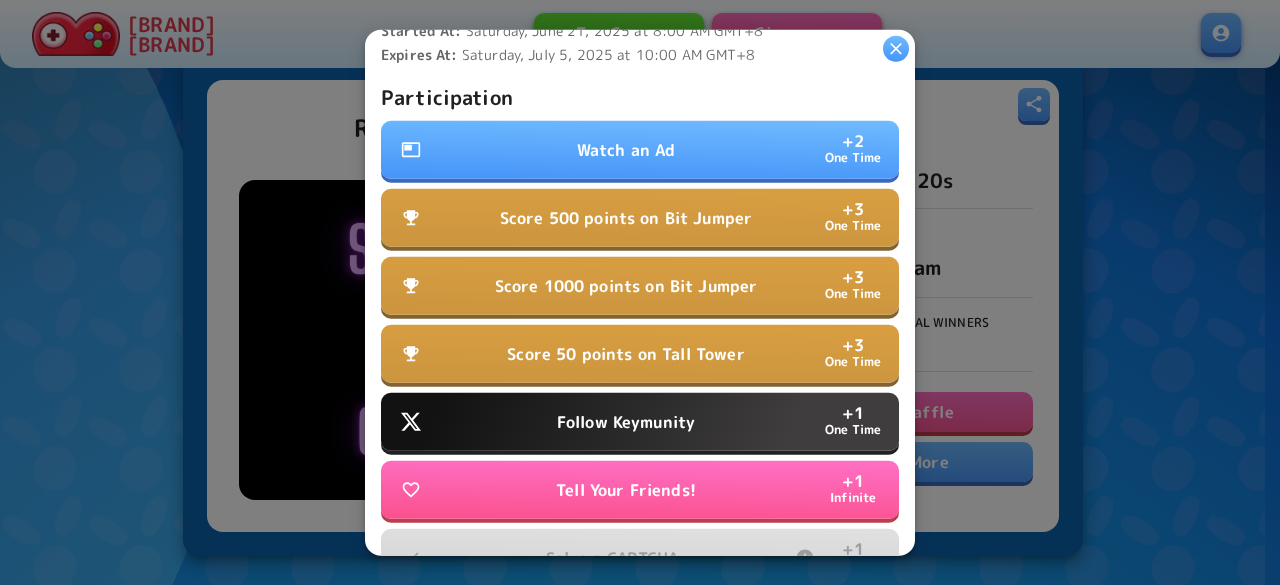 scroll, scrollTop: 600, scrollLeft: 0, axis: vertical 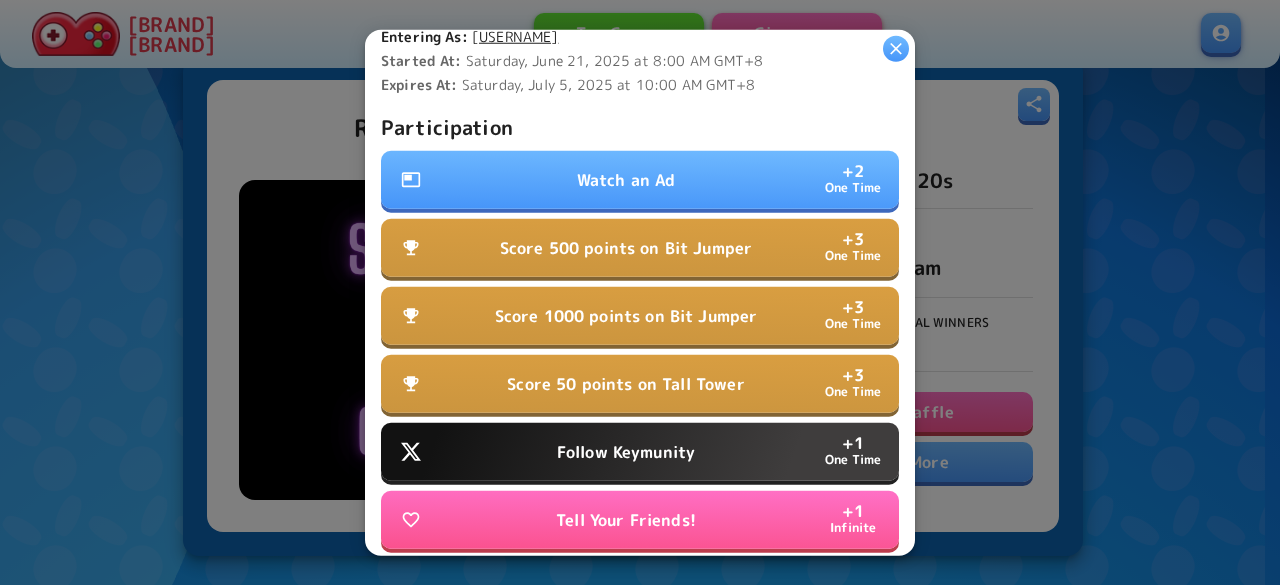 click on "Score 1000 points on Bit Jumper" at bounding box center [626, 316] 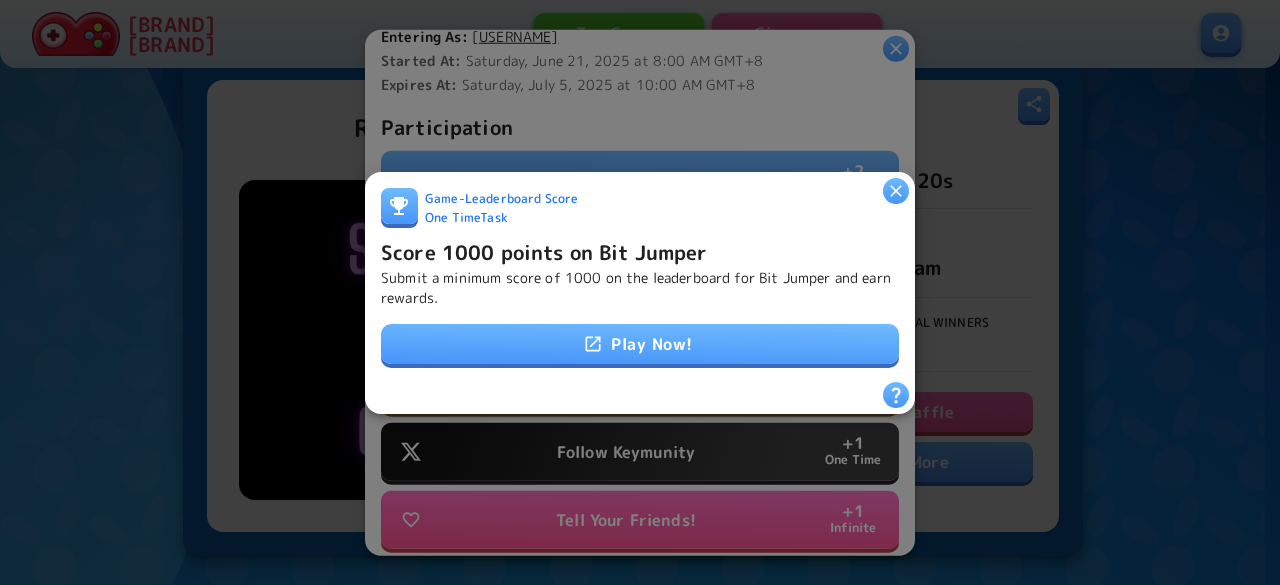 click on "Play Now!" at bounding box center [640, 344] 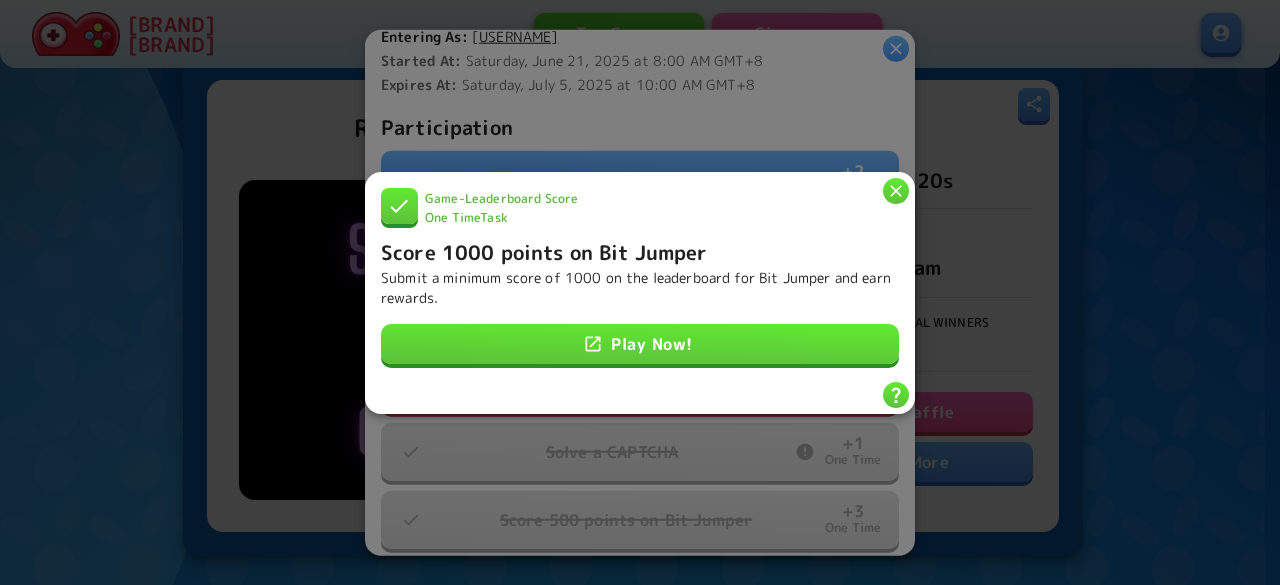 click at bounding box center [896, 190] 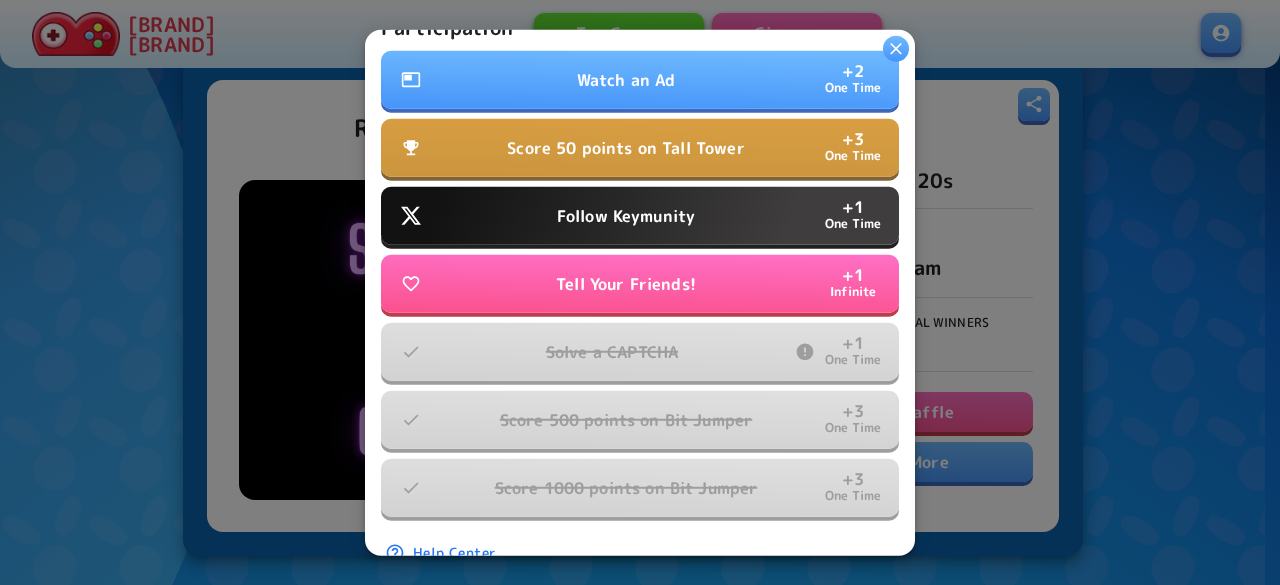 scroll, scrollTop: 500, scrollLeft: 0, axis: vertical 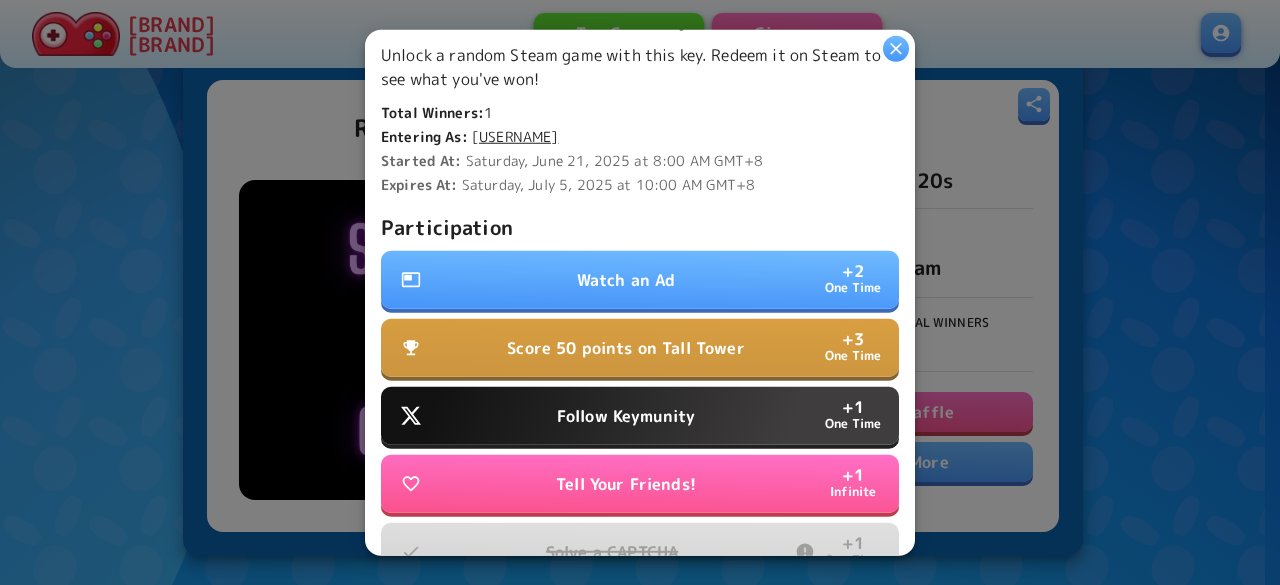 click on "Score 50 points on Tall Tower" at bounding box center [625, 348] 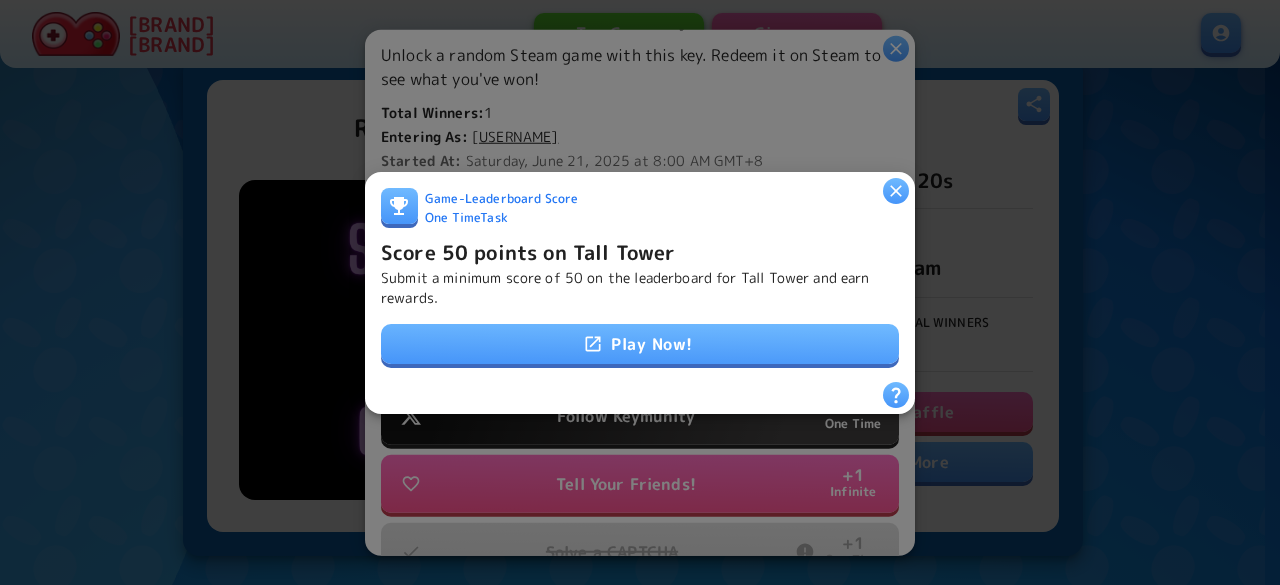 click on "Play Now!" at bounding box center (640, 344) 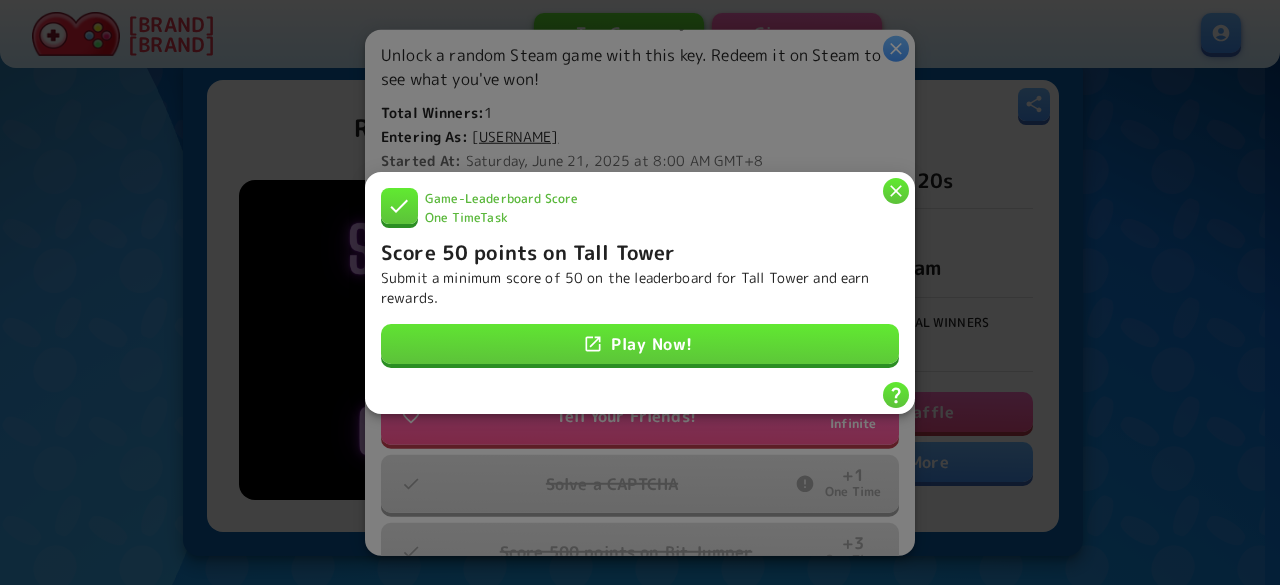 click at bounding box center [896, 190] 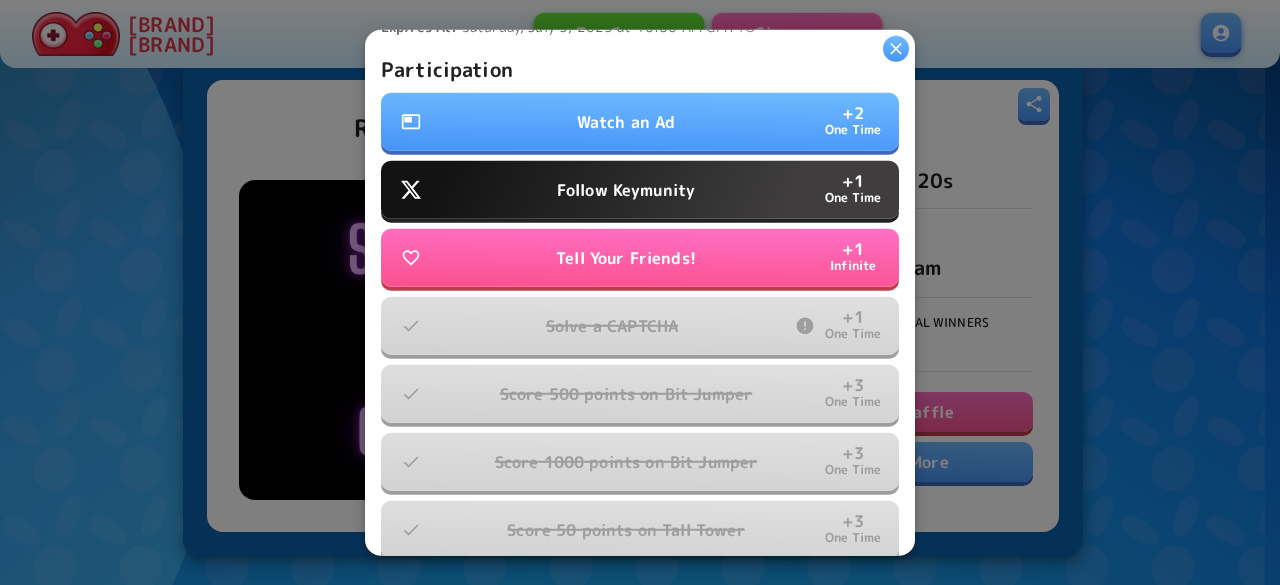 scroll, scrollTop: 546, scrollLeft: 0, axis: vertical 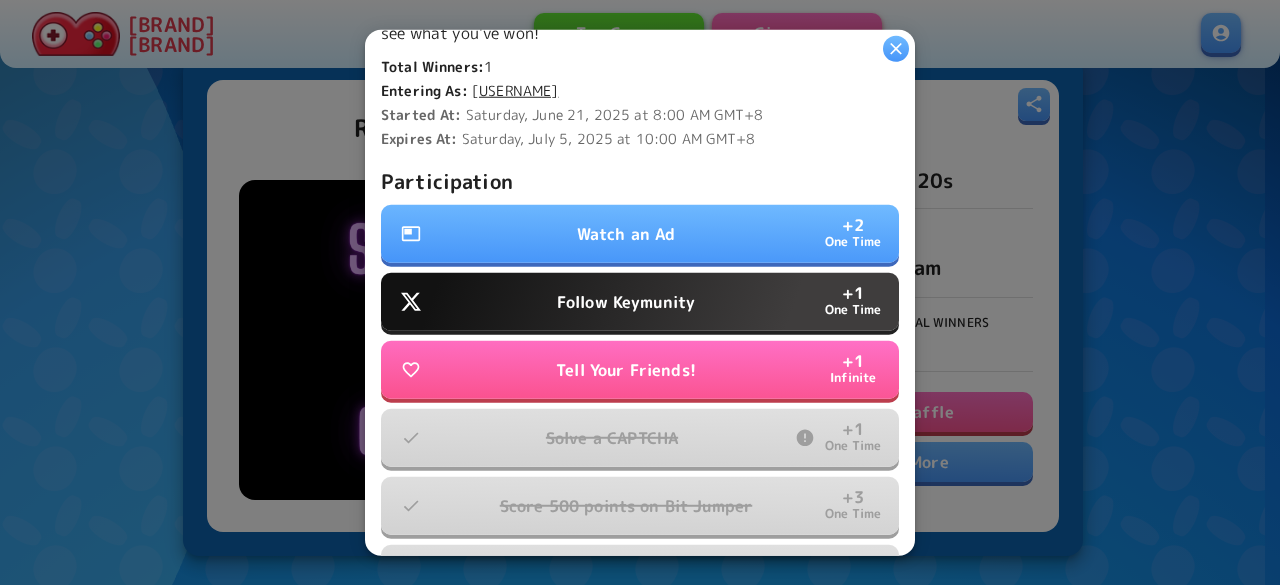 click on "Follow Keymunity" at bounding box center [626, 302] 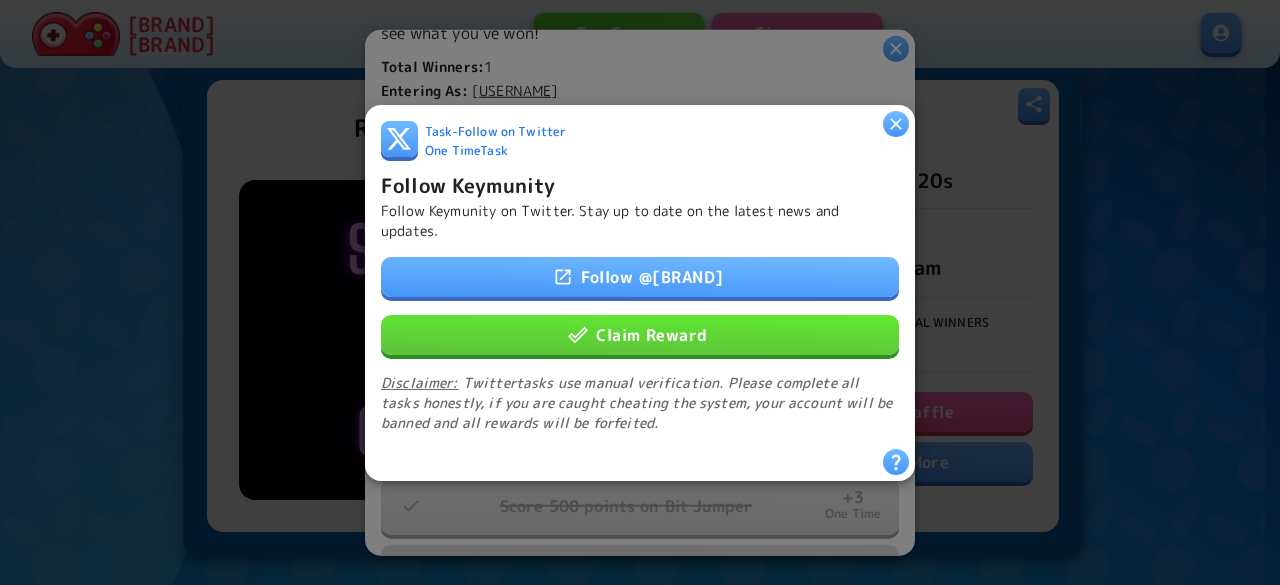 click on "Follow @ TheKeymunity" at bounding box center [640, 276] 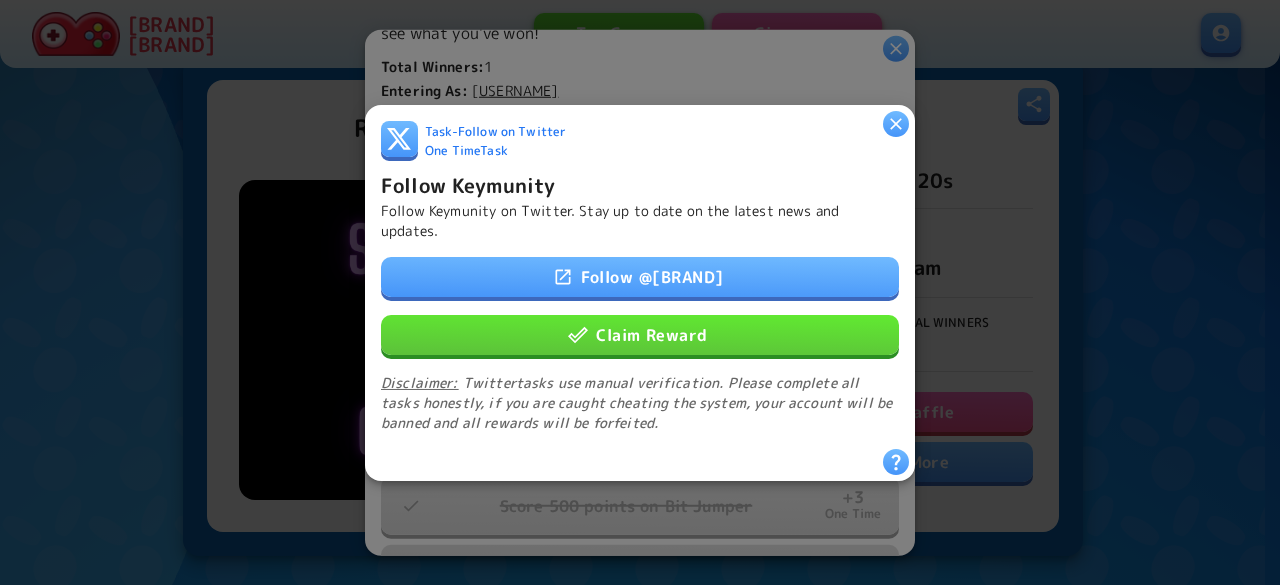 click on "Claim Reward" at bounding box center [640, 334] 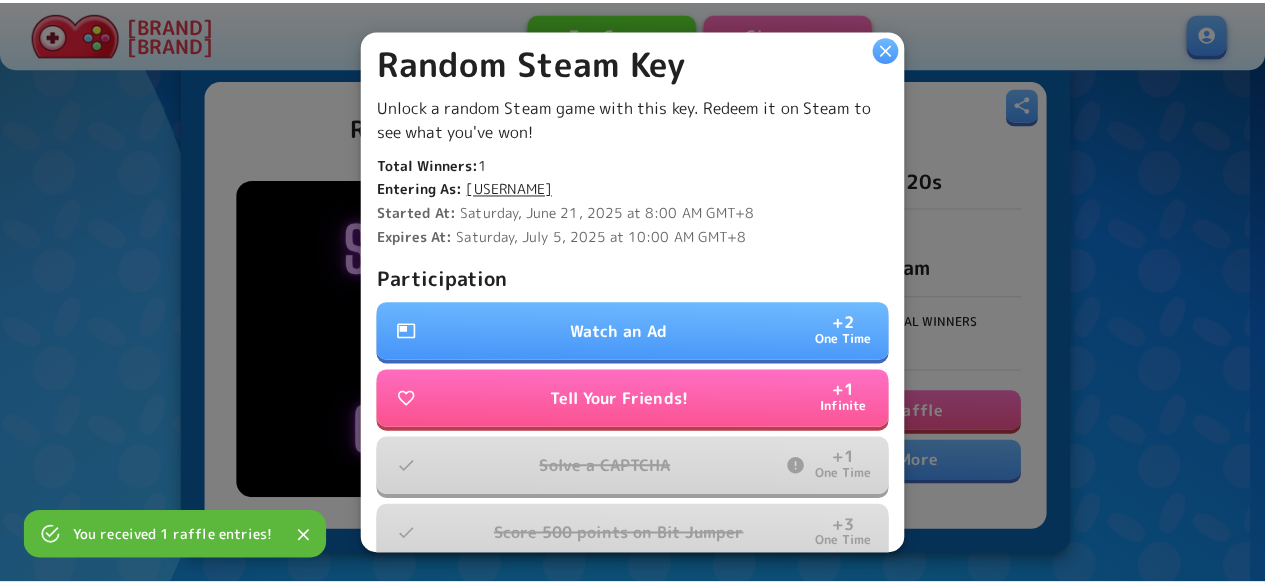 scroll, scrollTop: 446, scrollLeft: 0, axis: vertical 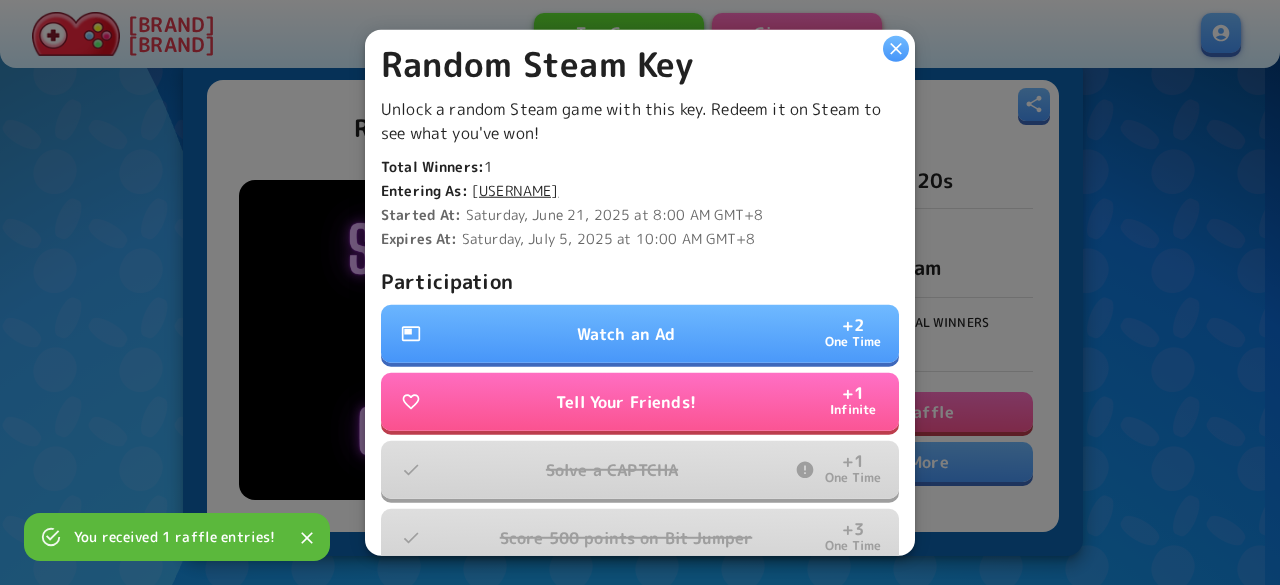 click on "Watch an Ad + 2 One Time" at bounding box center [640, 334] 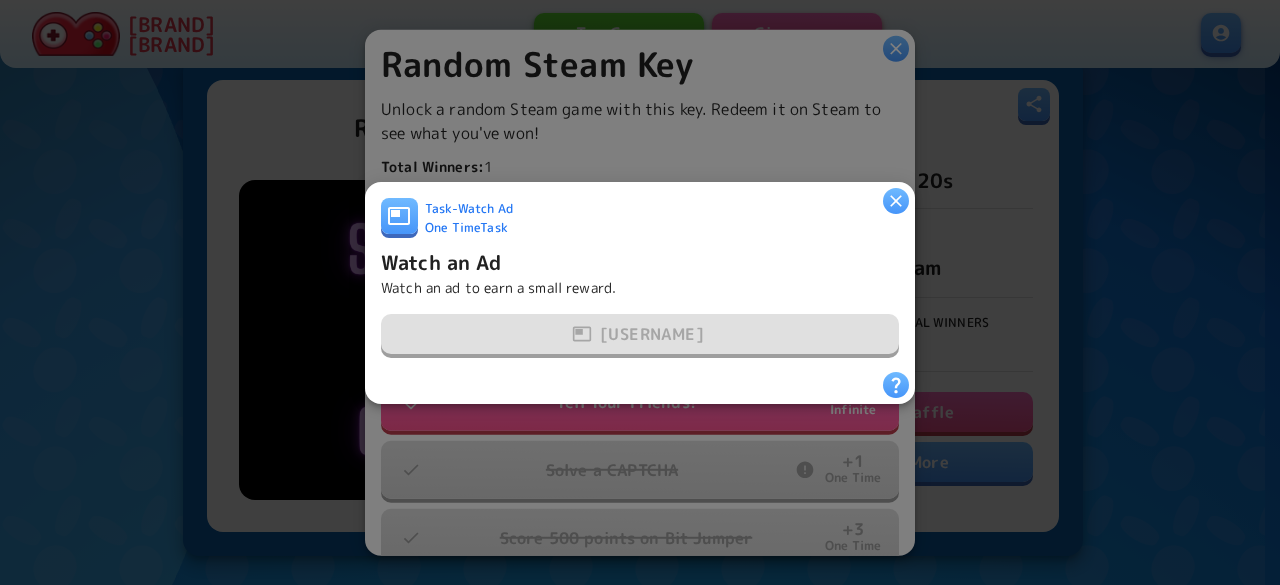 click at bounding box center (896, 200) 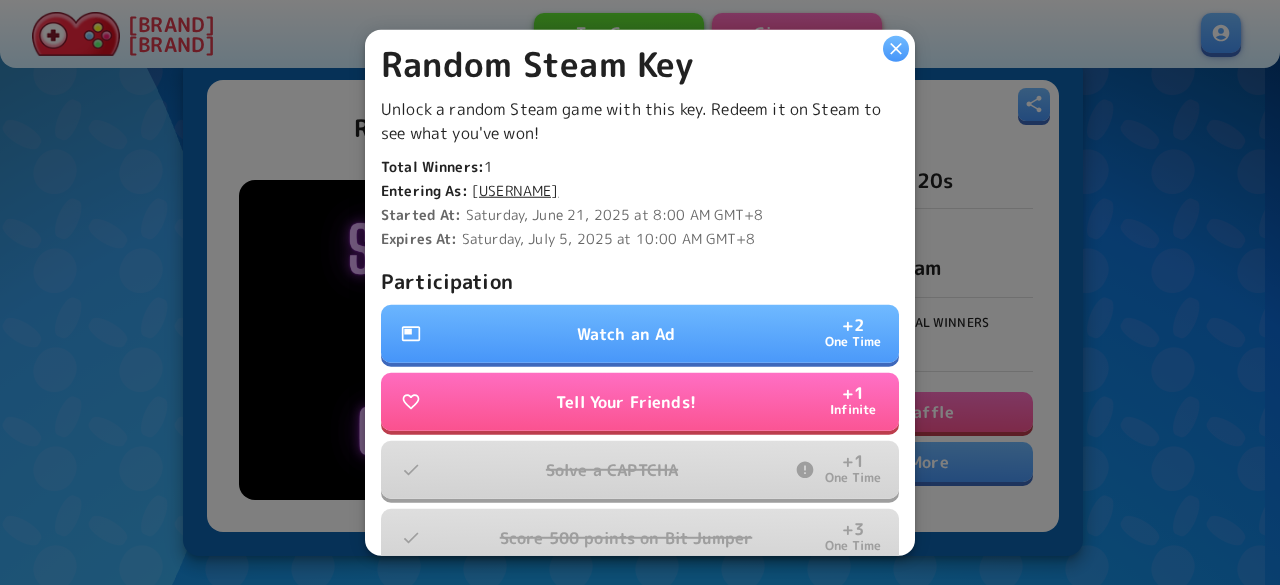 click at bounding box center (896, 48) 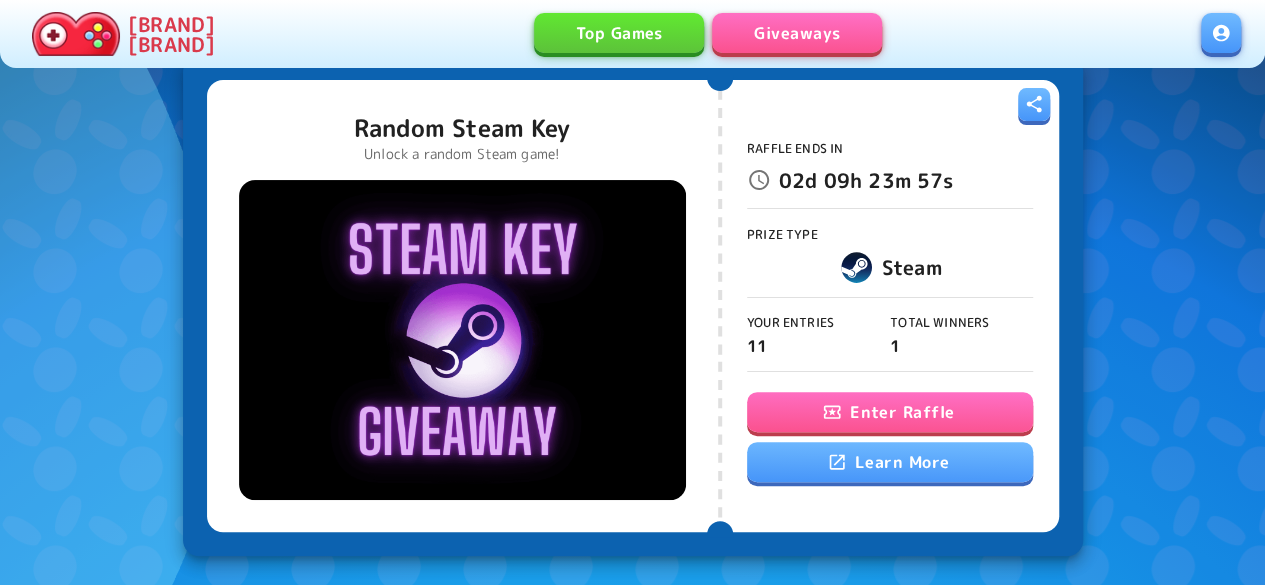 scroll, scrollTop: 0, scrollLeft: 0, axis: both 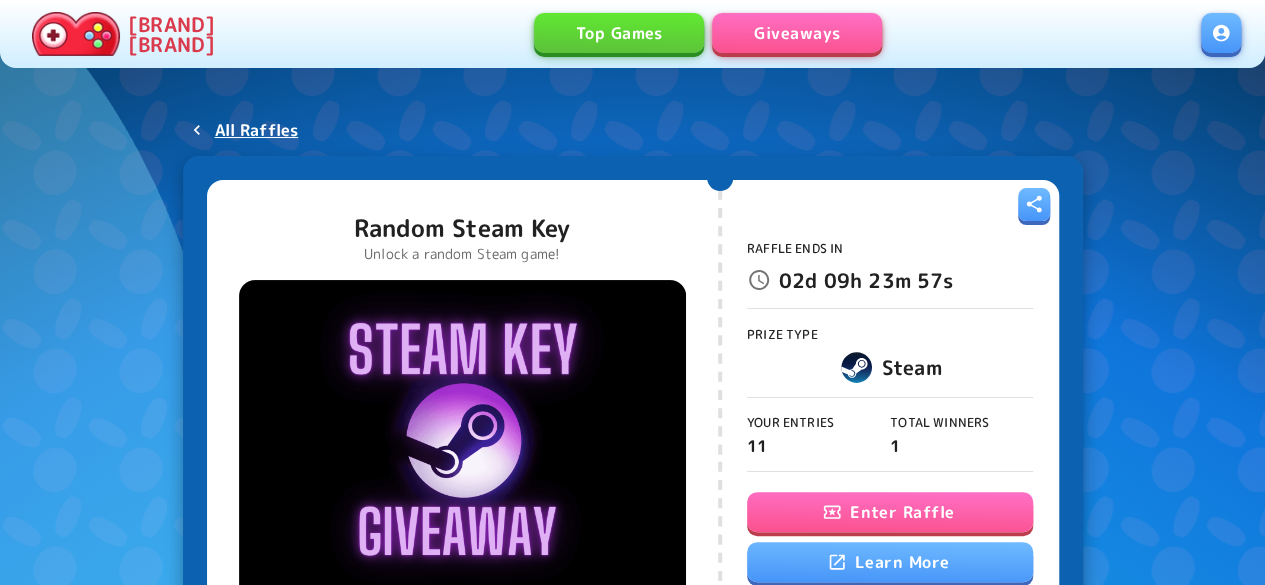 click on "Giveaways" at bounding box center (797, 33) 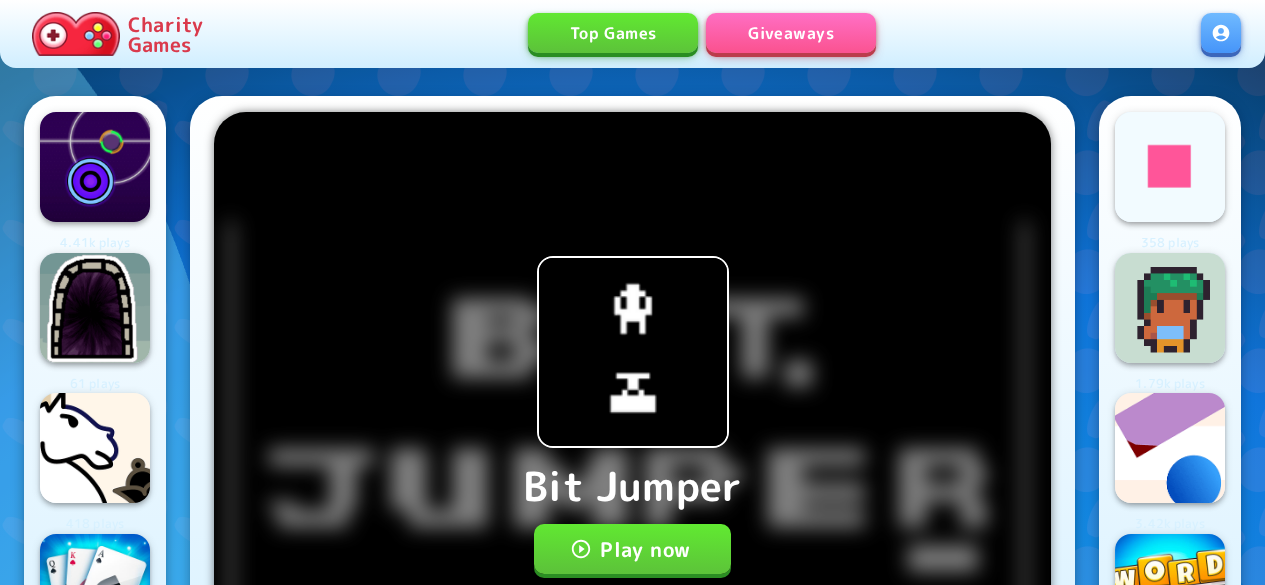 scroll, scrollTop: 0, scrollLeft: 0, axis: both 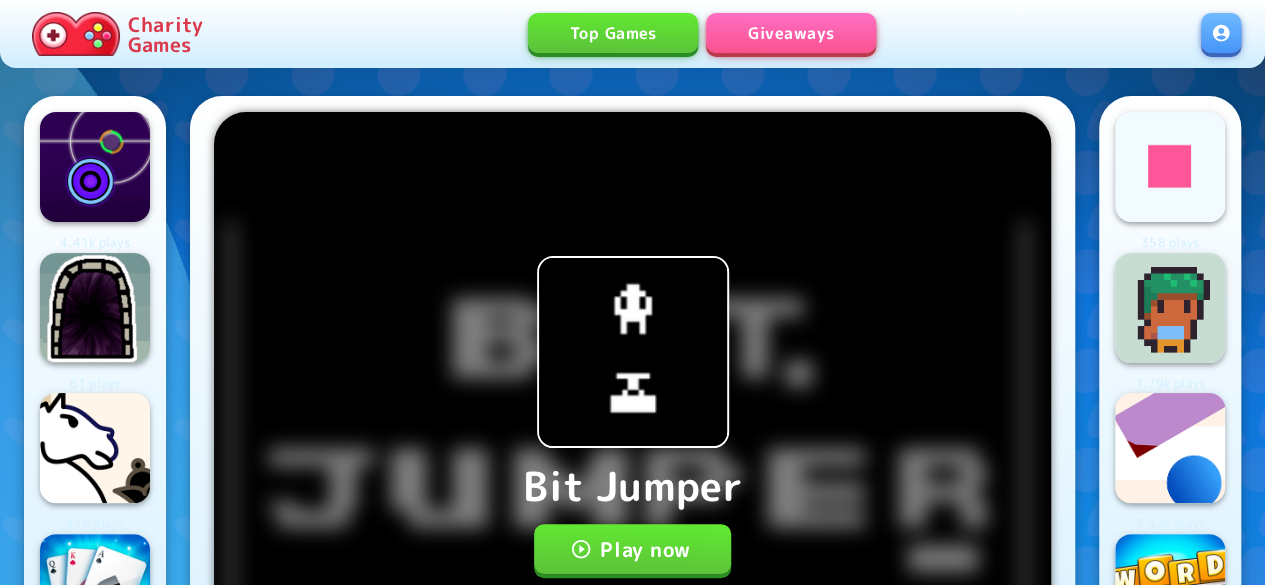 click on "Play now" at bounding box center (632, 549) 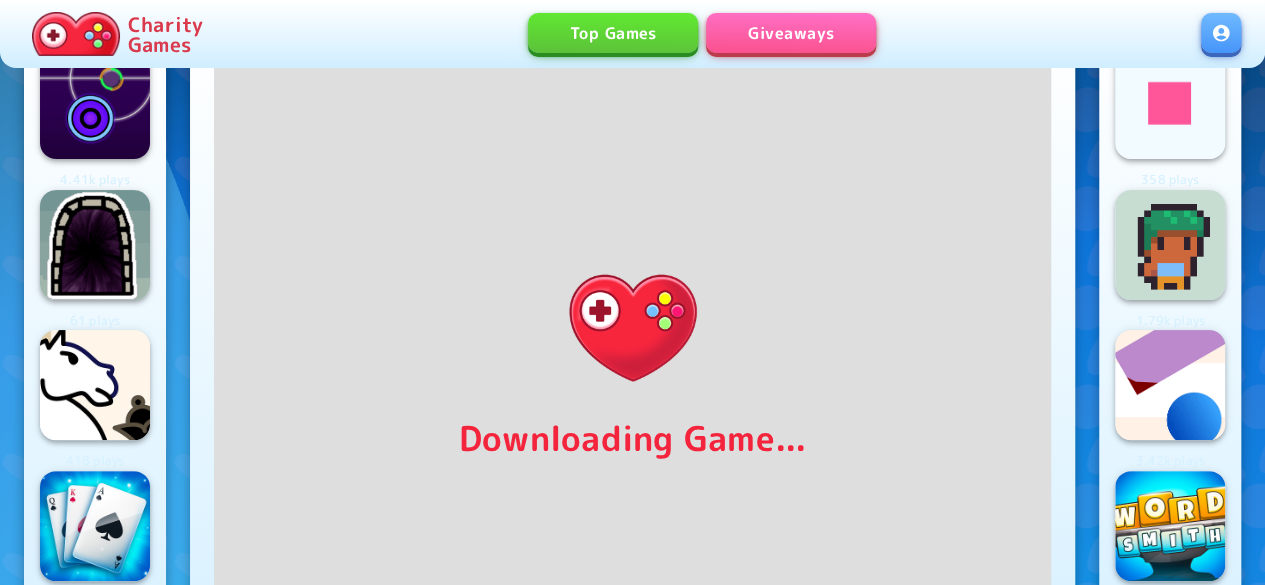 scroll, scrollTop: 49, scrollLeft: 0, axis: vertical 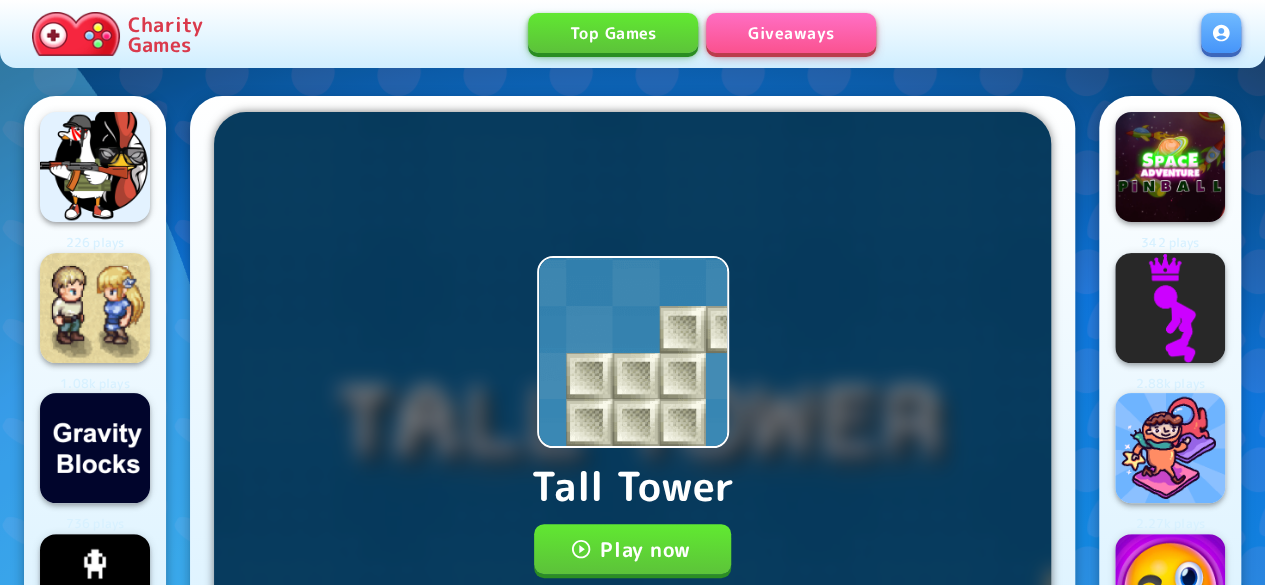 click on "Play now" at bounding box center [632, 549] 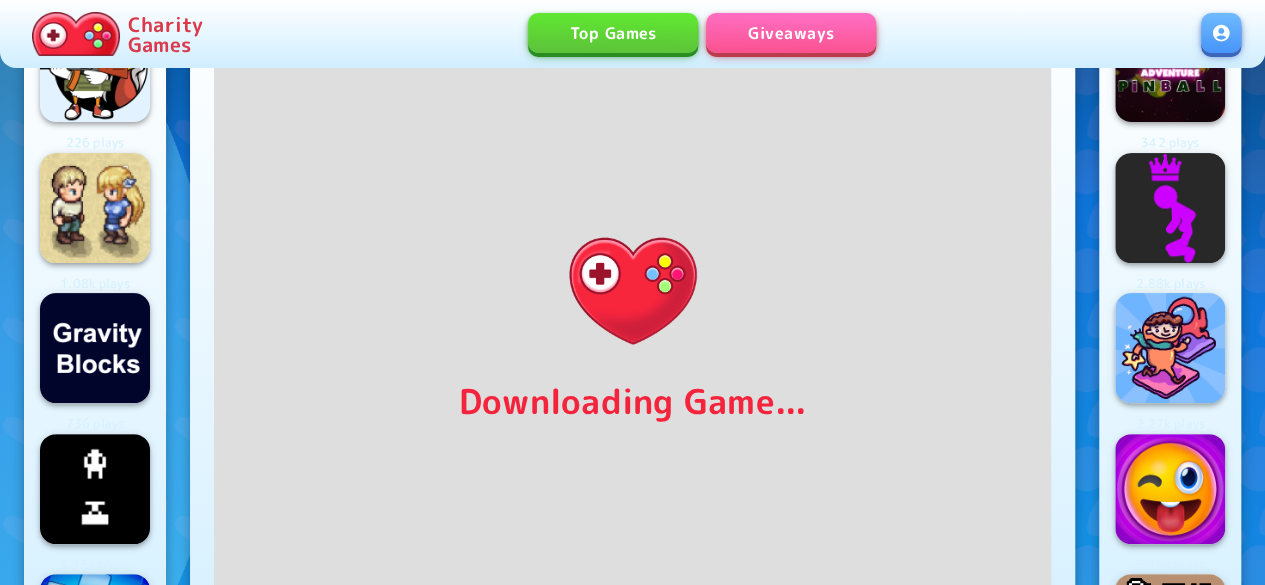 scroll, scrollTop: 82, scrollLeft: 0, axis: vertical 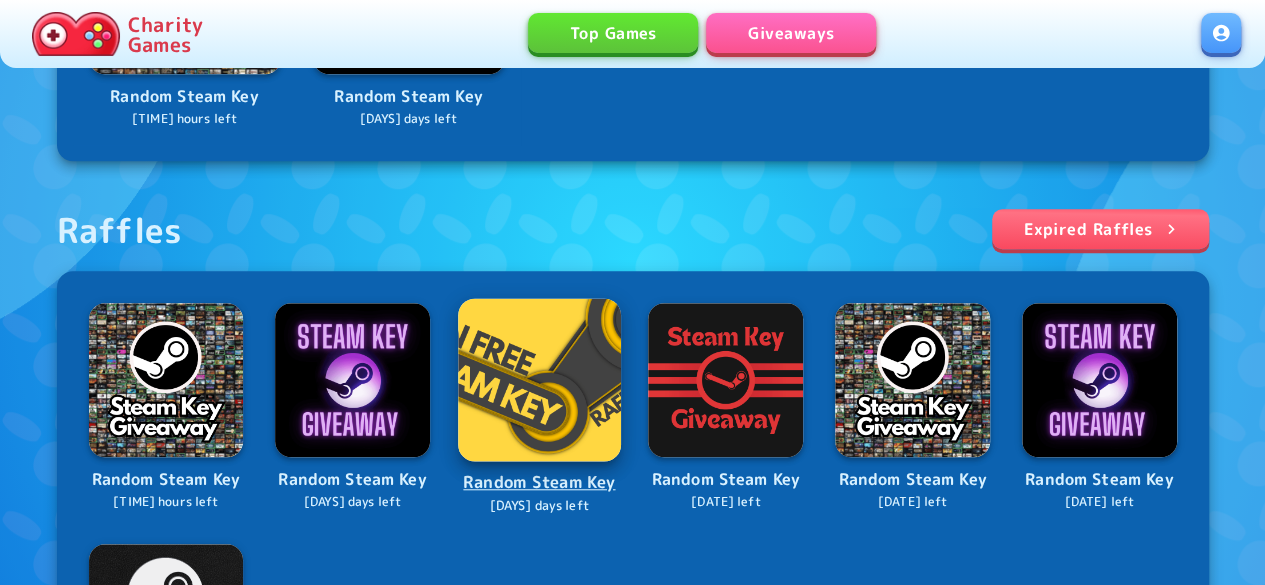 click at bounding box center [539, 379] 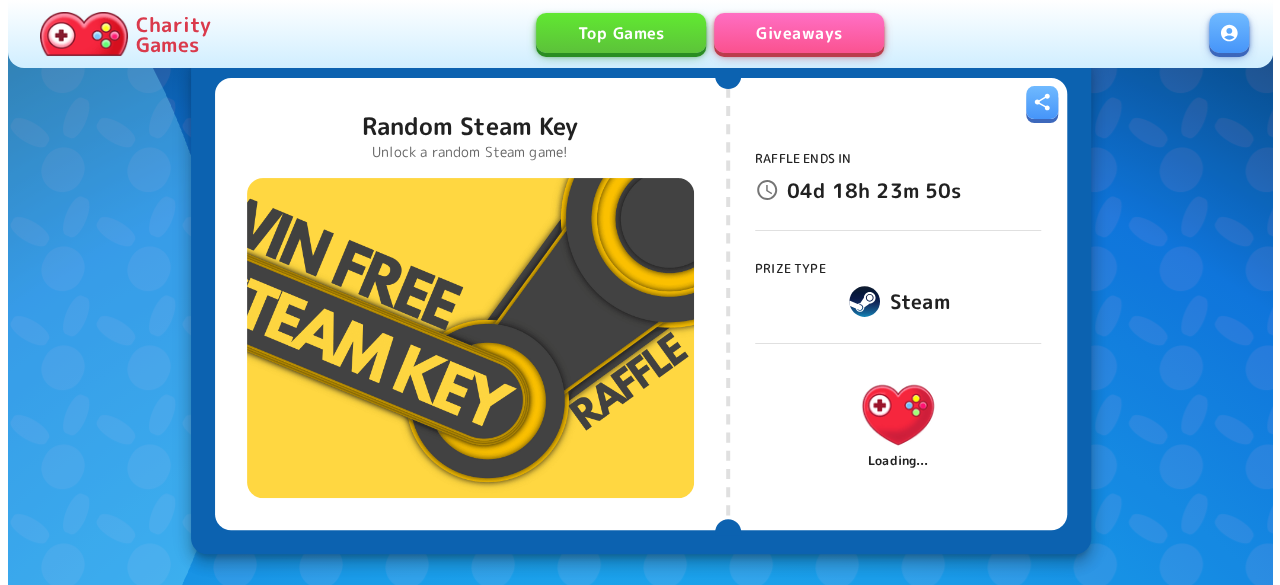 scroll, scrollTop: 300, scrollLeft: 0, axis: vertical 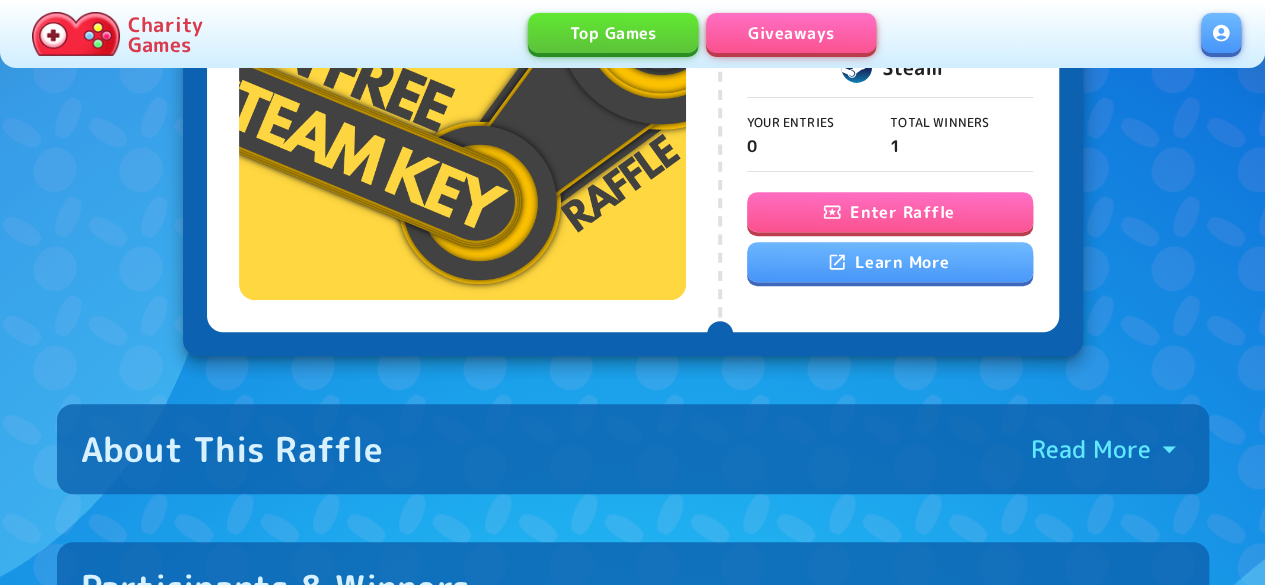 click on "Enter Raffle" at bounding box center [890, 212] 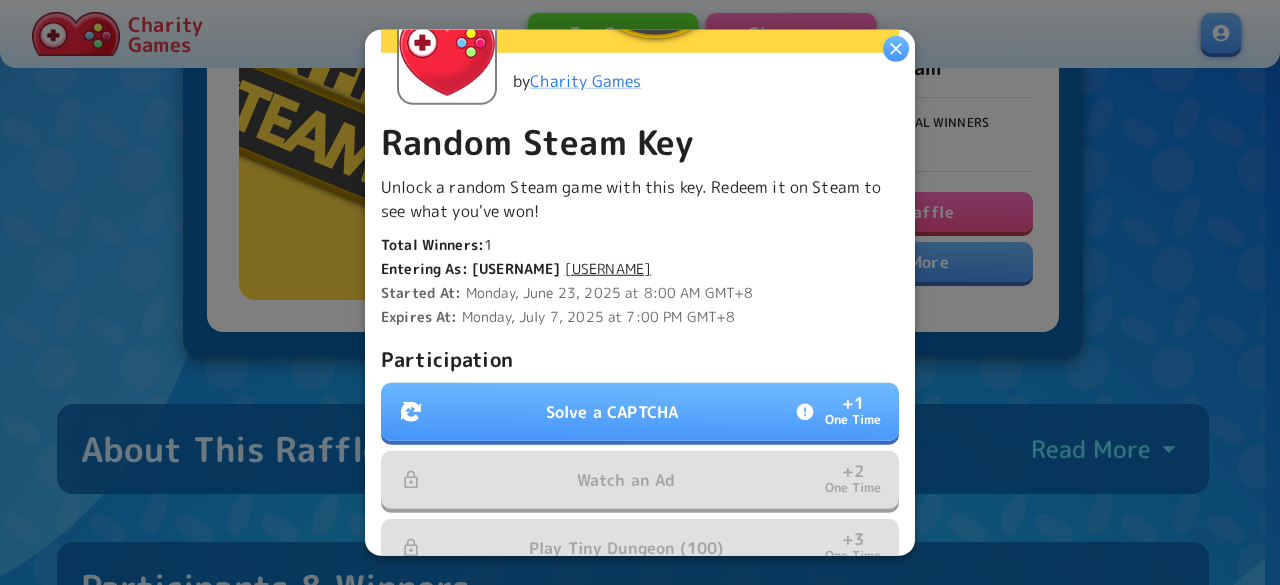scroll, scrollTop: 400, scrollLeft: 0, axis: vertical 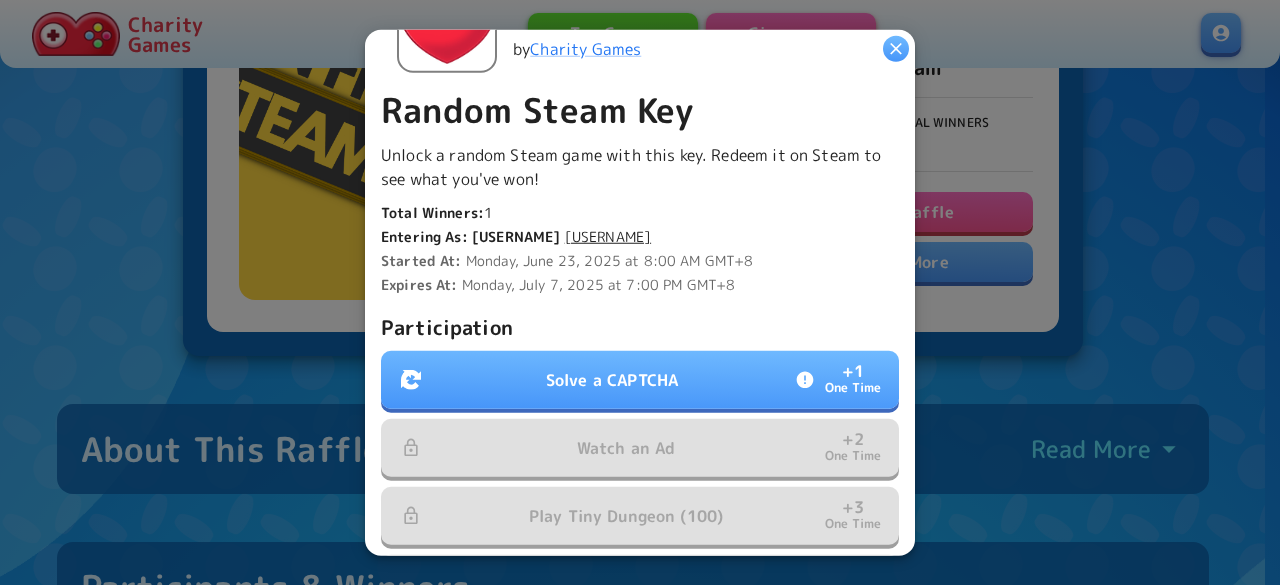 click on "Solve a CAPTCHA + 1 One Time" at bounding box center [640, 380] 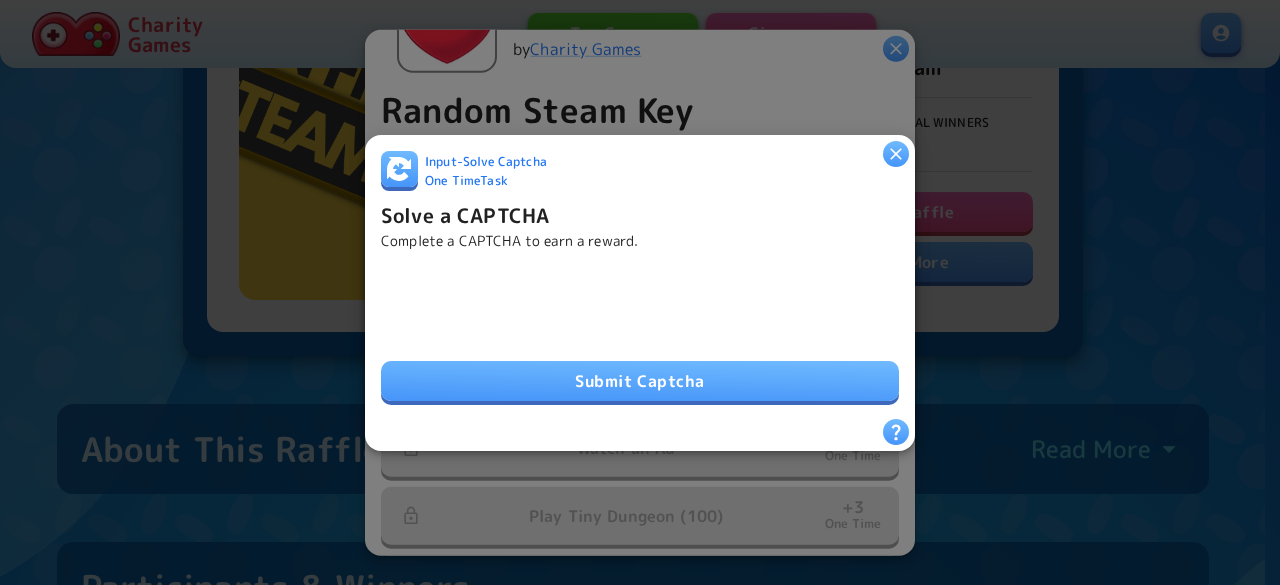 click on "Submit Captcha" at bounding box center [640, 381] 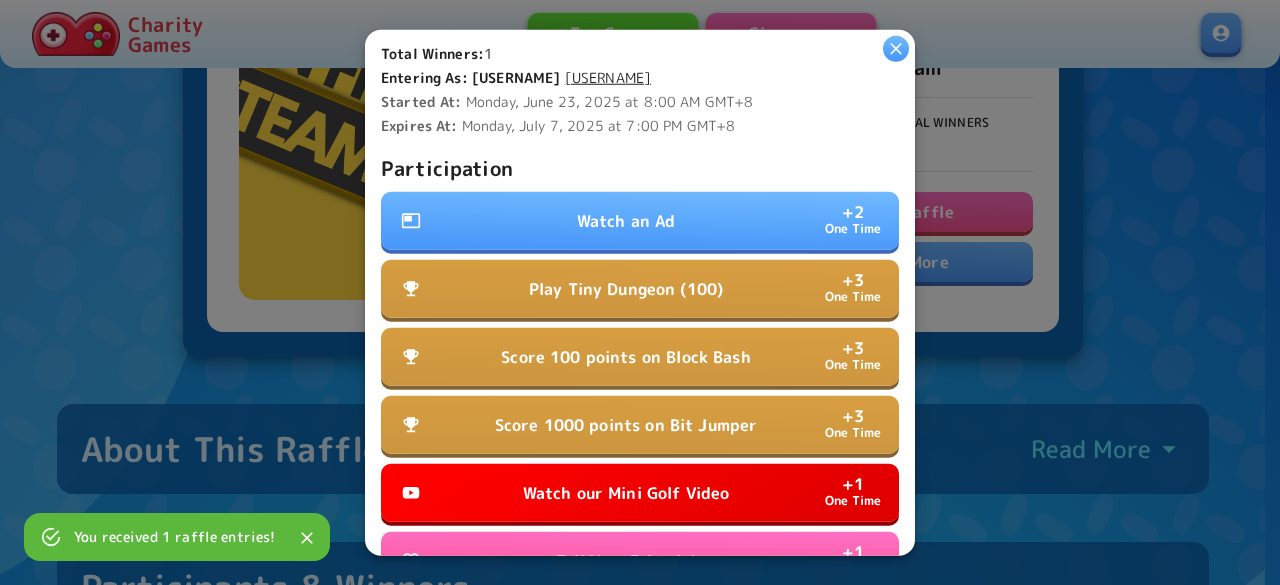 scroll, scrollTop: 600, scrollLeft: 0, axis: vertical 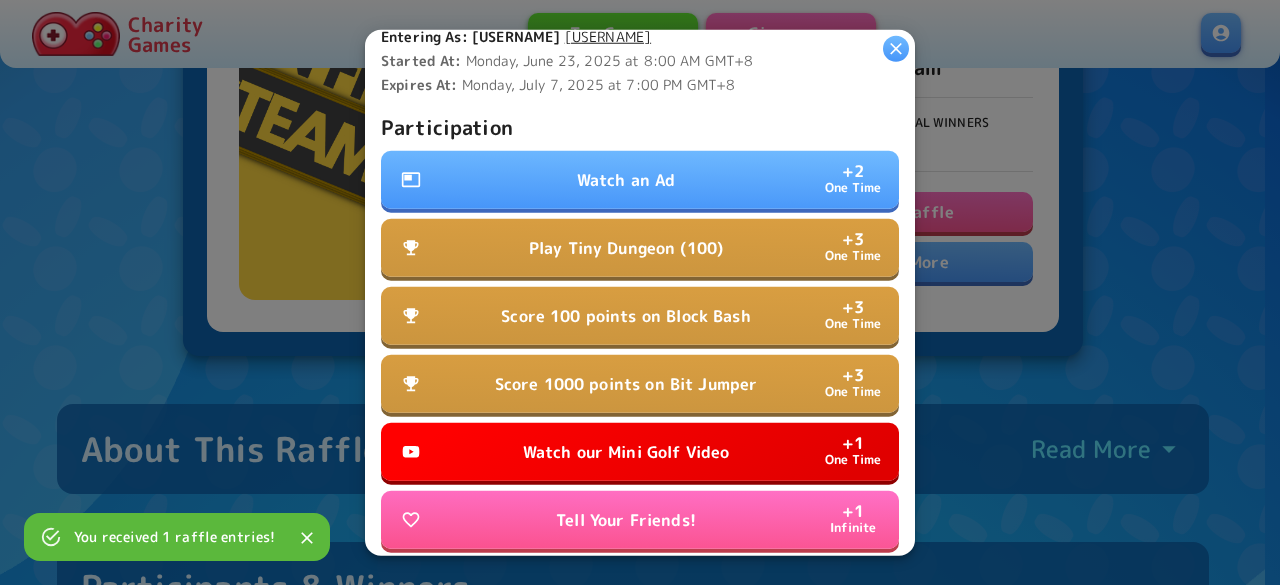 click on "Watch an Ad" at bounding box center (626, 180) 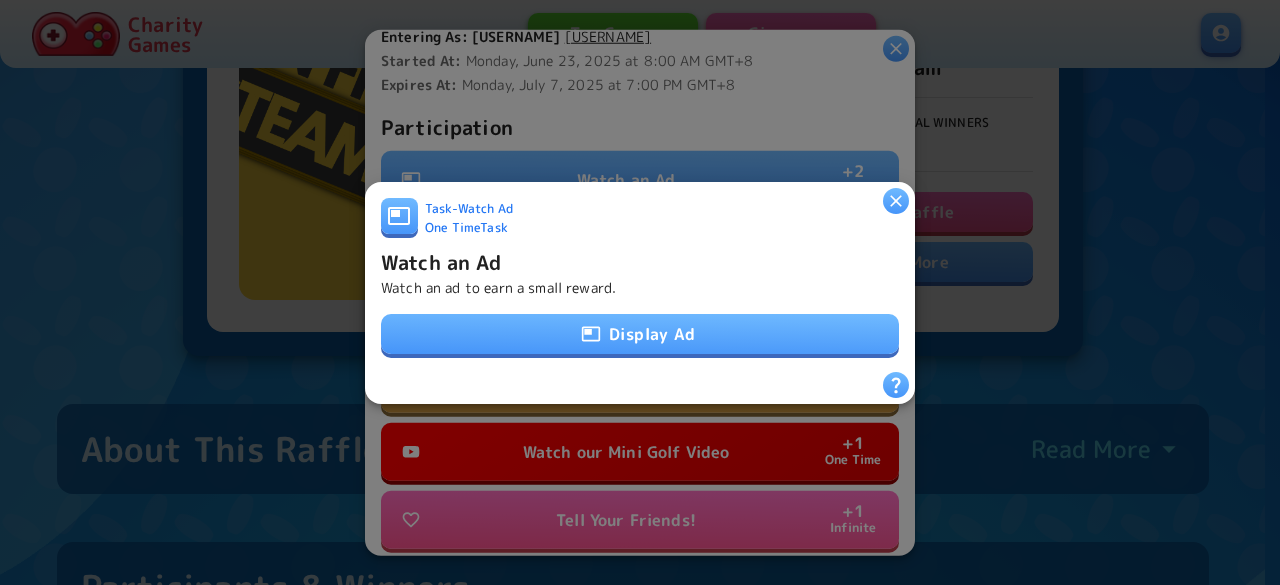click on "Display Ad" at bounding box center [640, 334] 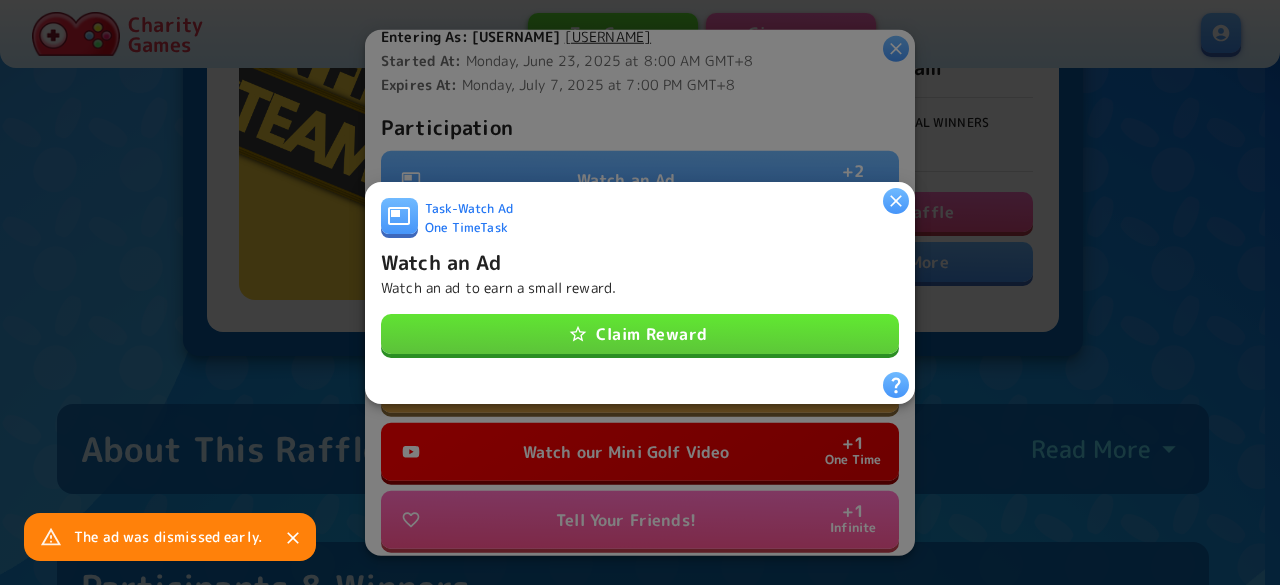 click on "Claim Reward" at bounding box center [640, 334] 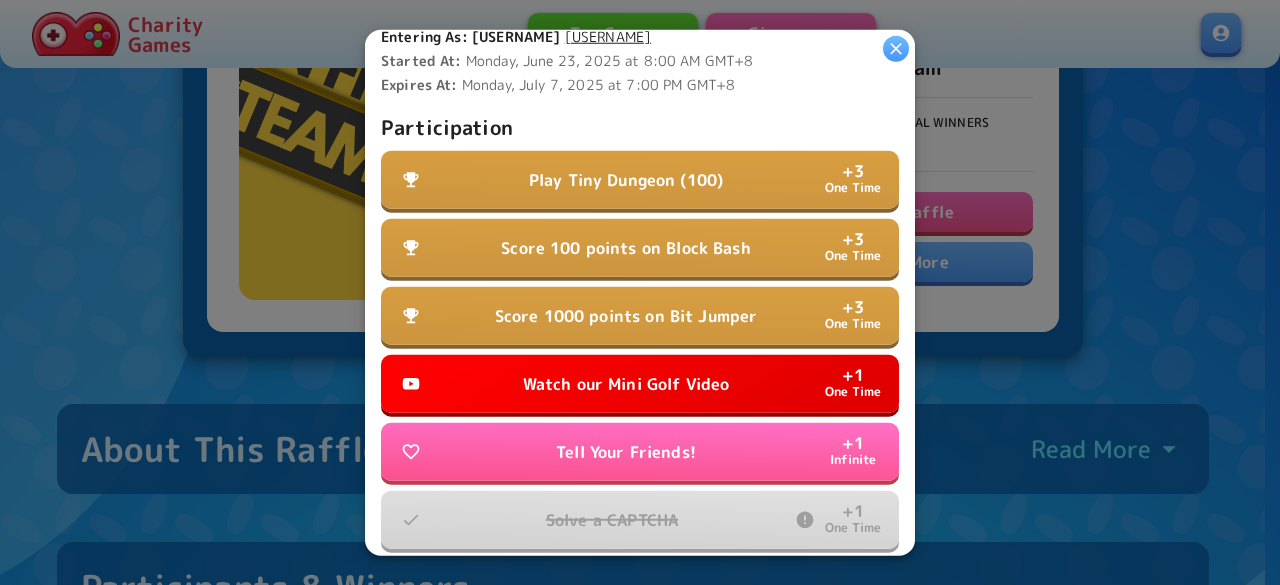 click on "Play Tiny Dungeon (100) + 3 One Time" at bounding box center [640, 180] 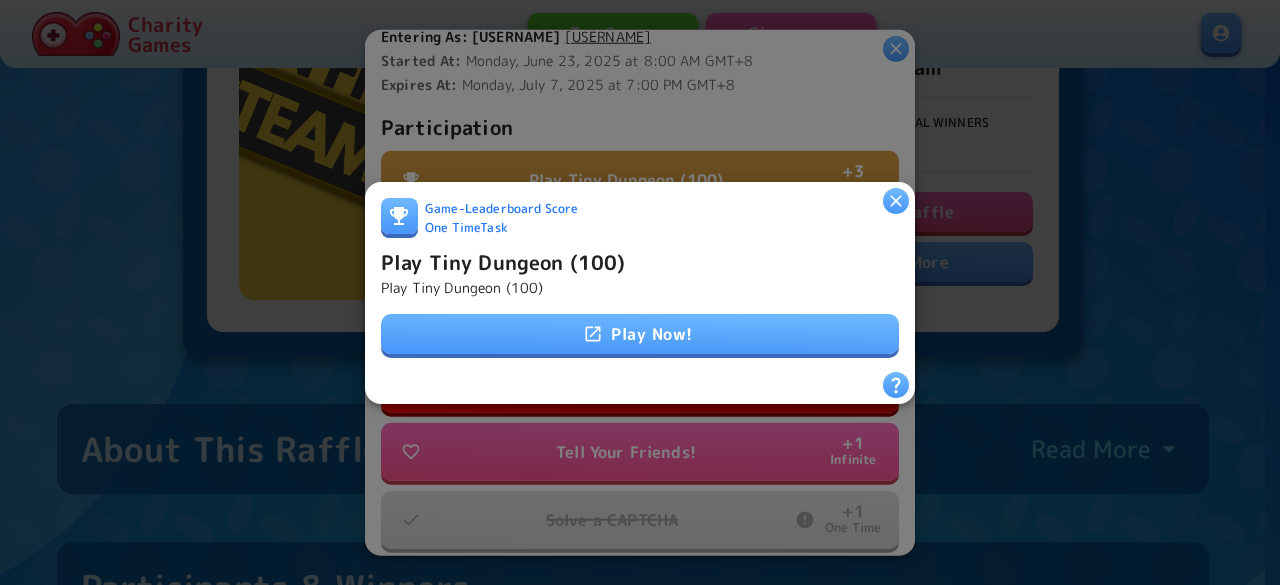click on "Play Now!" at bounding box center (640, 334) 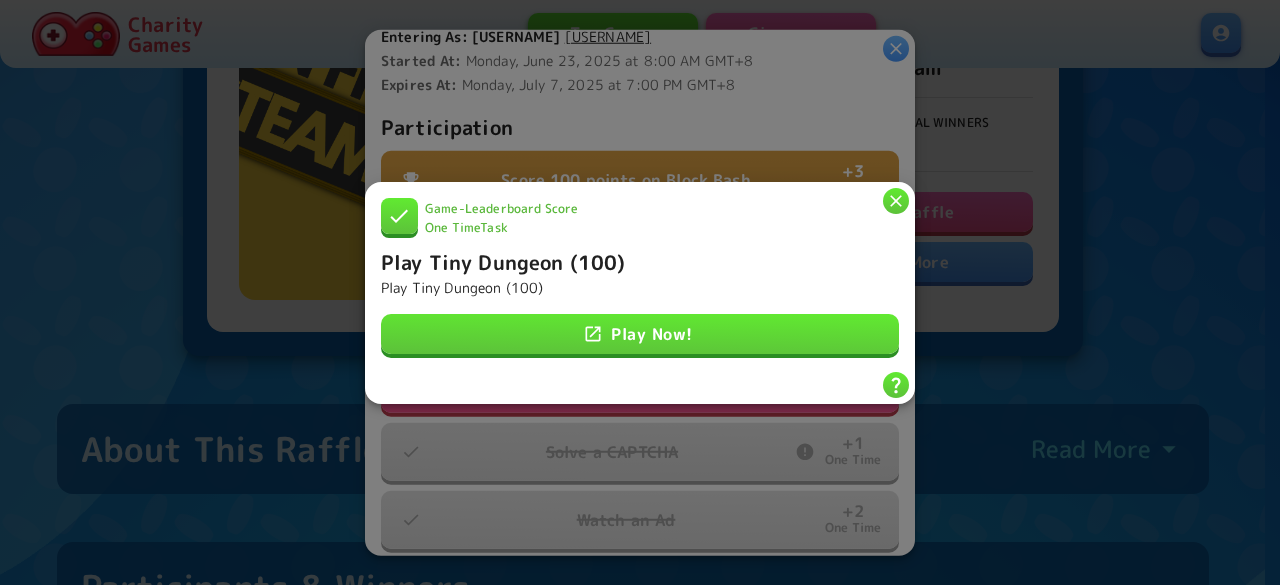 click at bounding box center [896, 200] 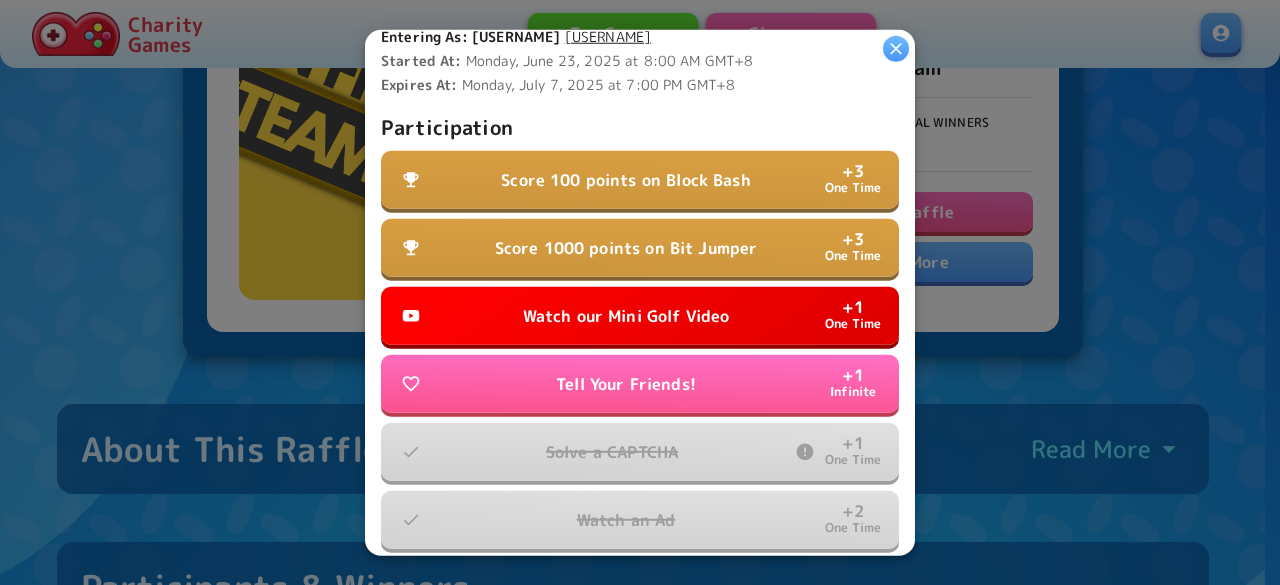 scroll, scrollTop: 746, scrollLeft: 0, axis: vertical 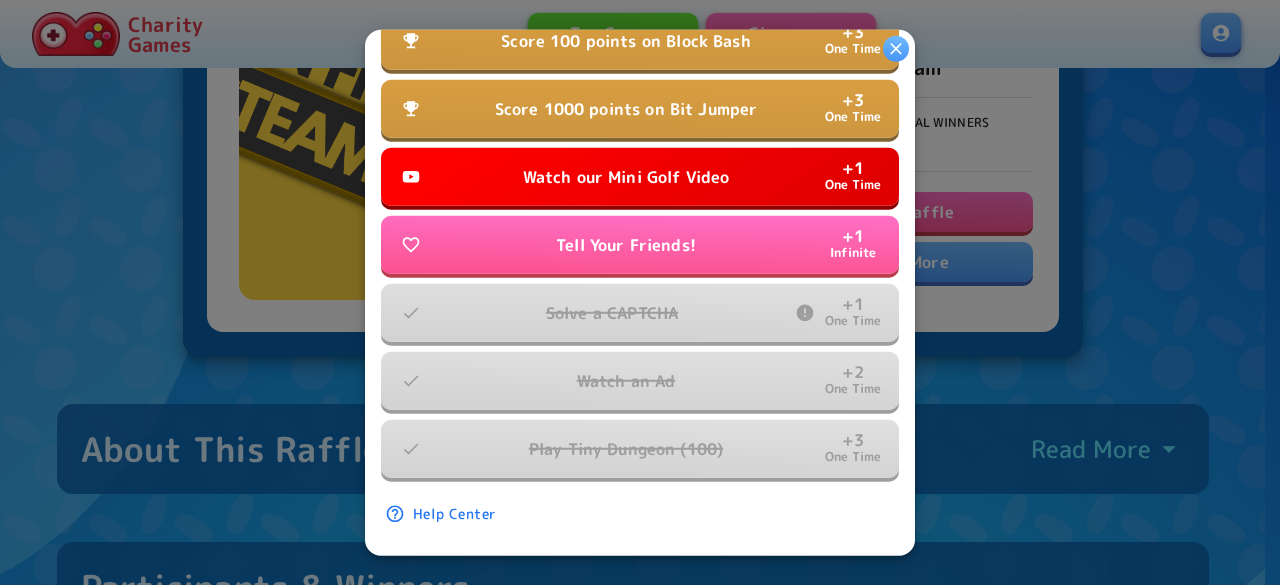 click on "Watch our Mini Golf Video + 1 One Time" at bounding box center (640, 177) 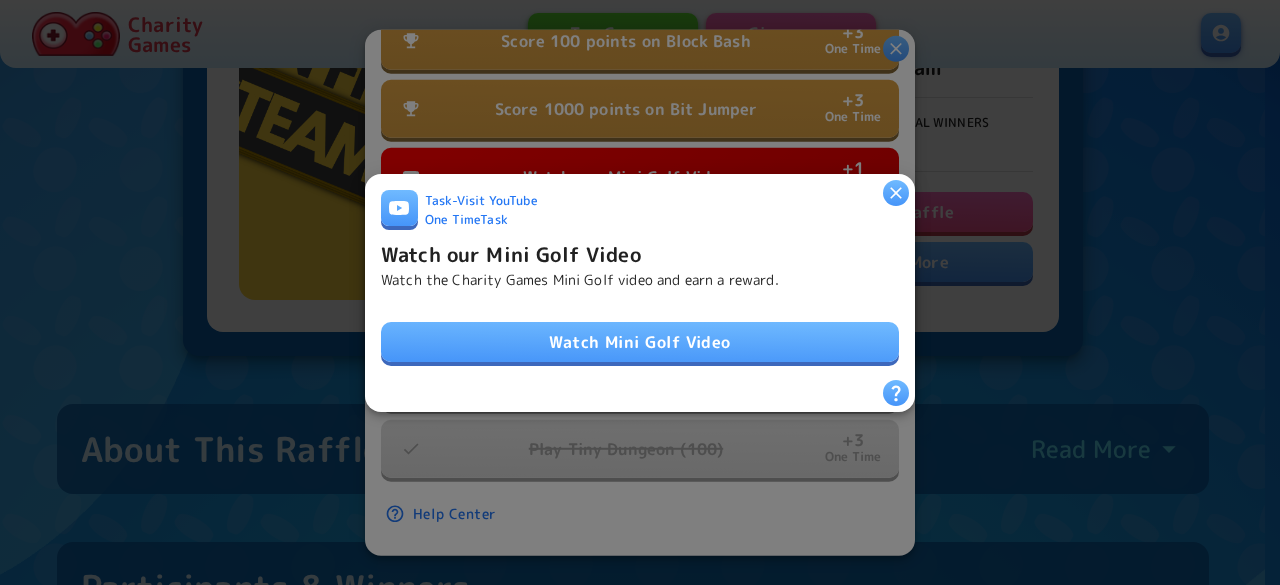 click on "Watch Mini Golf Video" at bounding box center [640, 342] 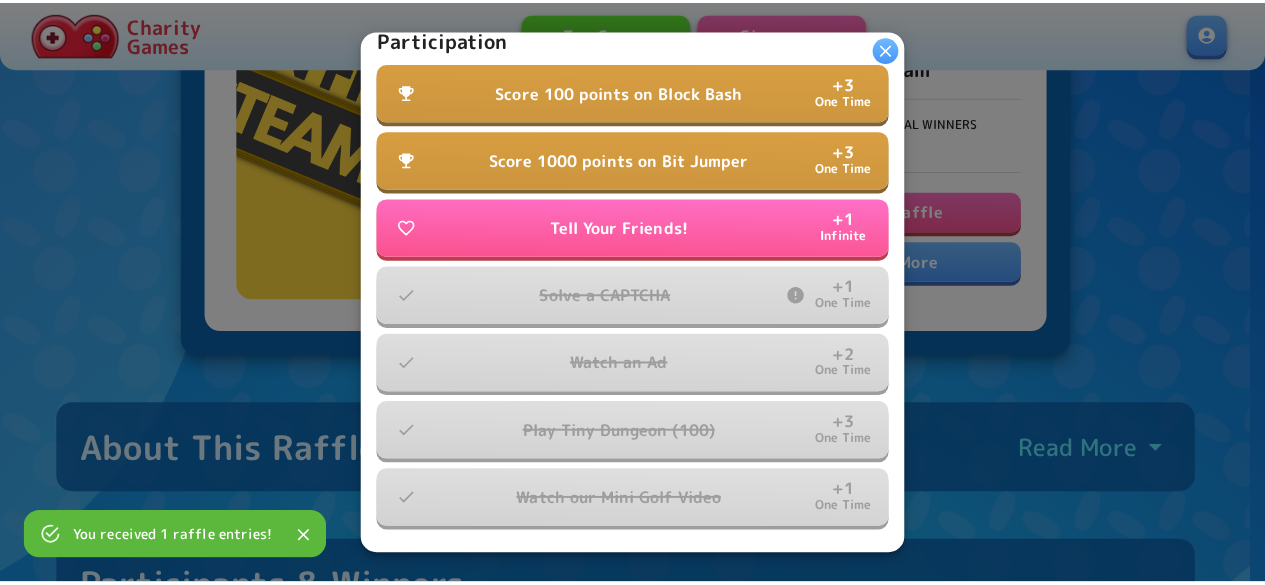scroll, scrollTop: 646, scrollLeft: 0, axis: vertical 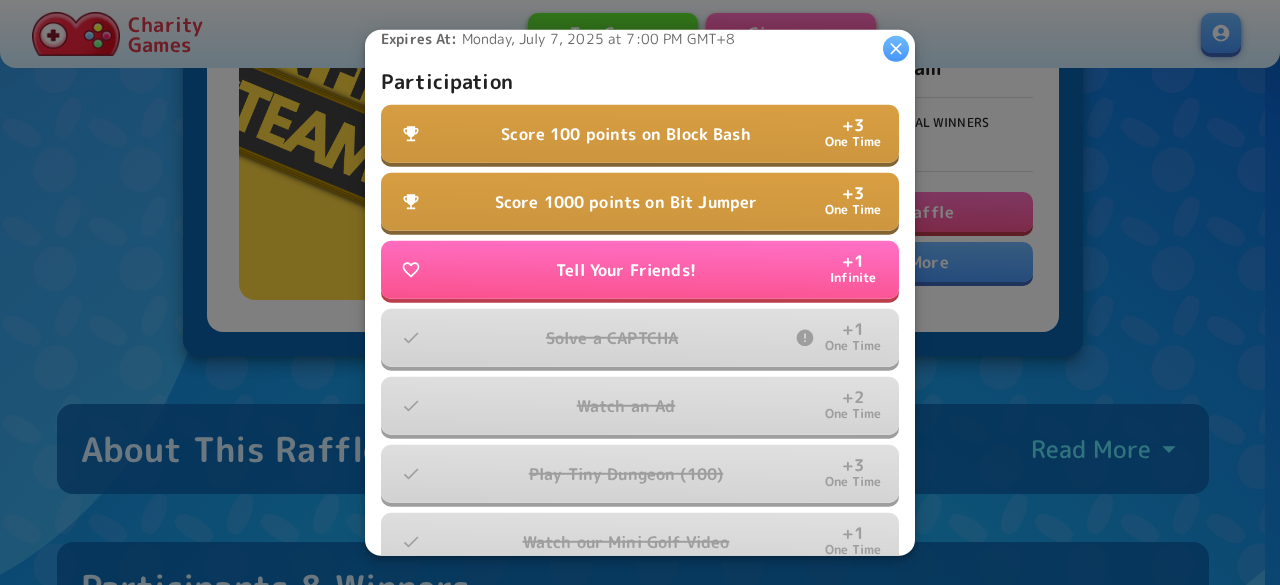 click on "Score 100 points on Block Bash + 3 One Time" at bounding box center (640, 134) 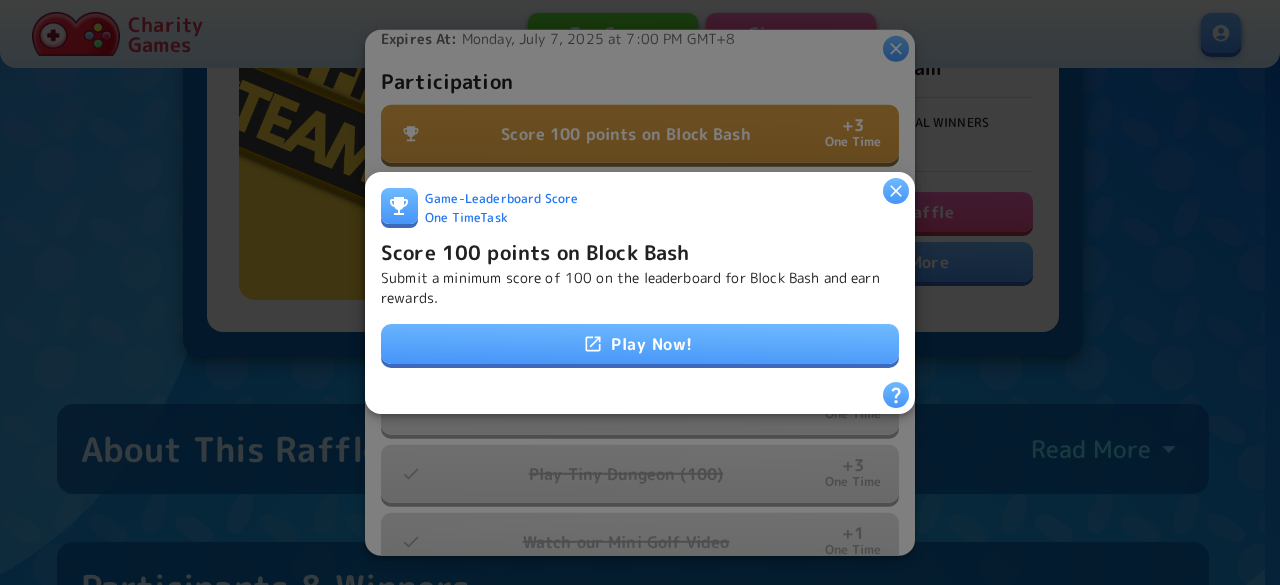 click on "Play Now!" at bounding box center (640, 344) 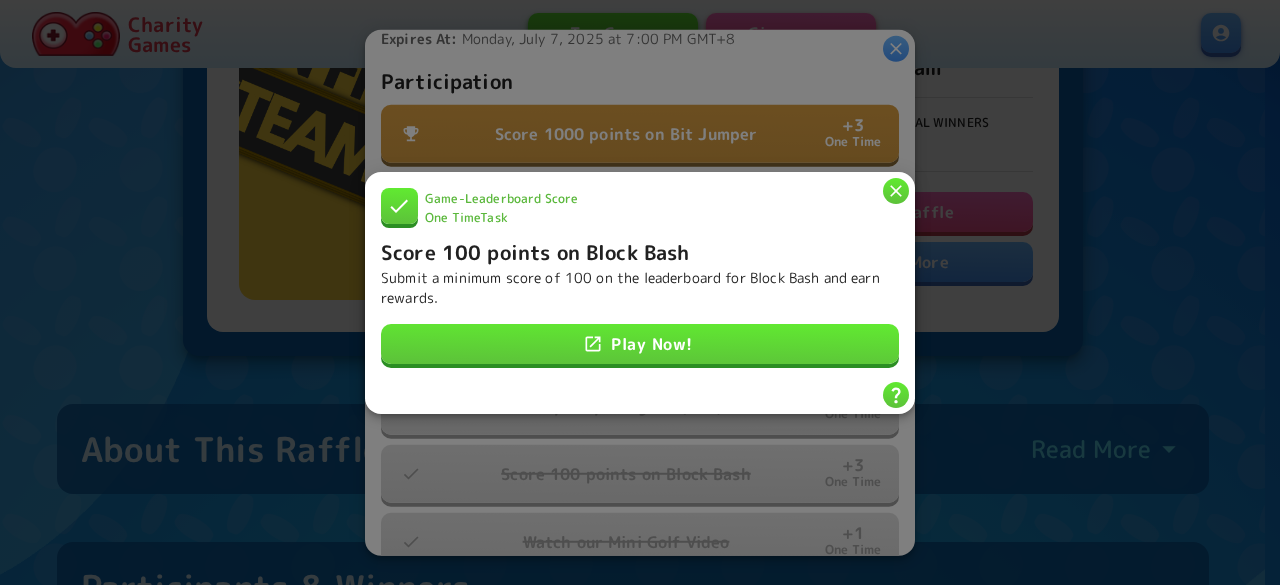 click at bounding box center (896, 190) 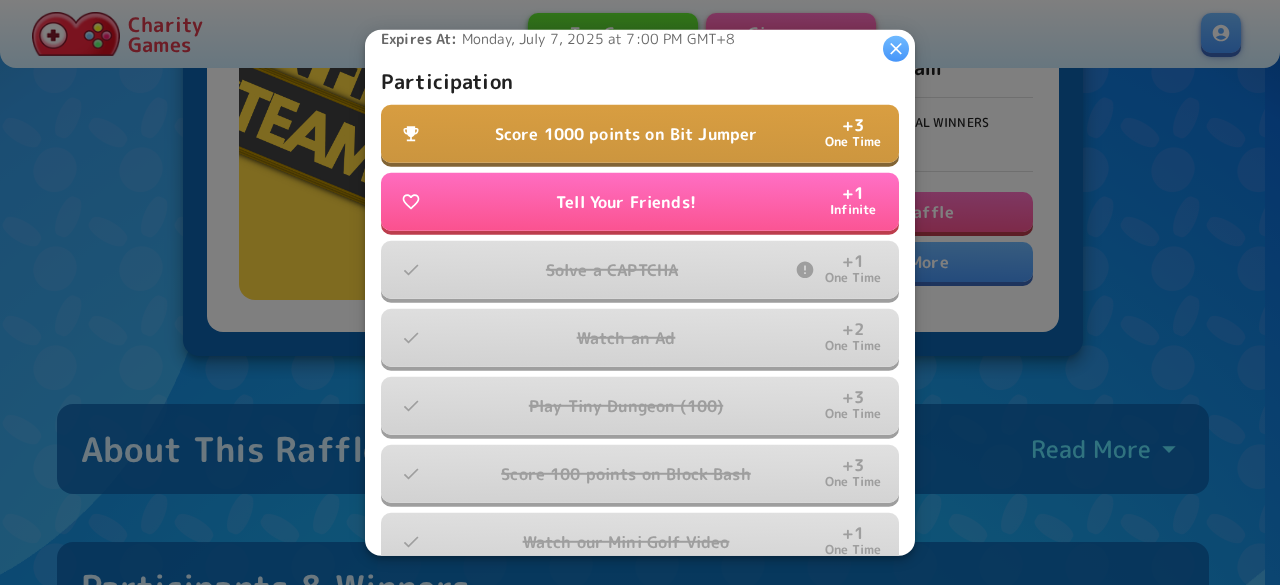 click on "Score 1000 points on Bit Jumper" at bounding box center [626, 134] 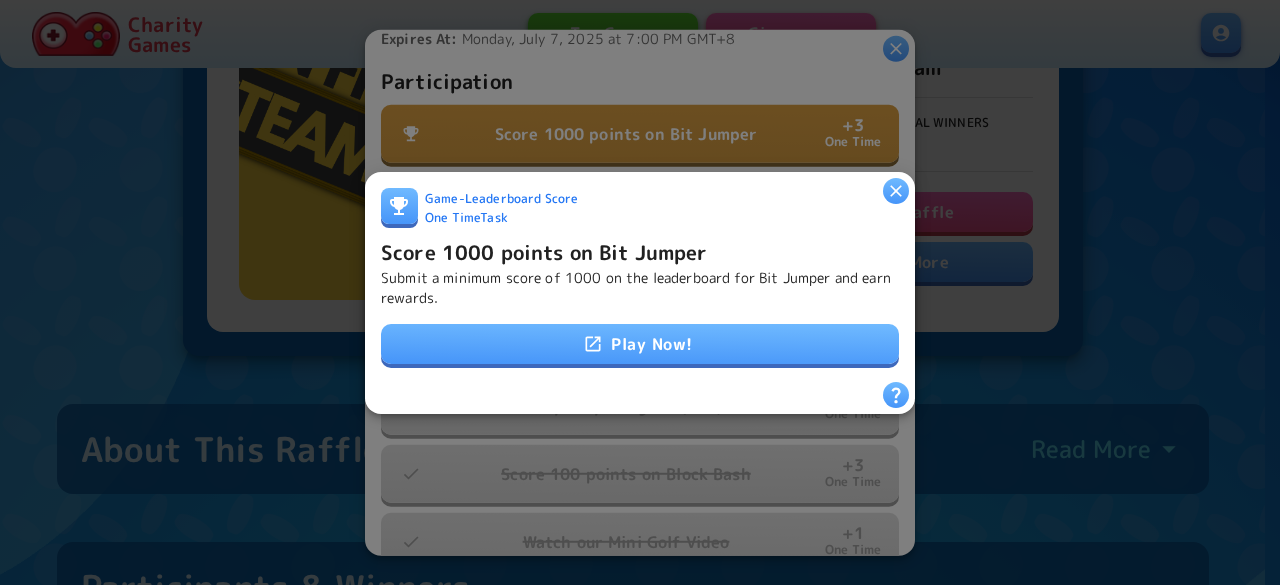 click on "Play Now!" at bounding box center [640, 344] 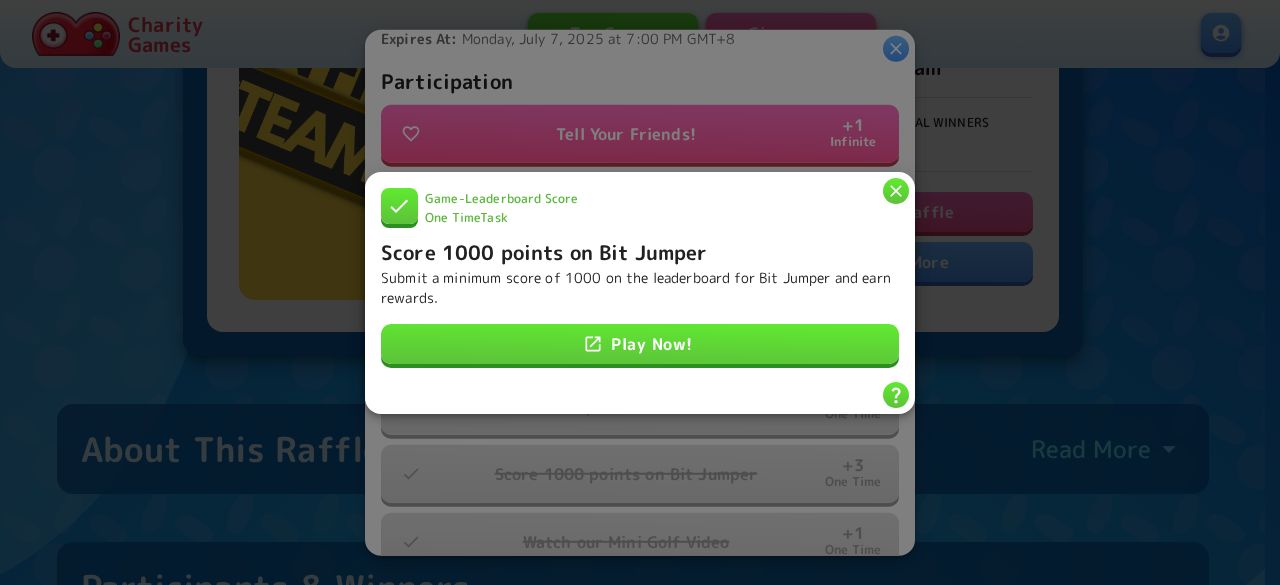 click at bounding box center (896, 190) 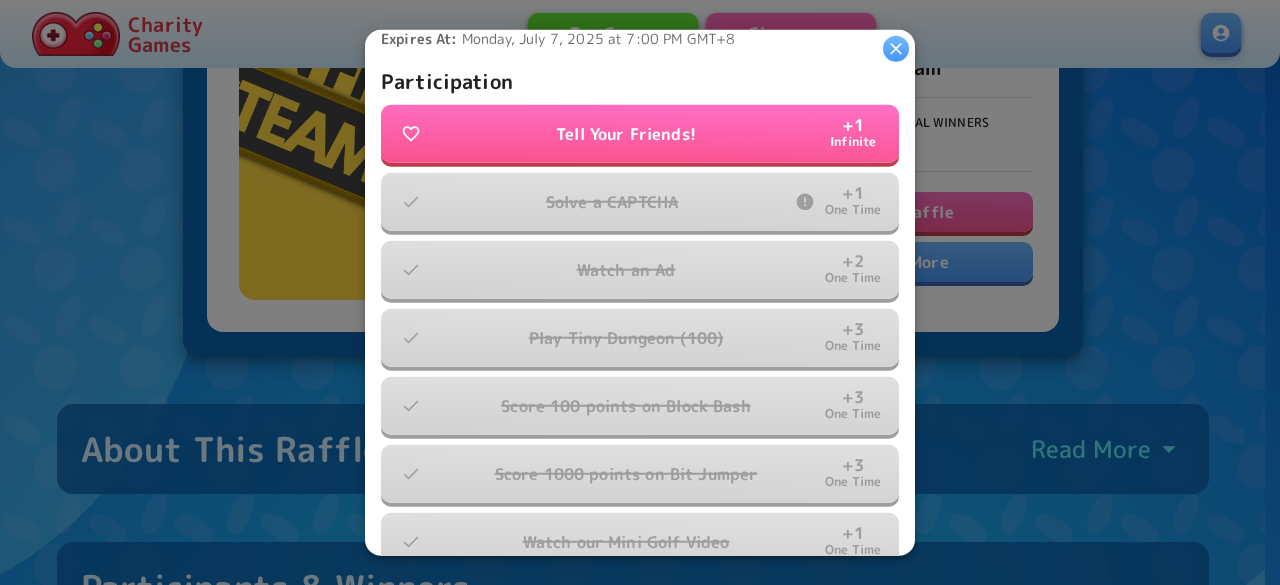 click at bounding box center [896, 48] 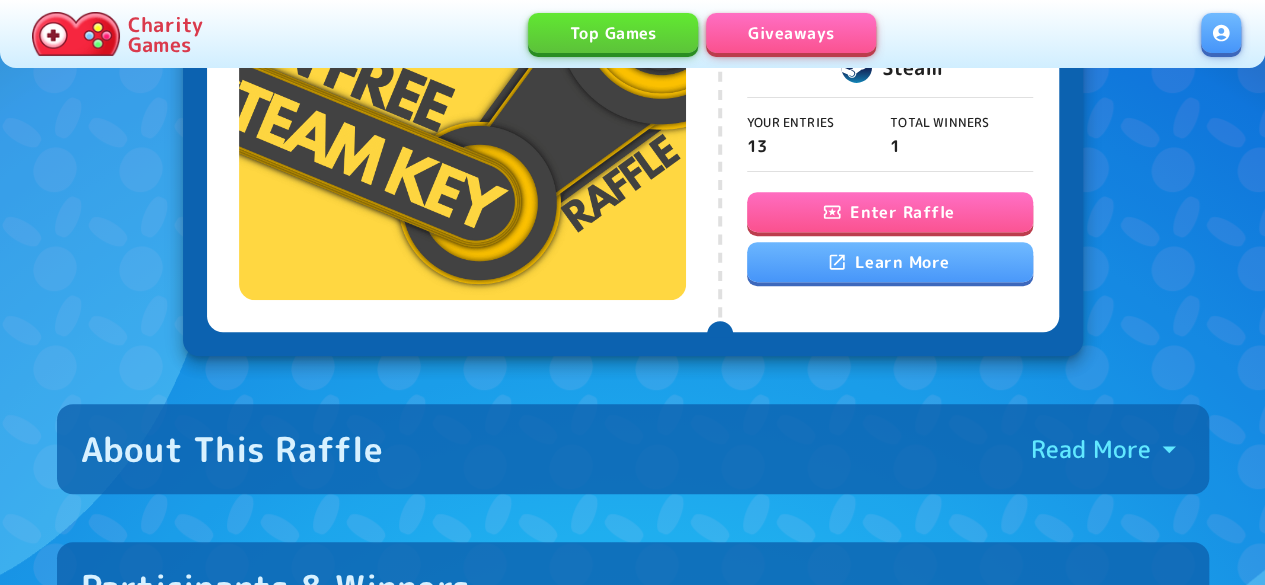 click on "Giveaways" at bounding box center (791, 33) 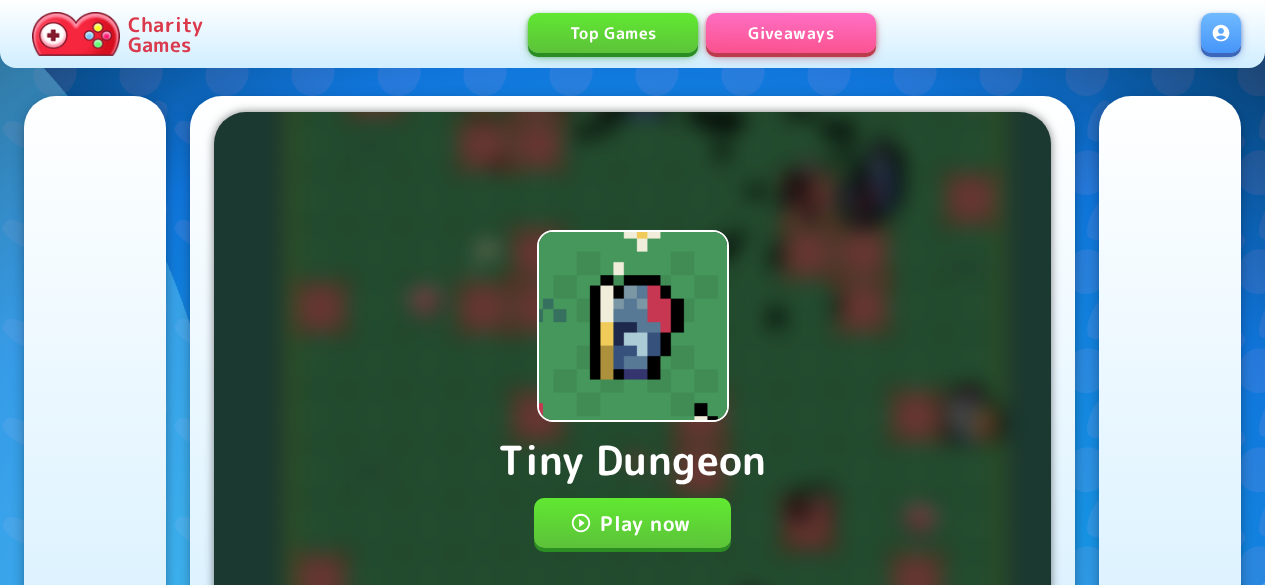 scroll, scrollTop: 0, scrollLeft: 0, axis: both 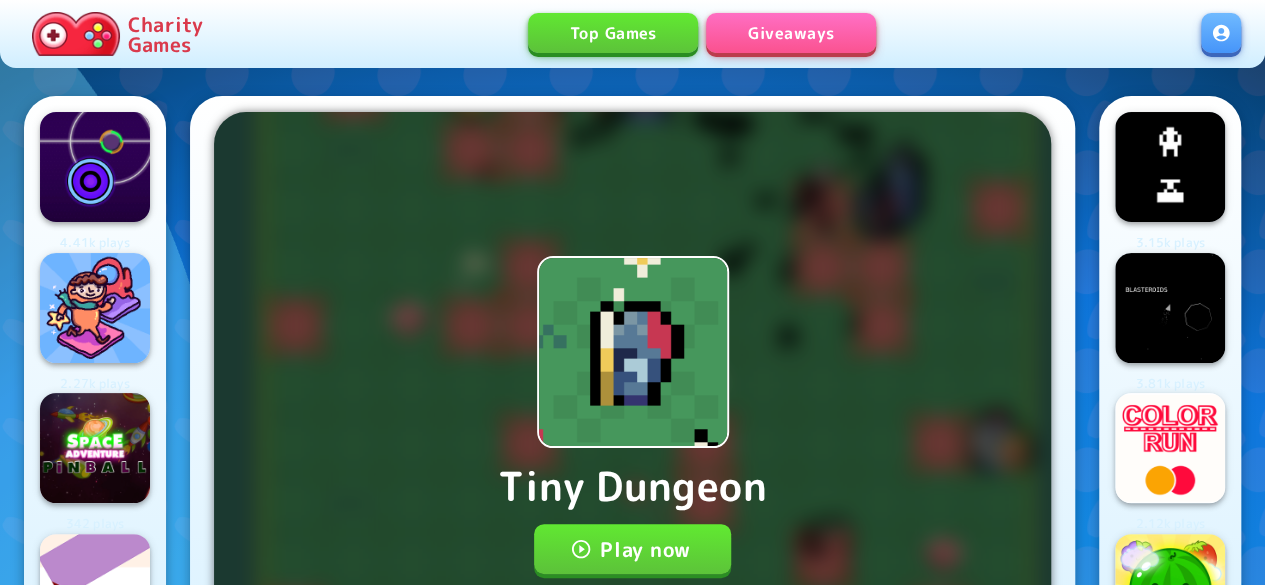 click on "Play now" at bounding box center (632, 549) 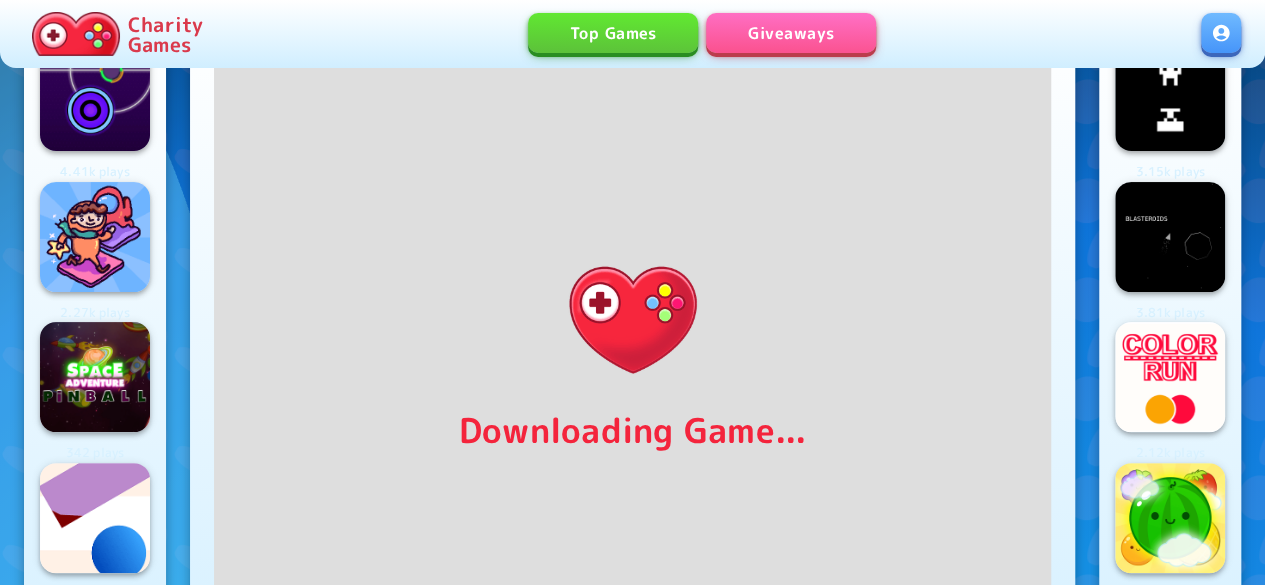 scroll, scrollTop: 56, scrollLeft: 0, axis: vertical 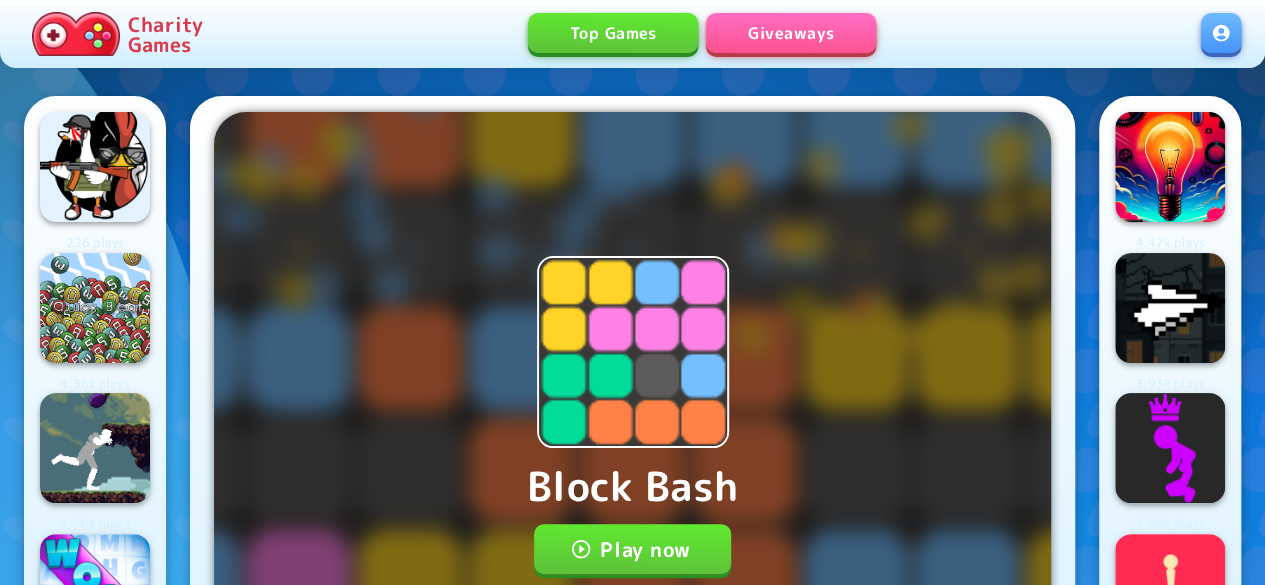 click on "Play now" at bounding box center [632, 549] 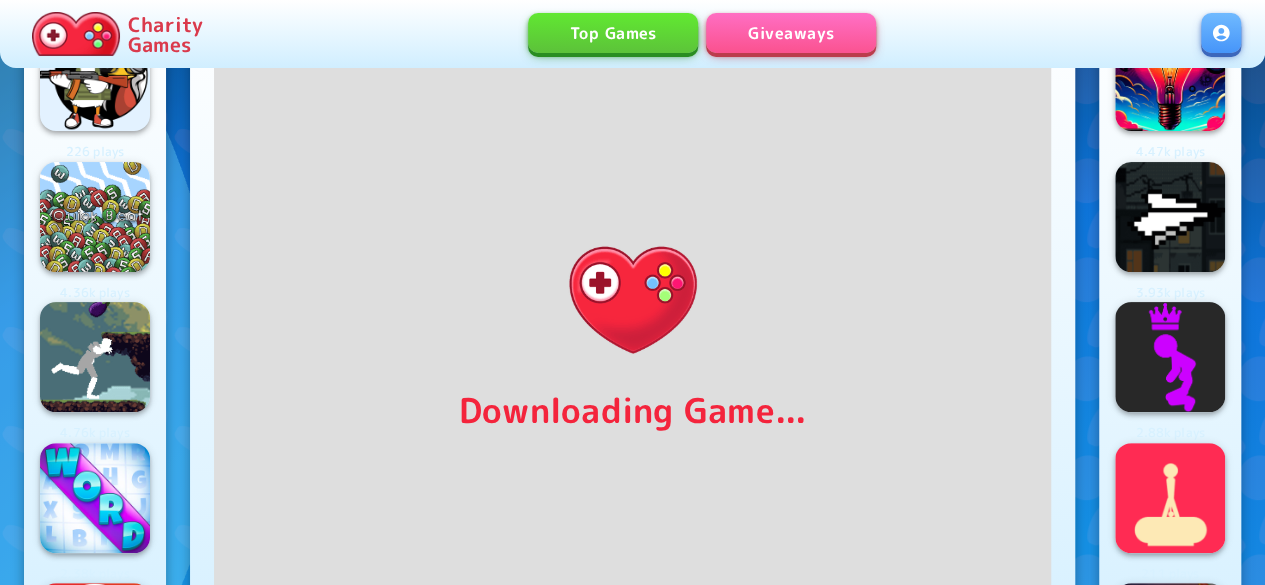 scroll, scrollTop: 82, scrollLeft: 0, axis: vertical 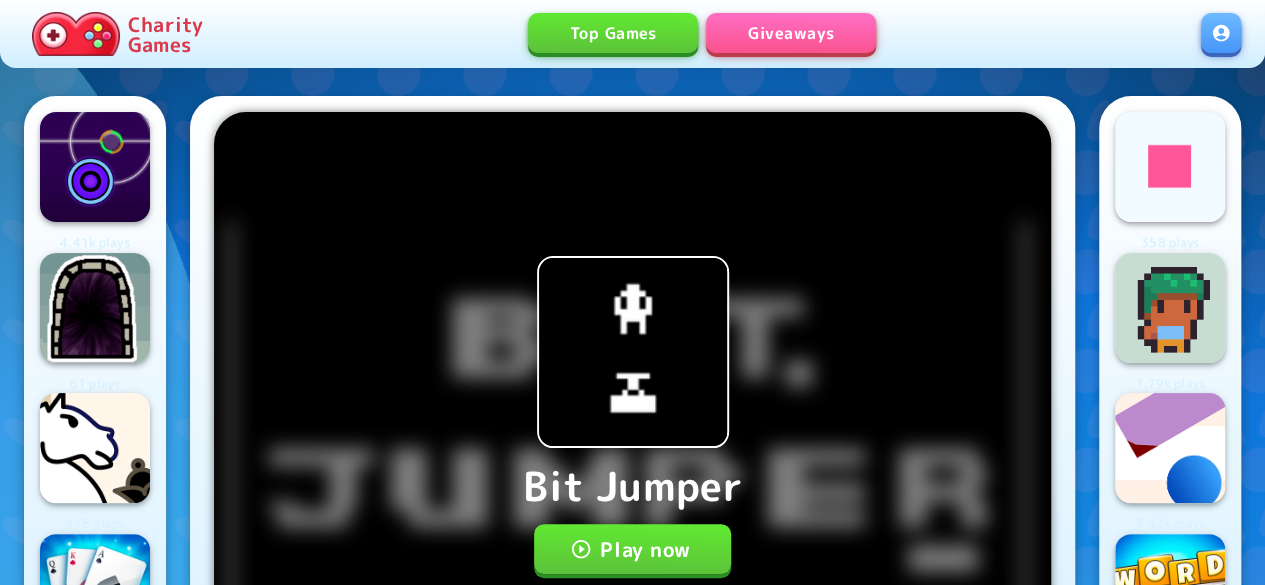 click on "Play now" at bounding box center [632, 549] 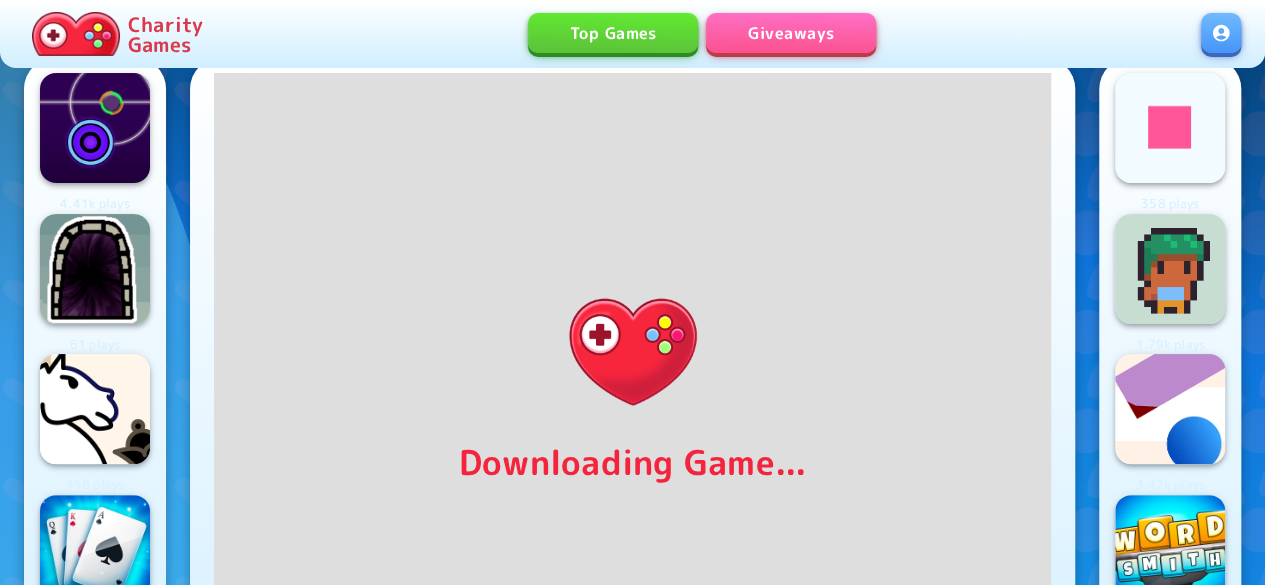 scroll, scrollTop: 48, scrollLeft: 0, axis: vertical 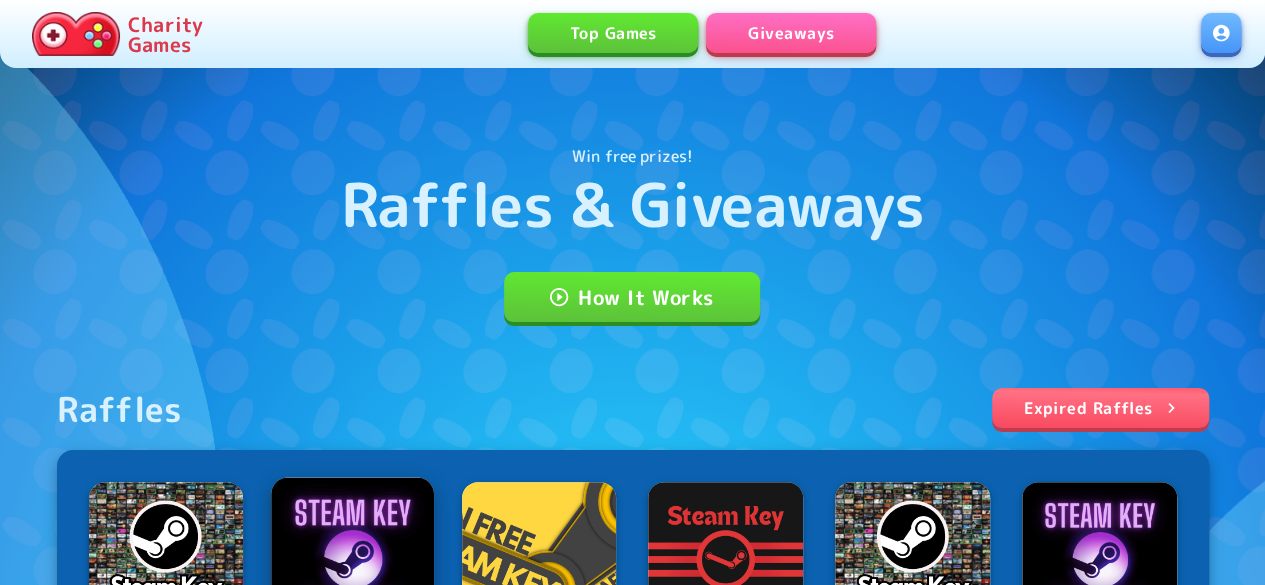 click at bounding box center (352, 558) 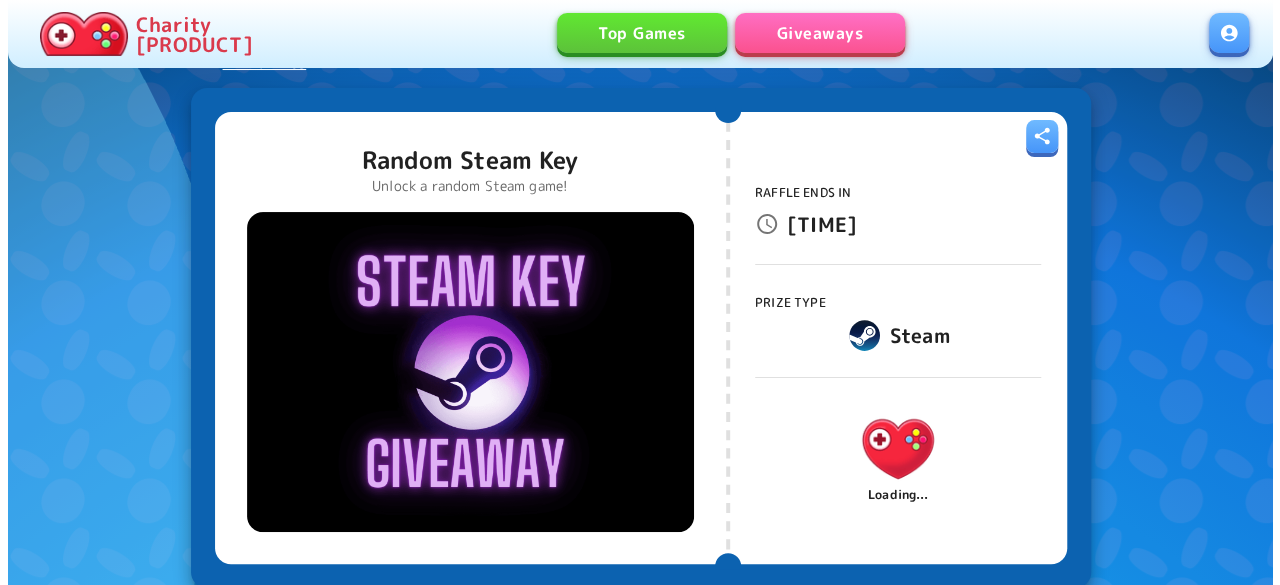 scroll, scrollTop: 100, scrollLeft: 0, axis: vertical 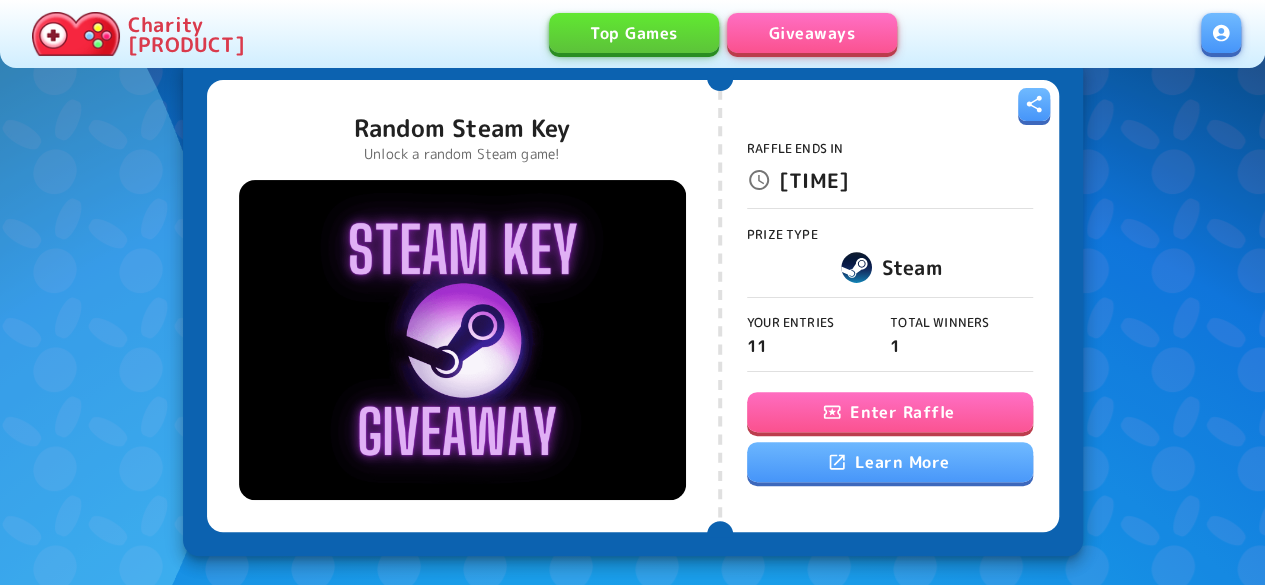 click on "Enter Raffle" at bounding box center [890, 412] 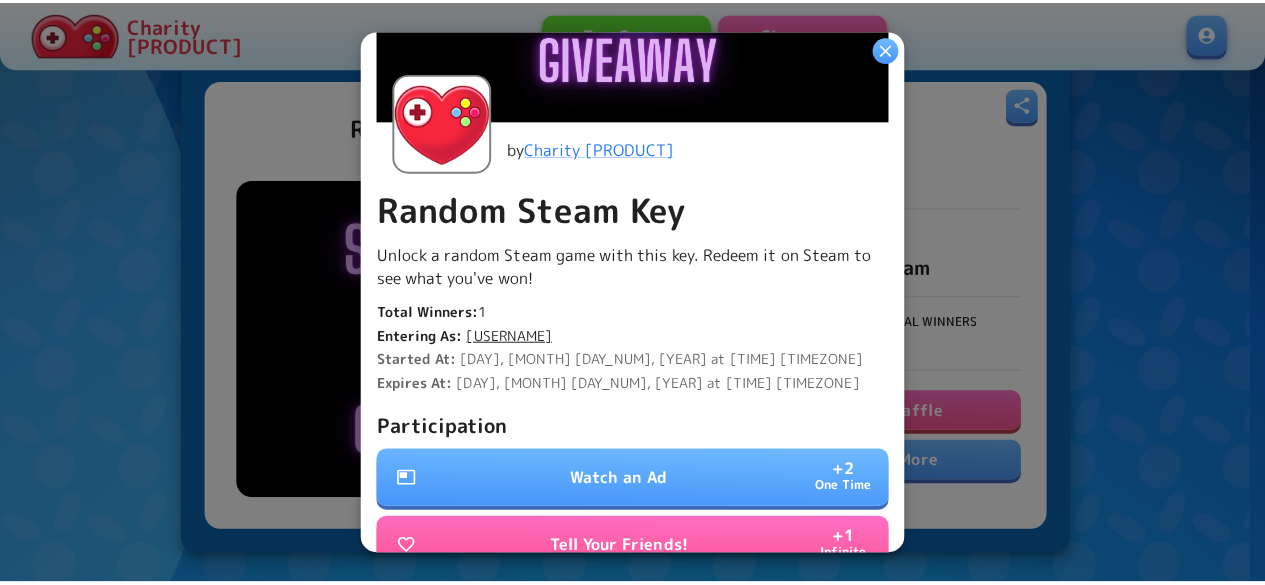 scroll, scrollTop: 400, scrollLeft: 0, axis: vertical 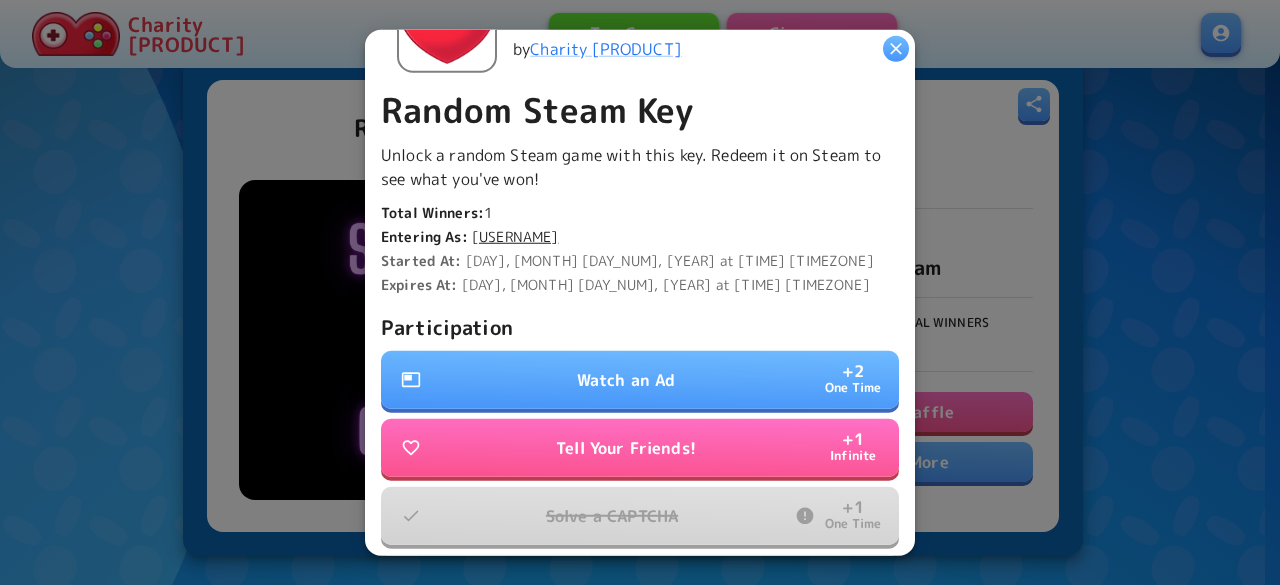 click on "Watch an Ad" at bounding box center [626, 380] 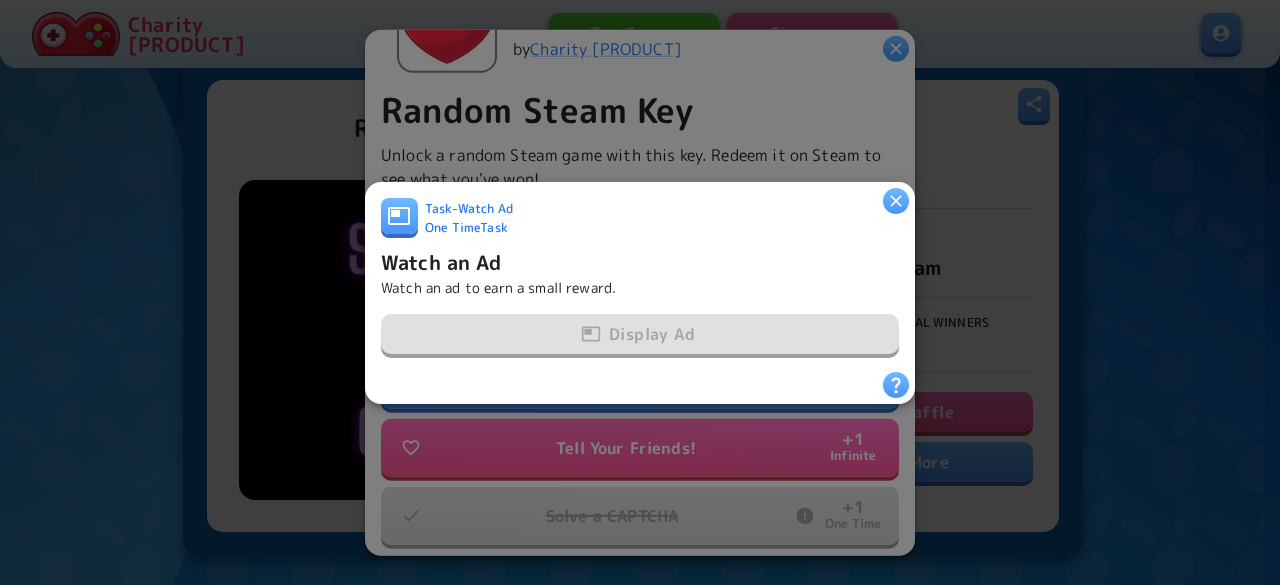 click at bounding box center (896, 200) 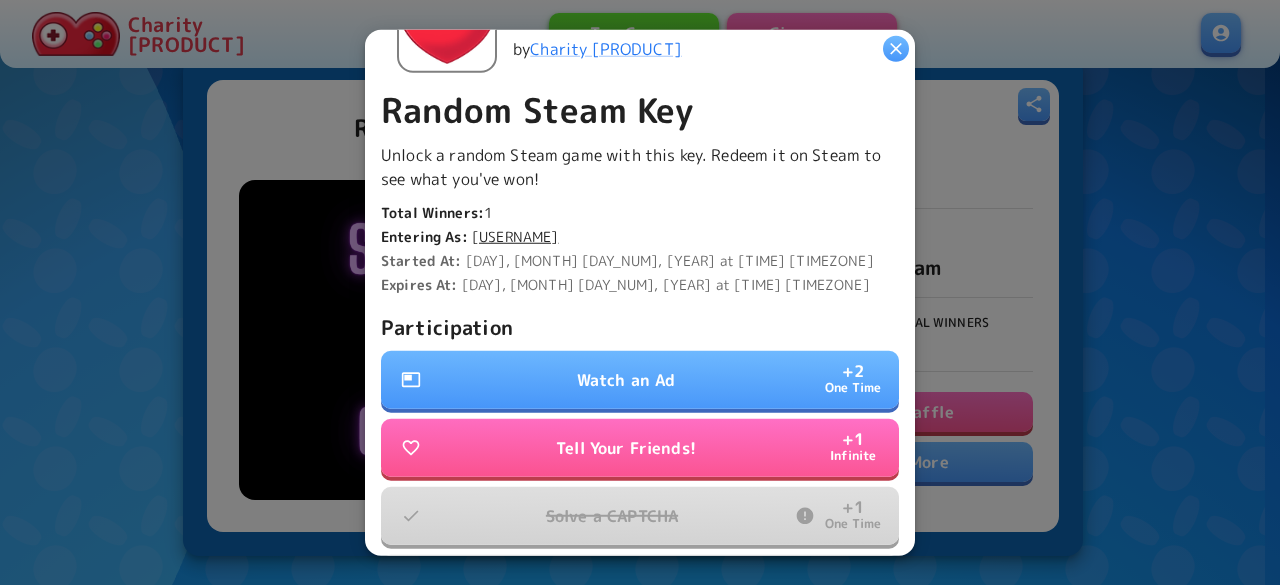 click at bounding box center [896, 48] 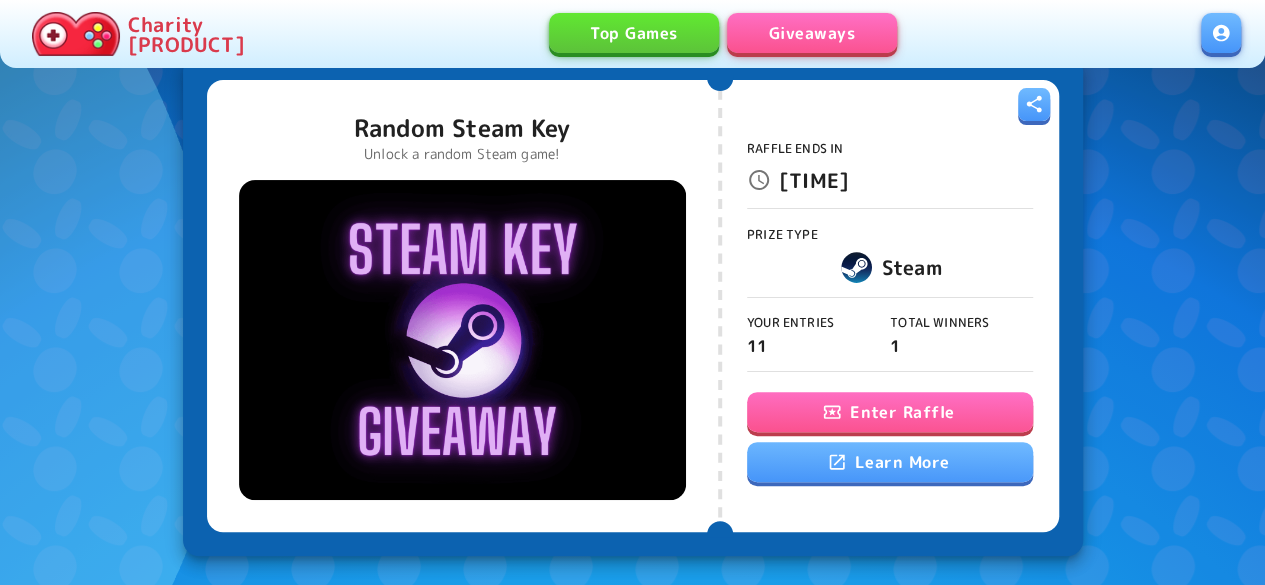 click on "Giveaways" at bounding box center (812, 33) 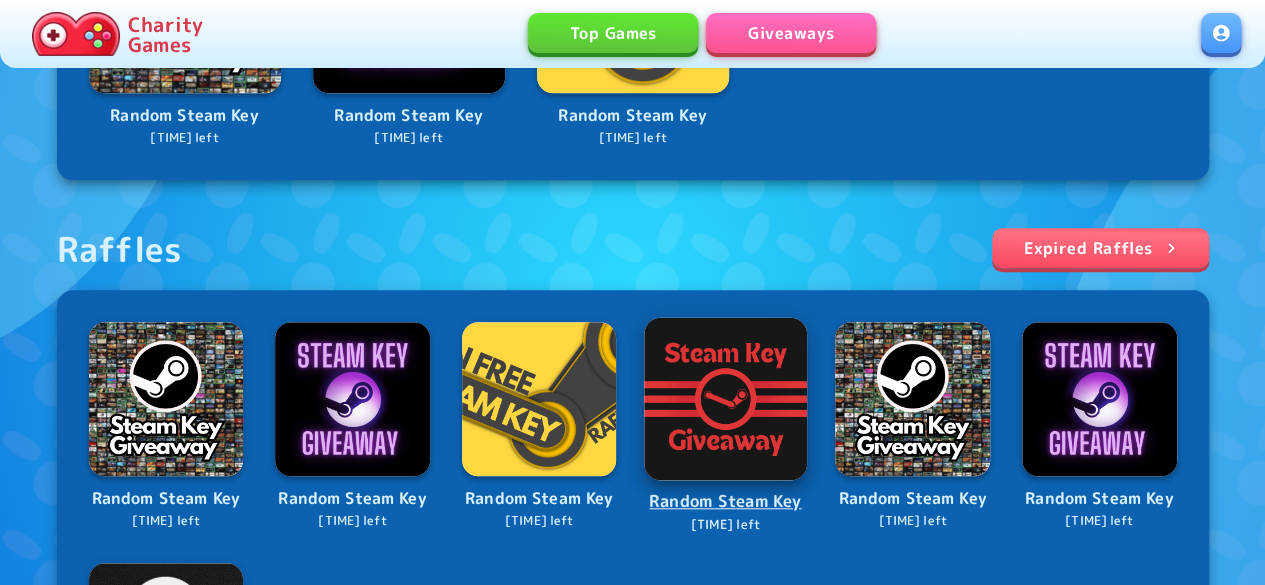 scroll, scrollTop: 600, scrollLeft: 0, axis: vertical 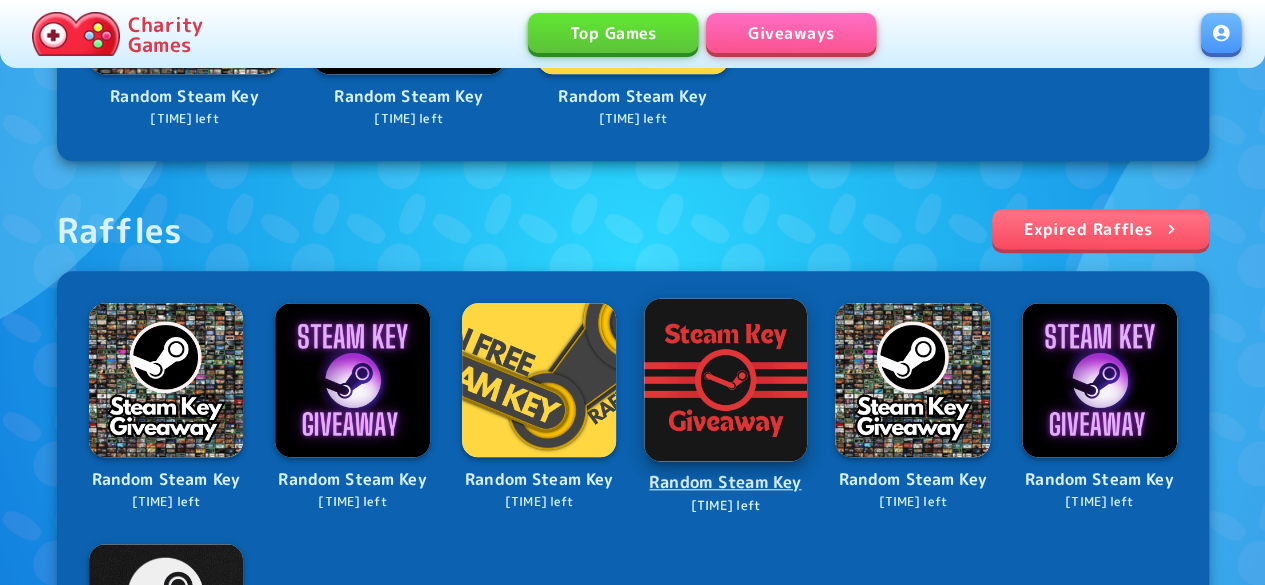 click at bounding box center [726, 379] 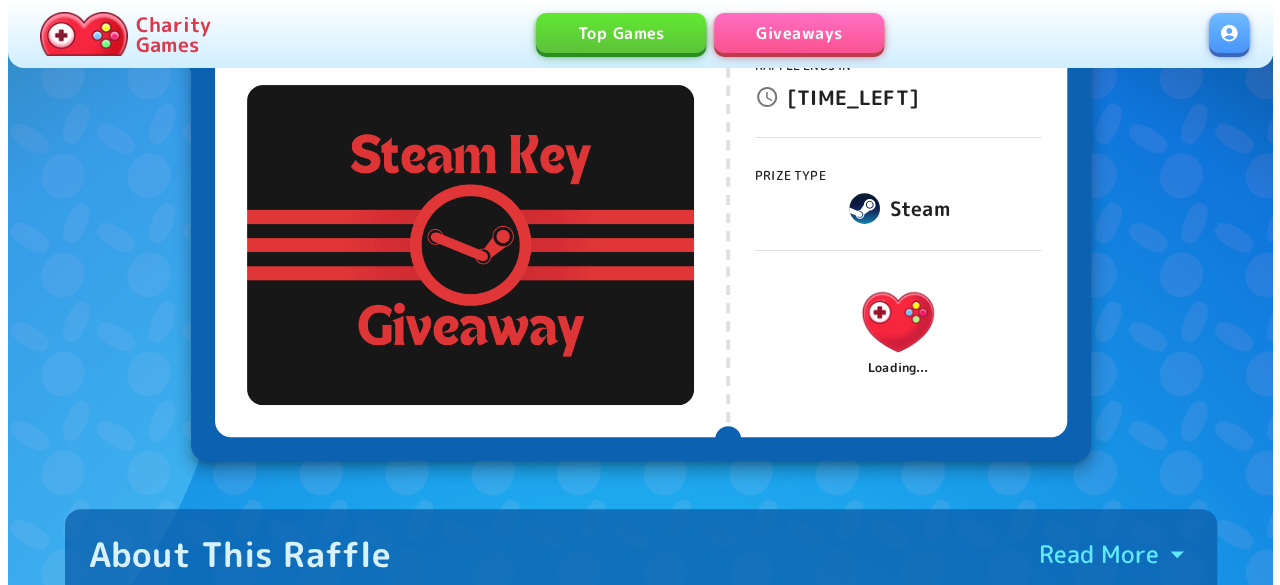 scroll, scrollTop: 200, scrollLeft: 0, axis: vertical 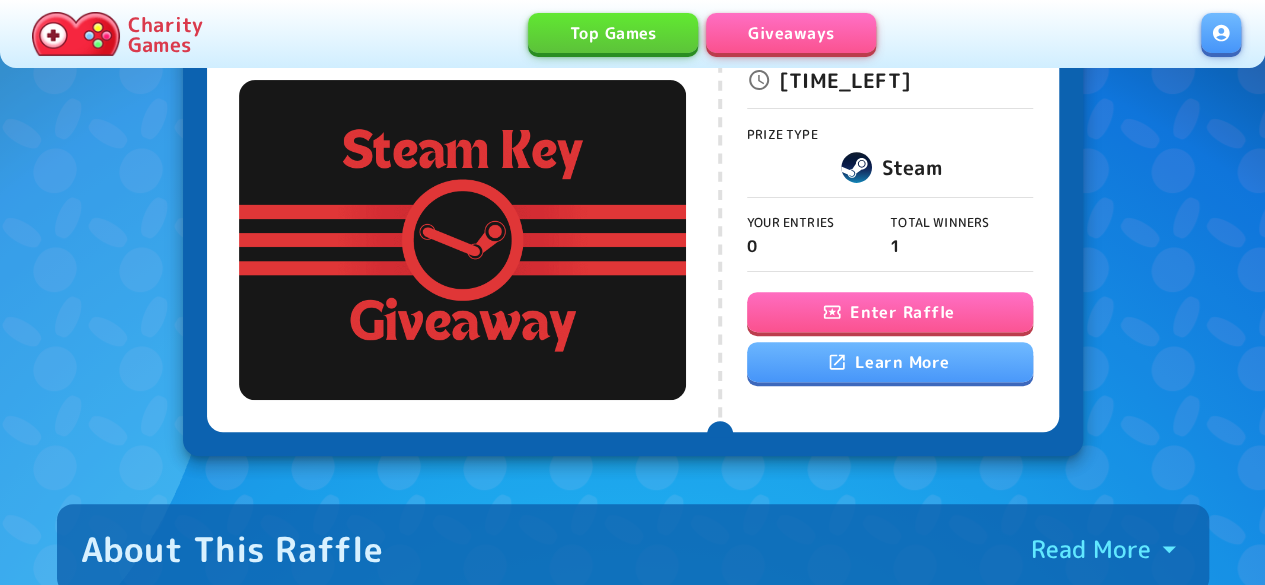 click on "Enter Raffle" at bounding box center (890, 312) 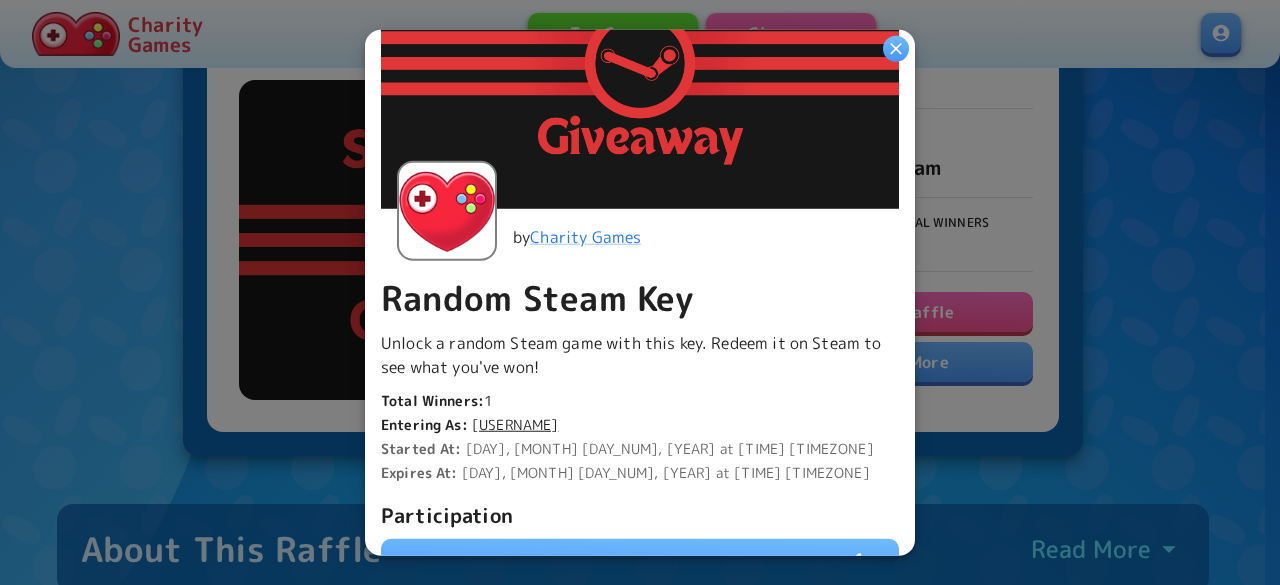 scroll, scrollTop: 400, scrollLeft: 0, axis: vertical 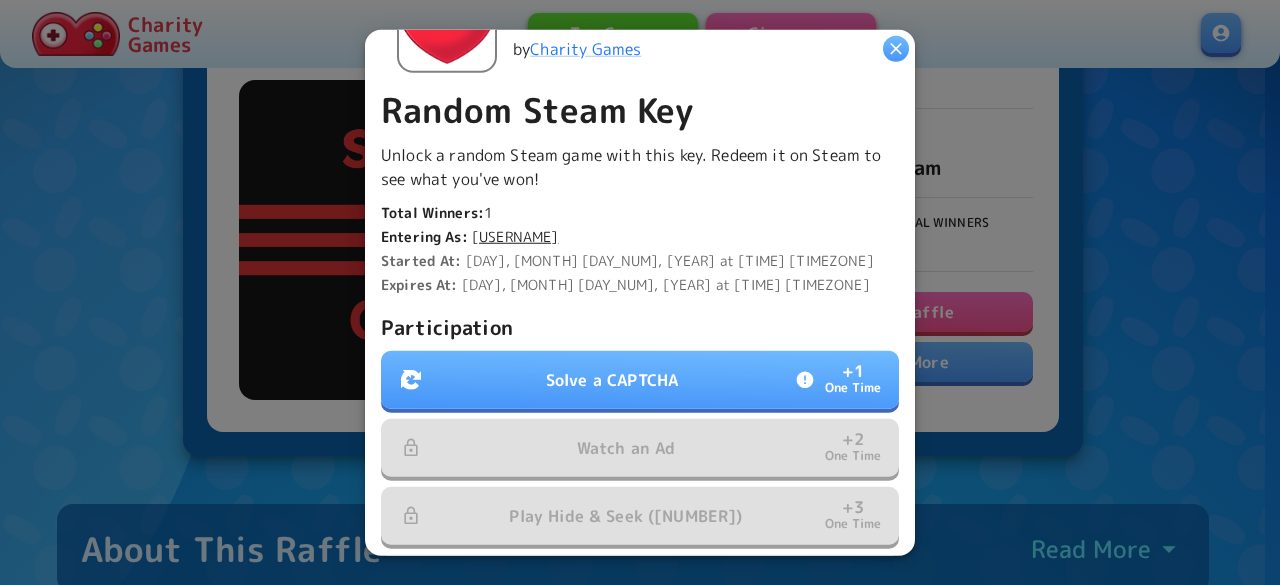 click on "Solve a CAPTCHA + 1 One Time" at bounding box center [640, 380] 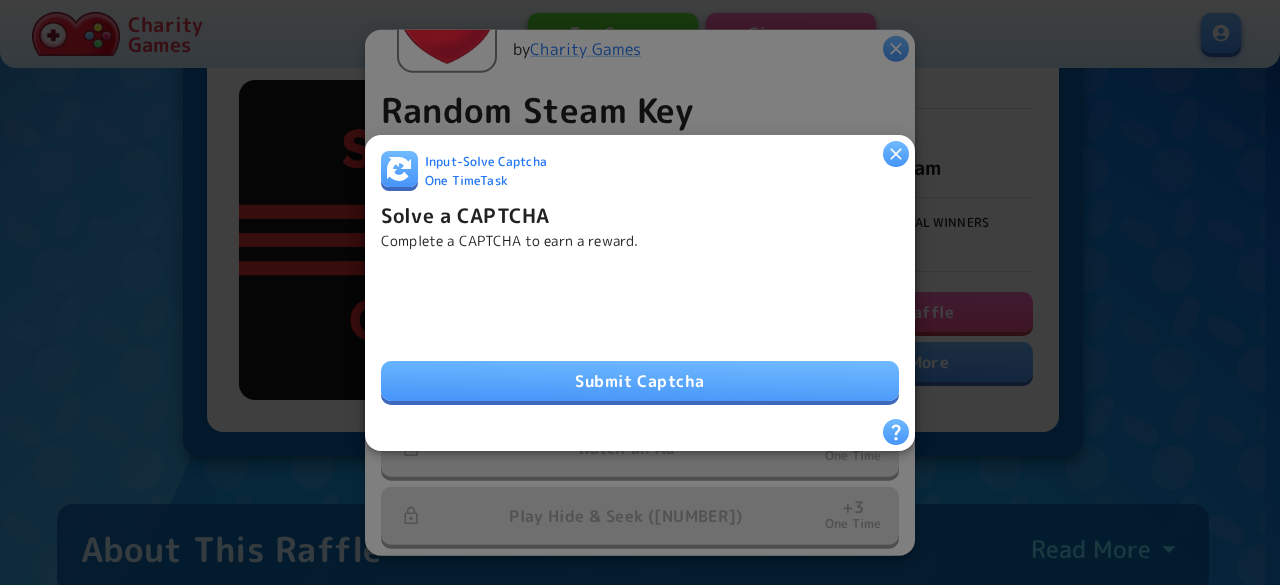 click on "Submit Captcha" at bounding box center (640, 381) 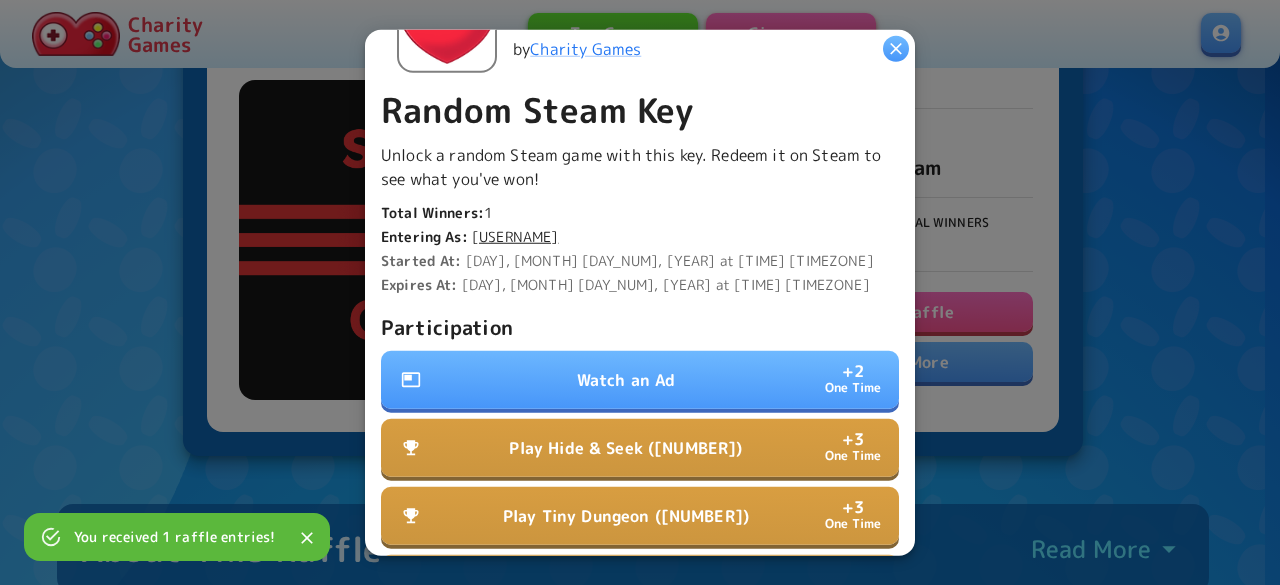 click on "Watch an Ad" at bounding box center [626, 380] 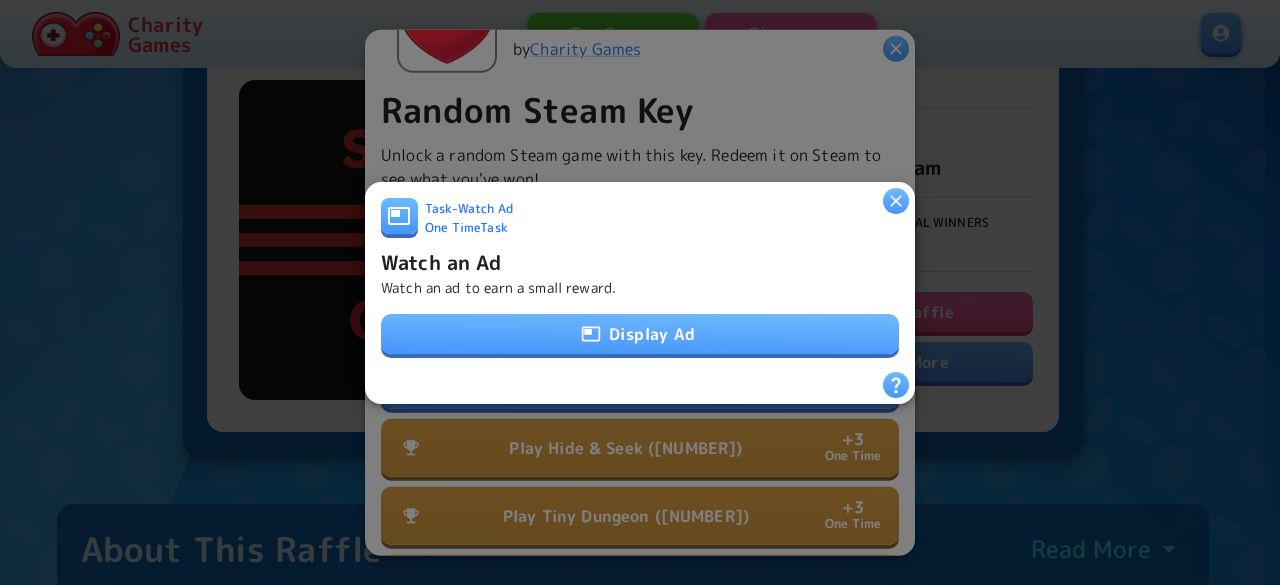 click on "Display Ad" at bounding box center (640, 334) 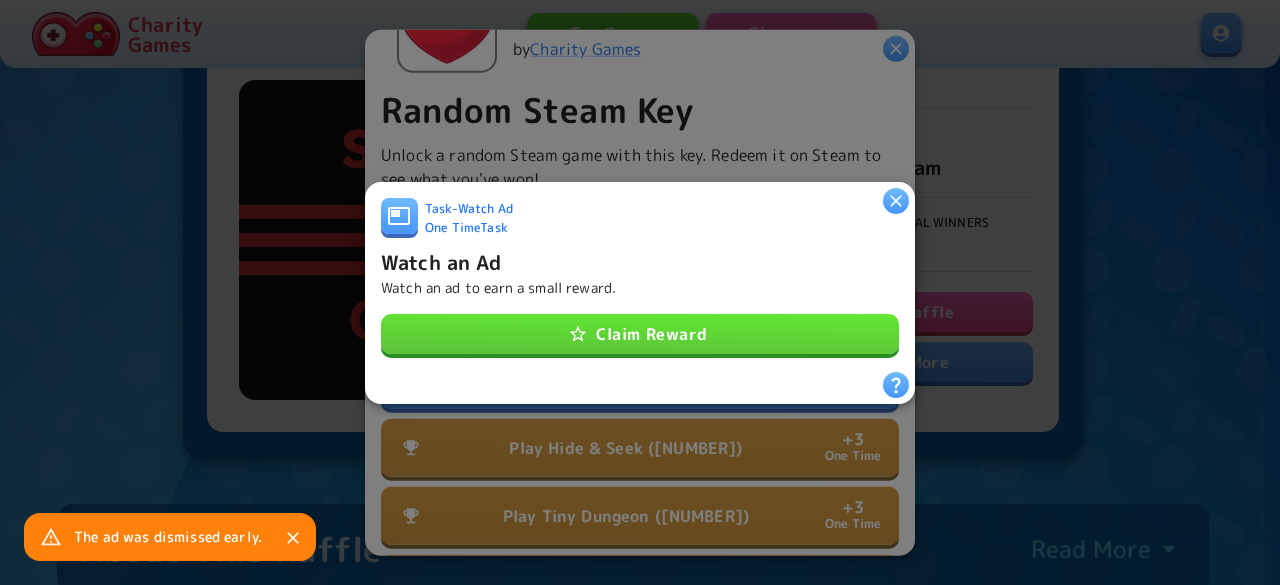 click on "Claim Reward" at bounding box center [640, 334] 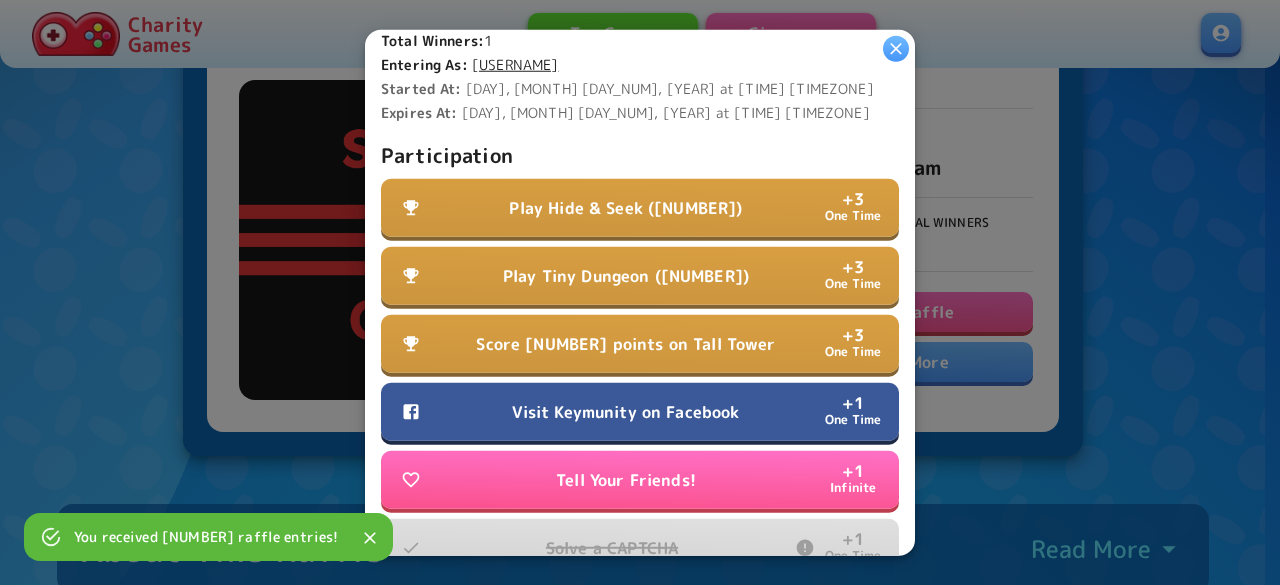 scroll, scrollTop: 600, scrollLeft: 0, axis: vertical 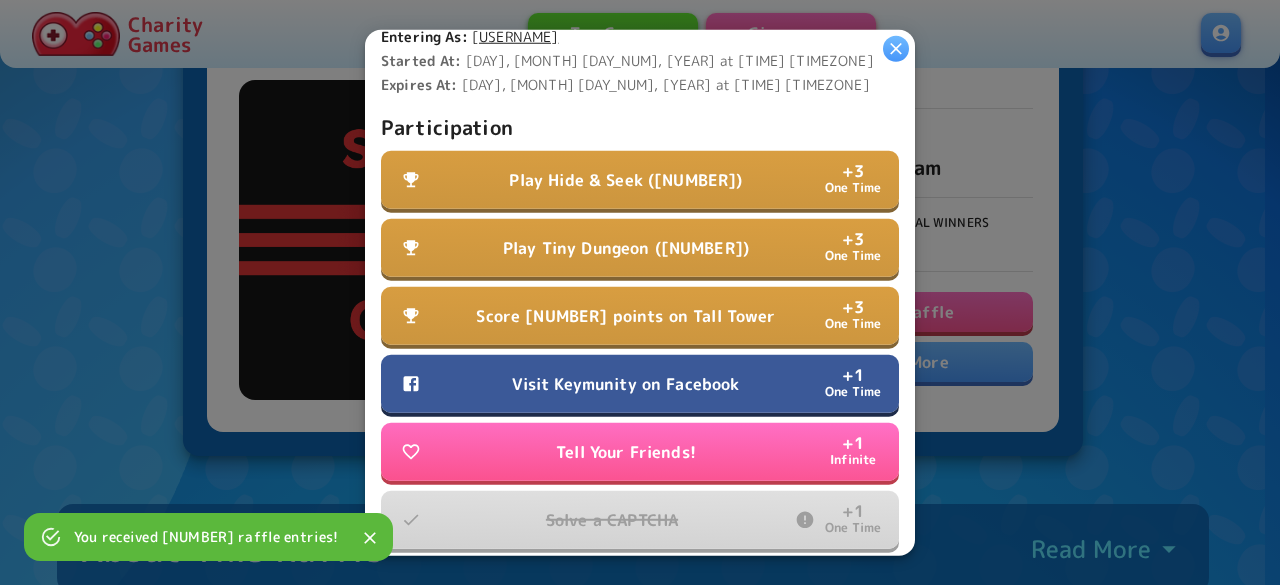 click on "Visit Keymunity on Facebook" at bounding box center (625, 384) 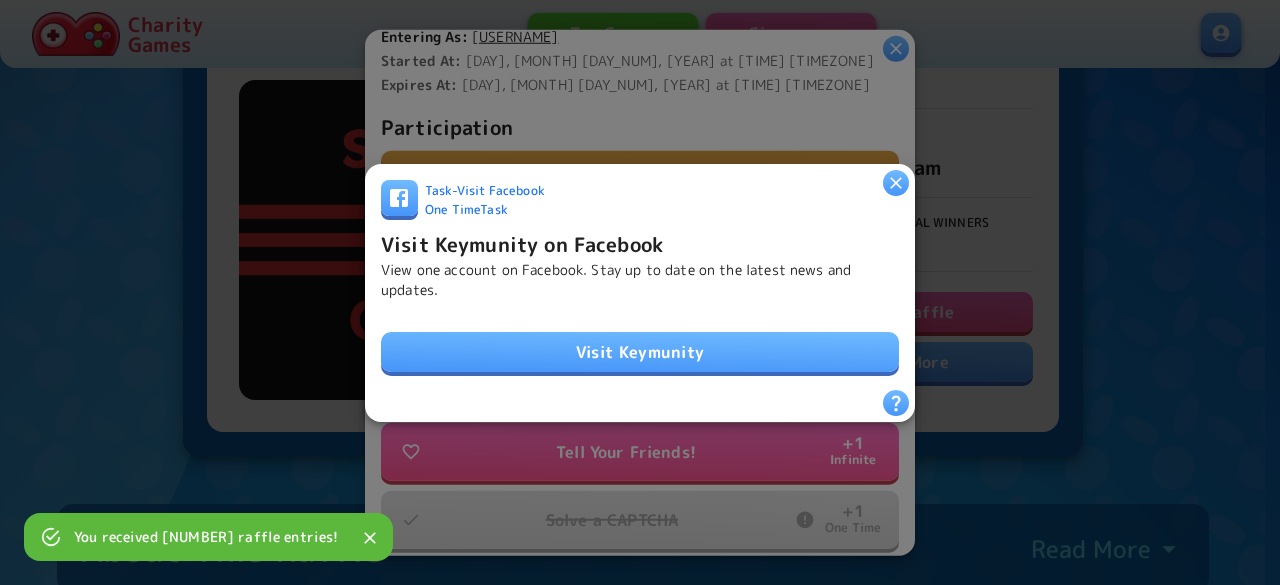 click on "Visit Keymunity" at bounding box center [640, 352] 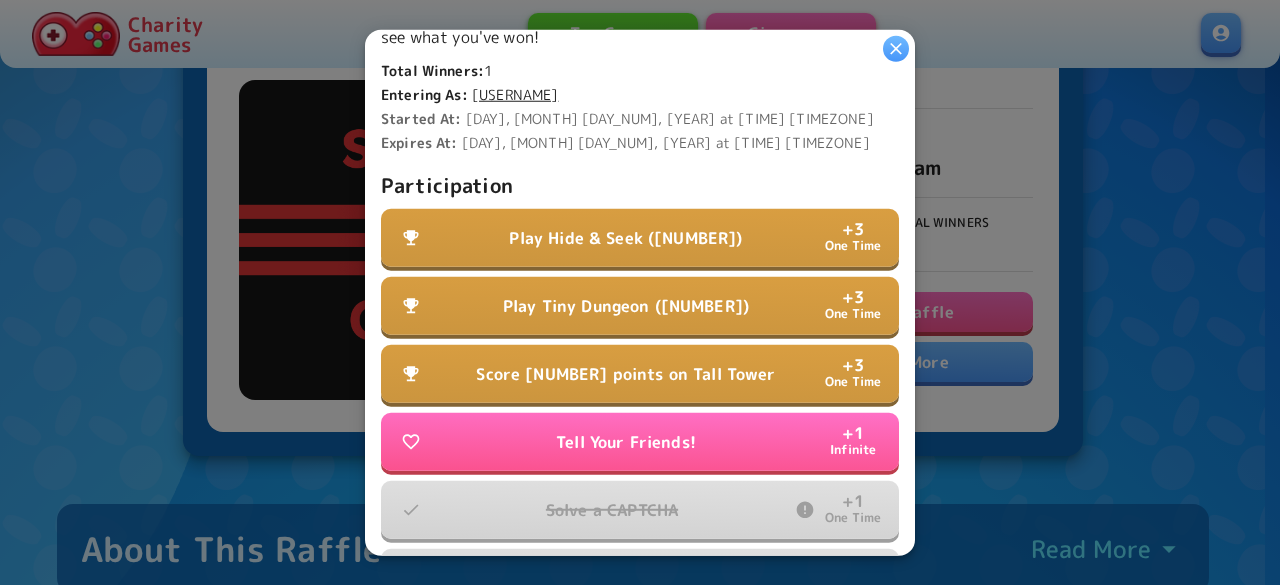 scroll, scrollTop: 500, scrollLeft: 0, axis: vertical 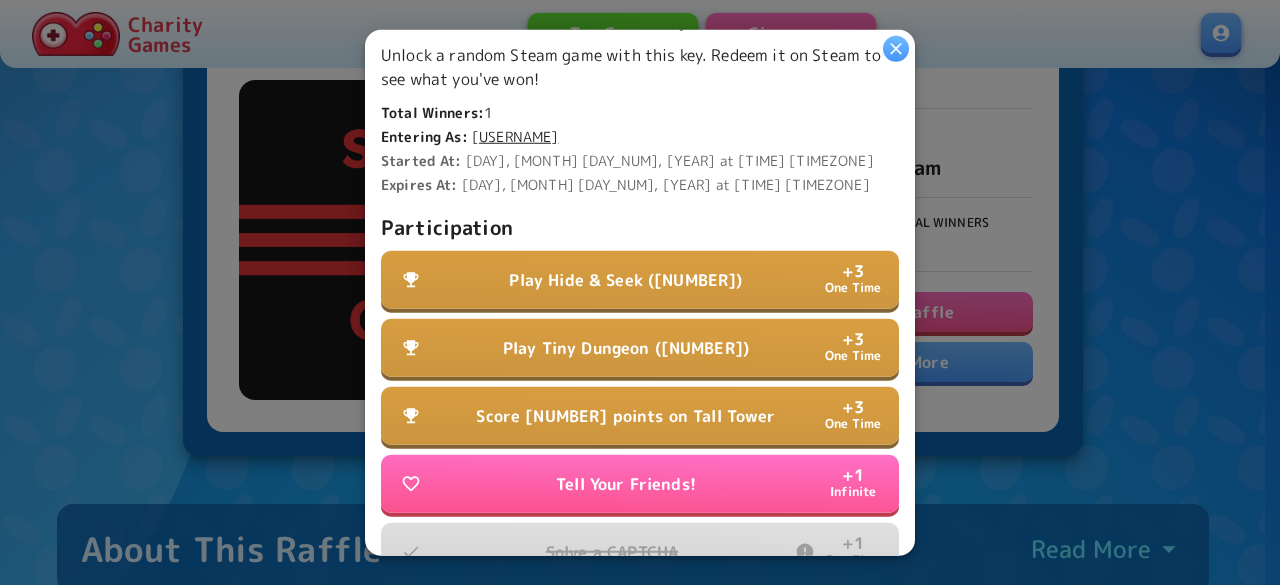 click on "Play Hide & Seek (1)" at bounding box center [625, 280] 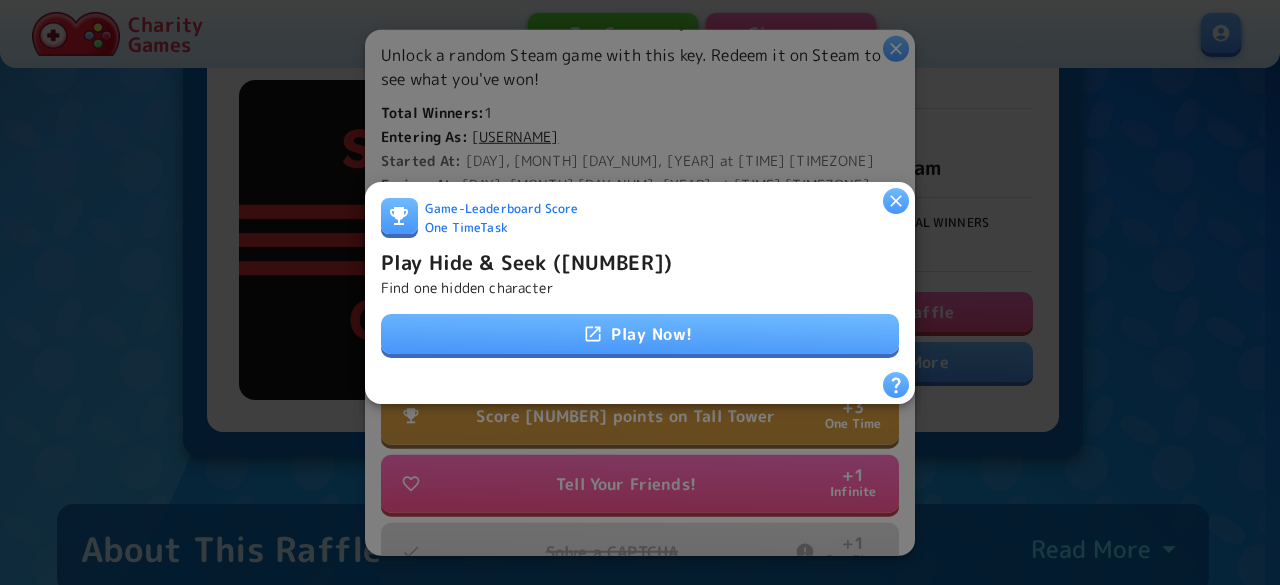 click on "Play Now!" at bounding box center (640, 334) 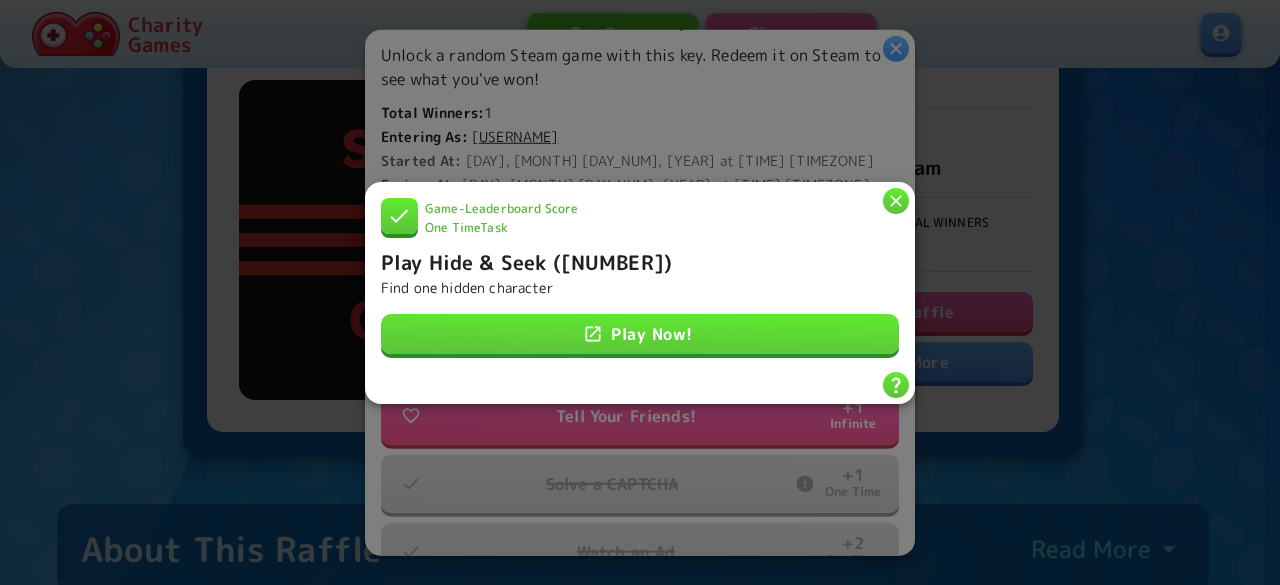click at bounding box center [896, 200] 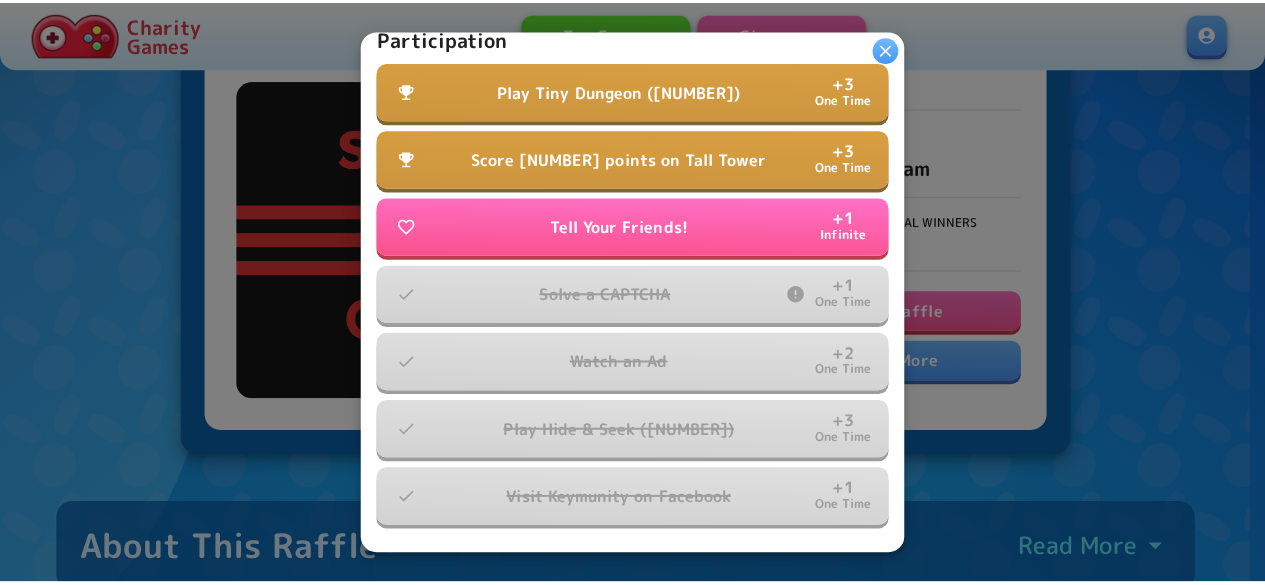 scroll, scrollTop: 646, scrollLeft: 0, axis: vertical 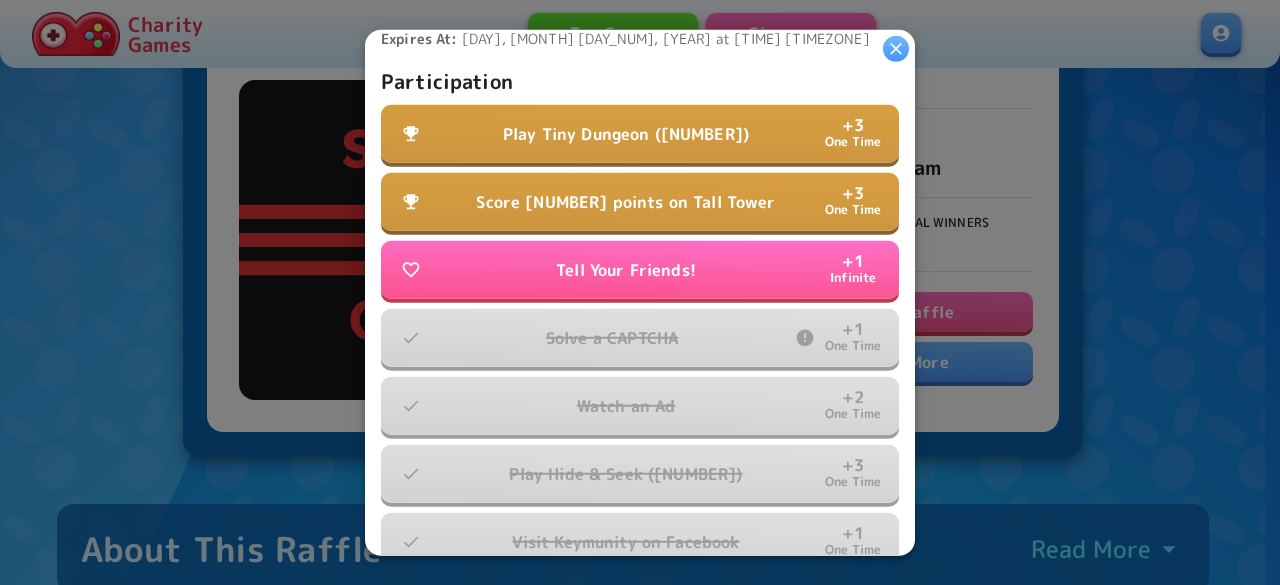 click on "Play Tiny Dungeon (50)" at bounding box center [626, 134] 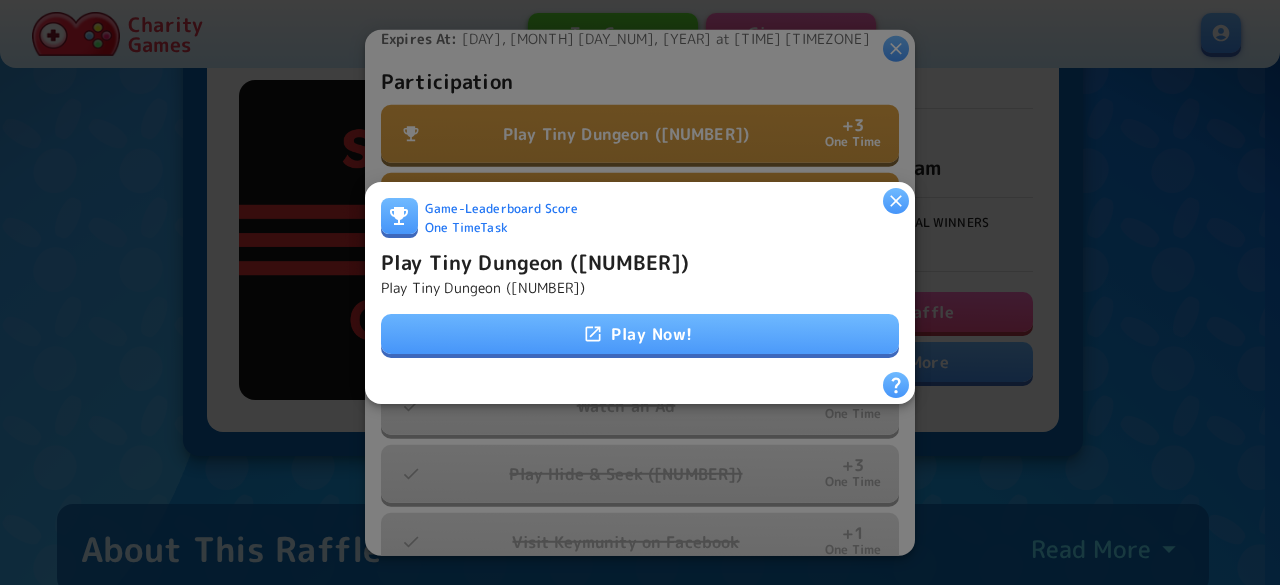 click on "Play Now!" at bounding box center (640, 334) 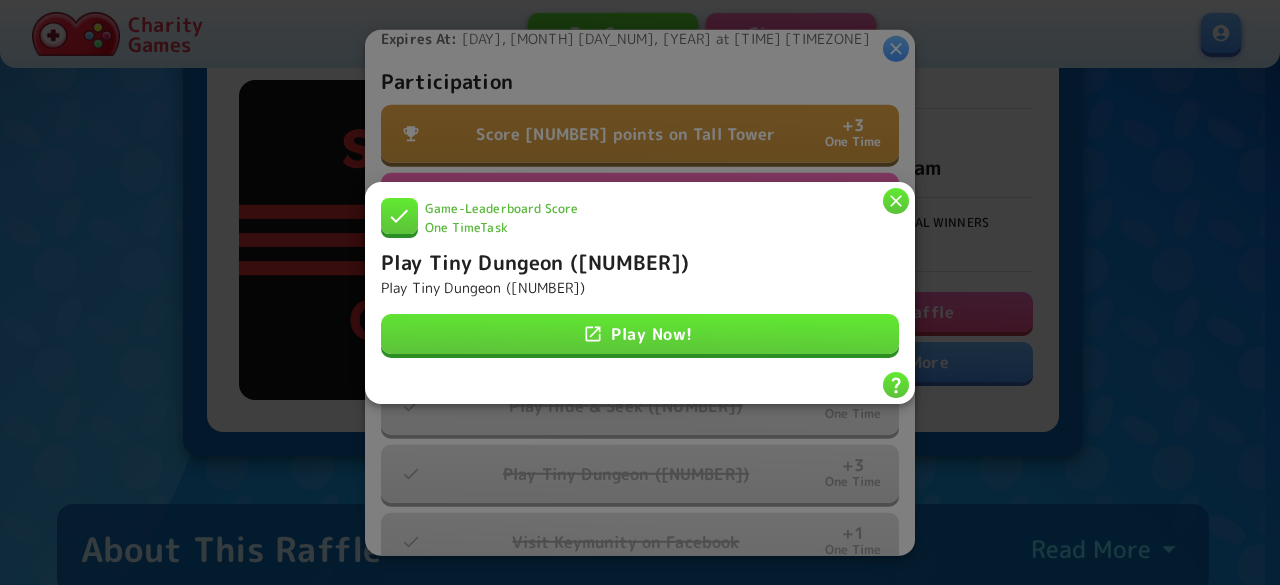 click at bounding box center (896, 200) 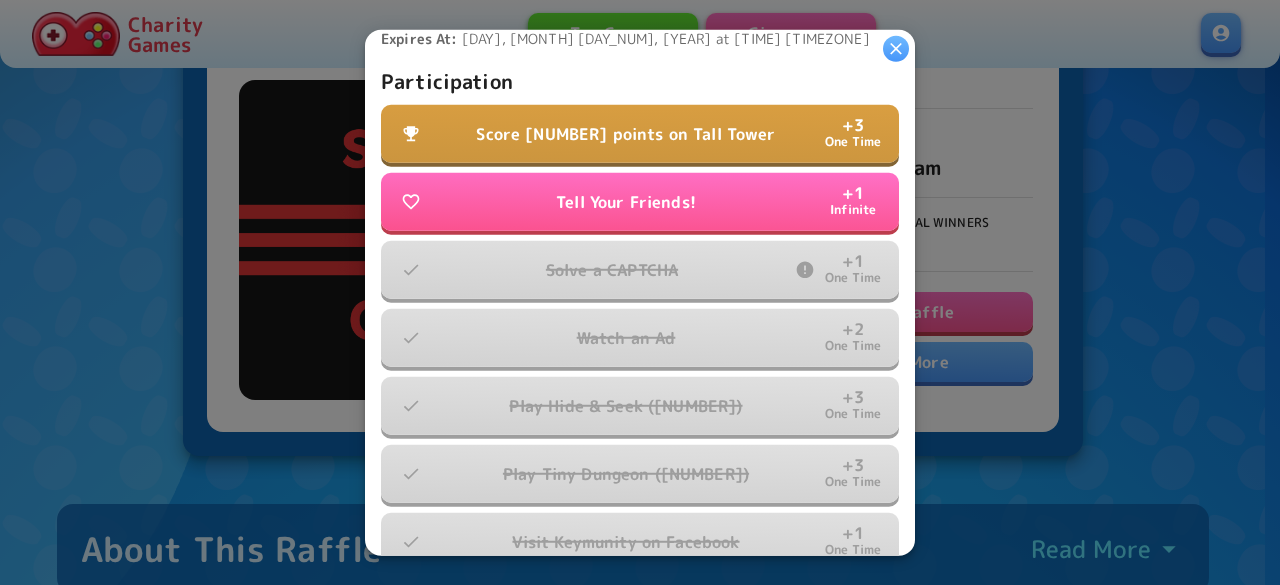 click on "Score 100 points on Tall Tower" at bounding box center [625, 134] 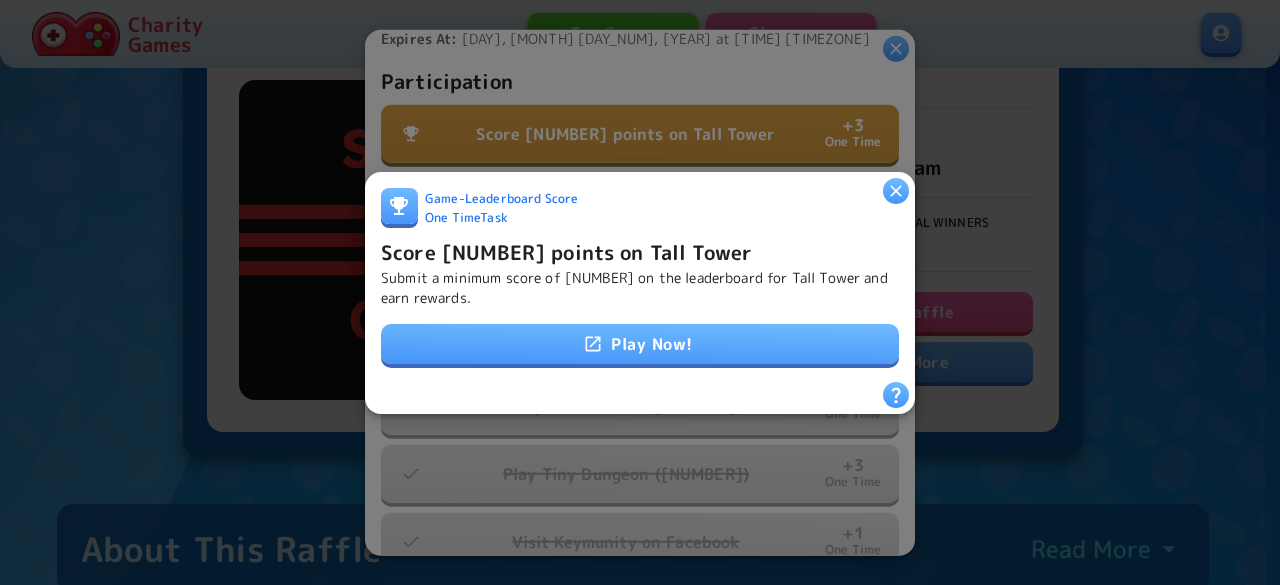 click on "Play Now!" at bounding box center (640, 344) 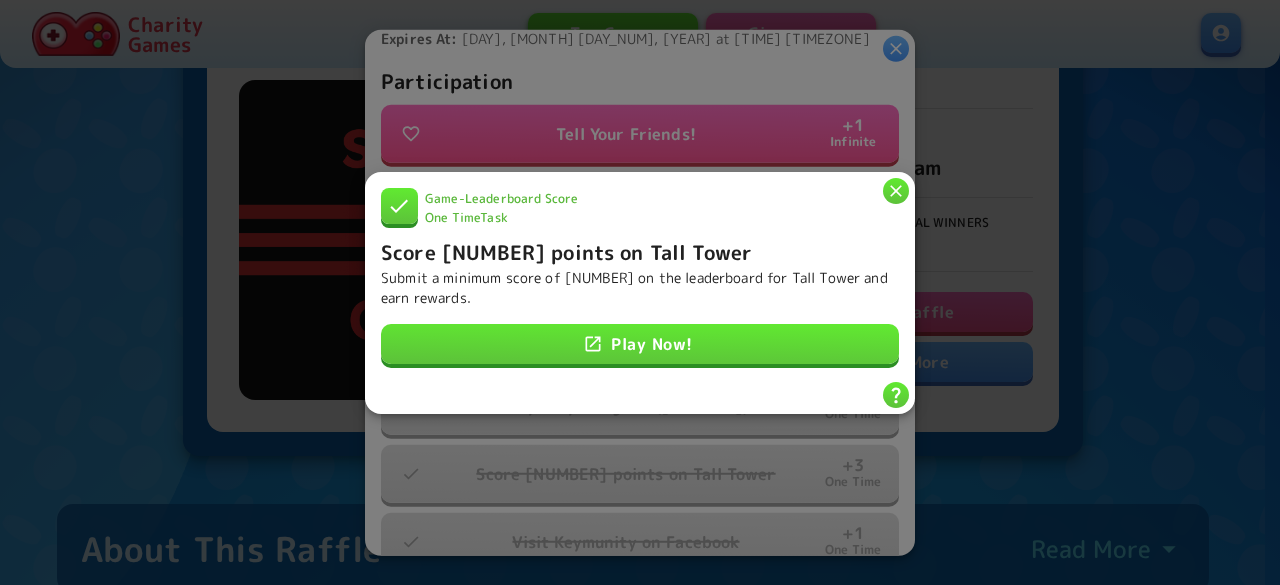 click at bounding box center (896, 190) 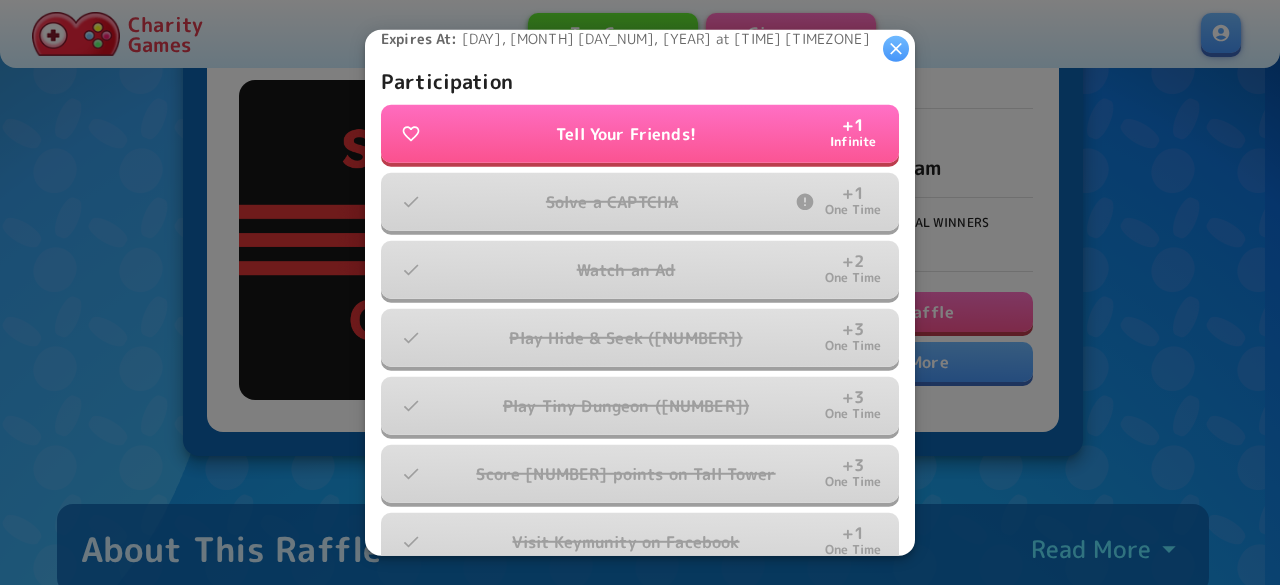 click at bounding box center [896, 48] 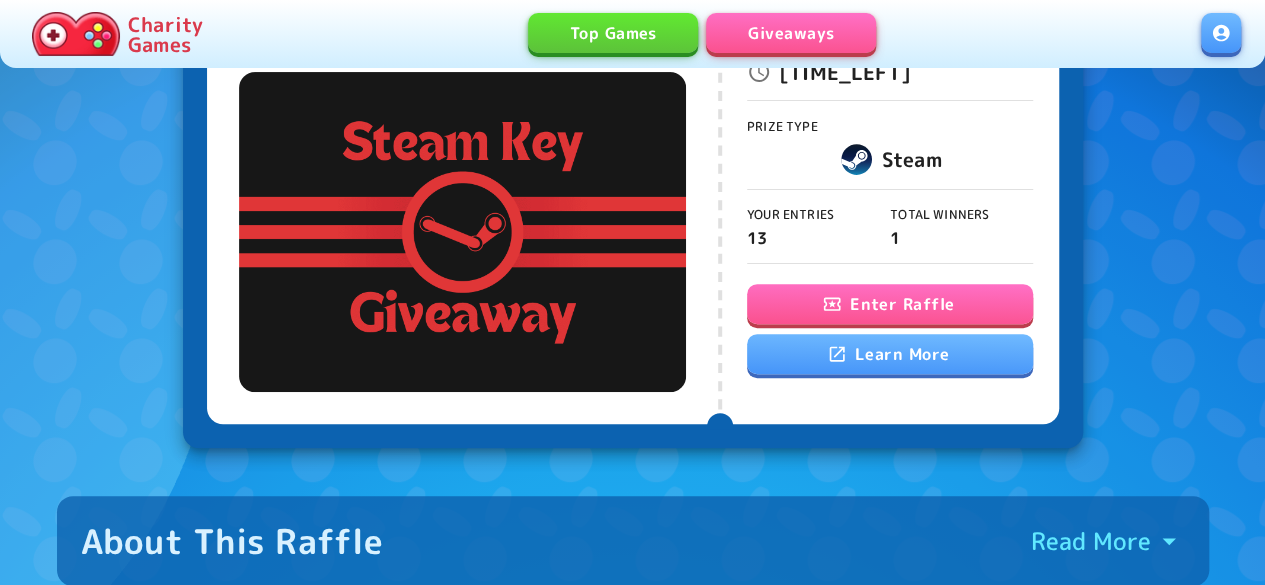 scroll, scrollTop: 0, scrollLeft: 0, axis: both 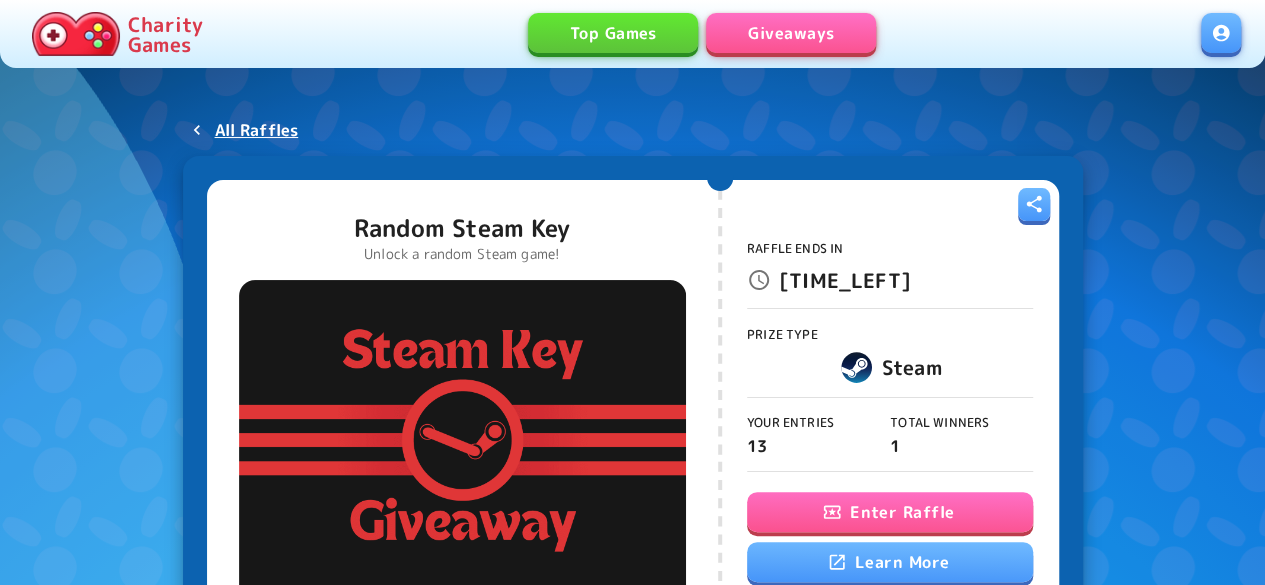 click on "[MENU]" at bounding box center [791, 33] 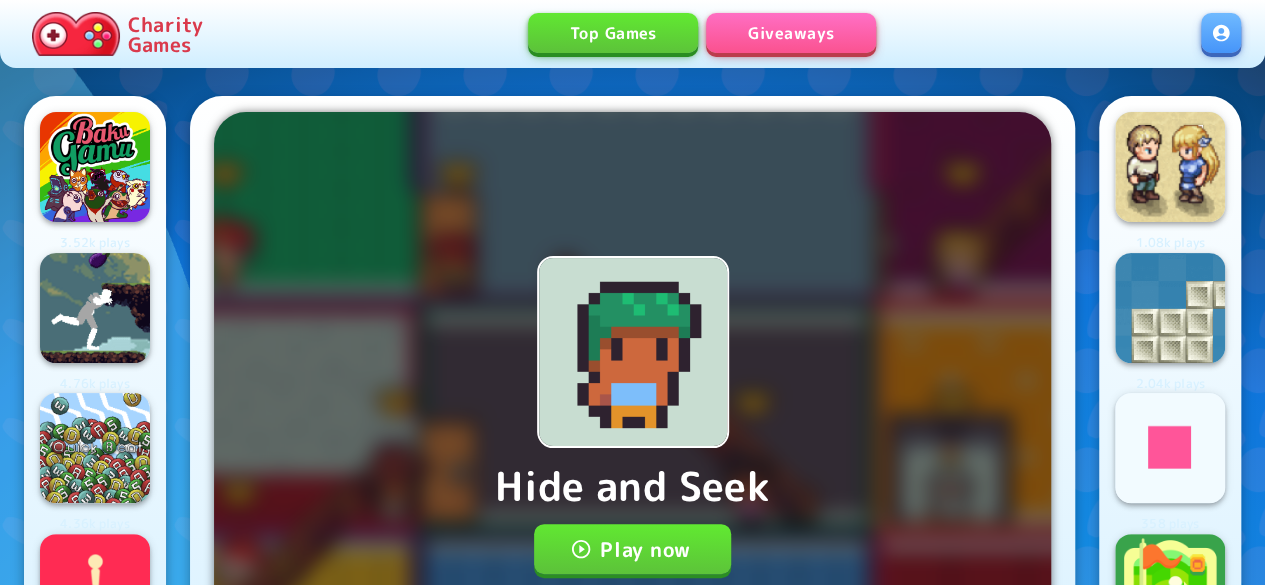 scroll, scrollTop: 100, scrollLeft: 0, axis: vertical 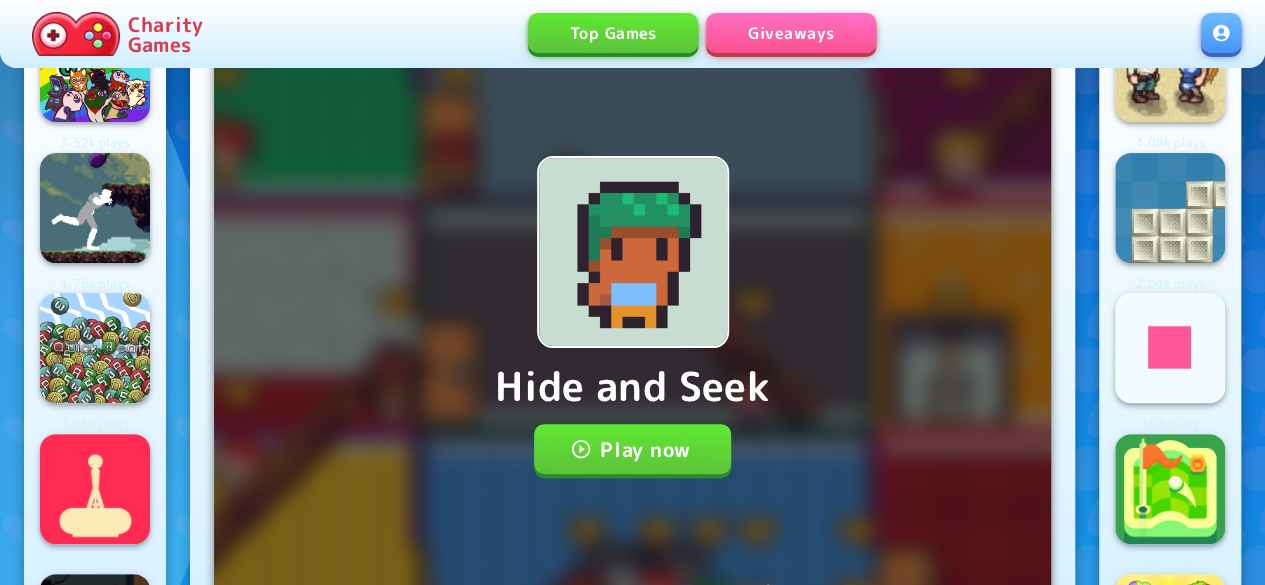 click on "Play now" at bounding box center [632, 449] 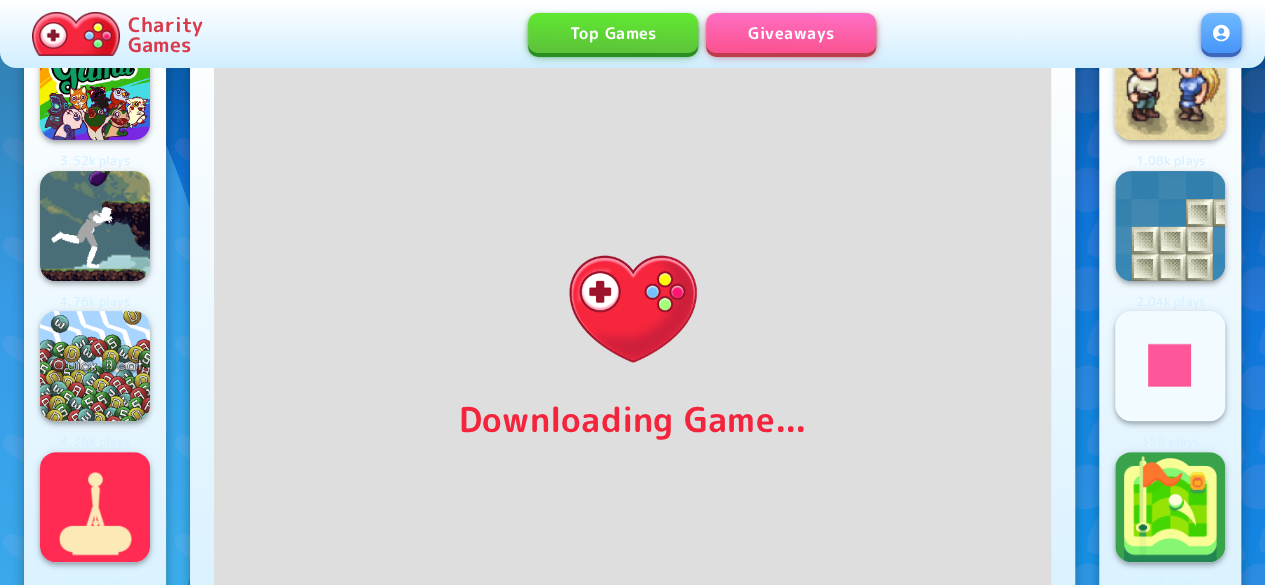 scroll, scrollTop: 76, scrollLeft: 0, axis: vertical 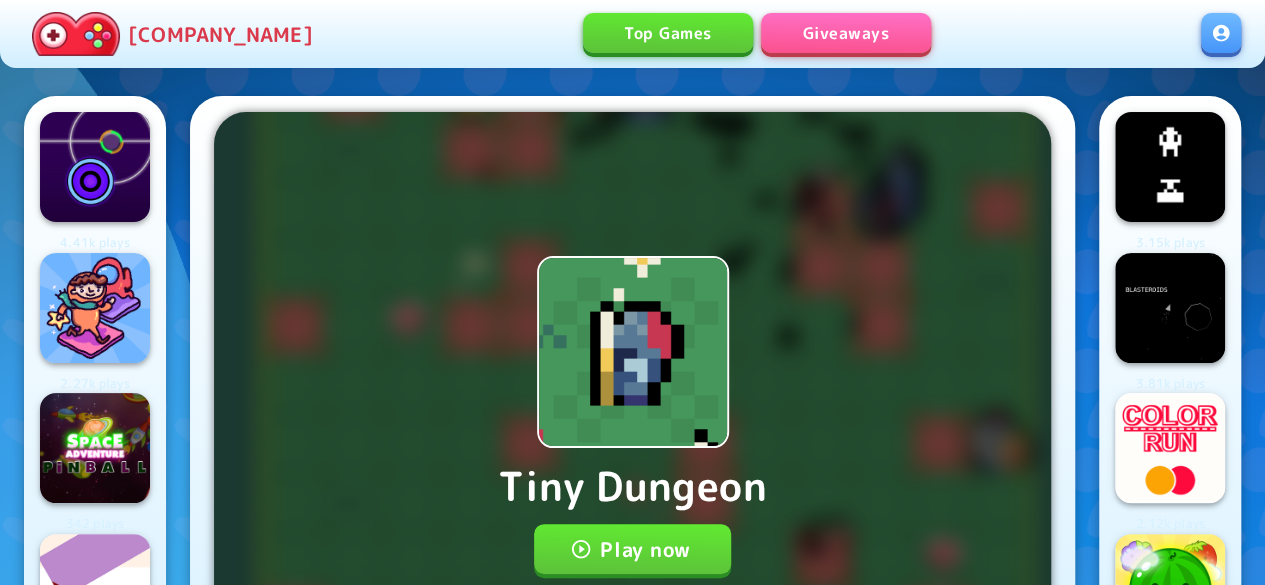 click on "Play now" at bounding box center [632, 549] 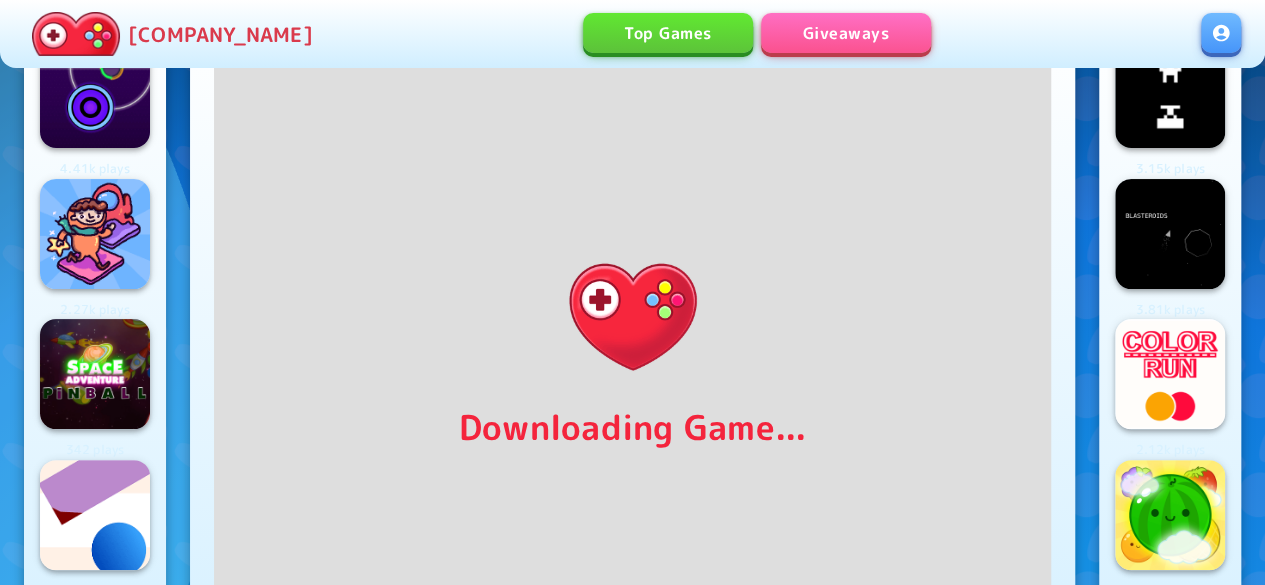 scroll, scrollTop: 71, scrollLeft: 0, axis: vertical 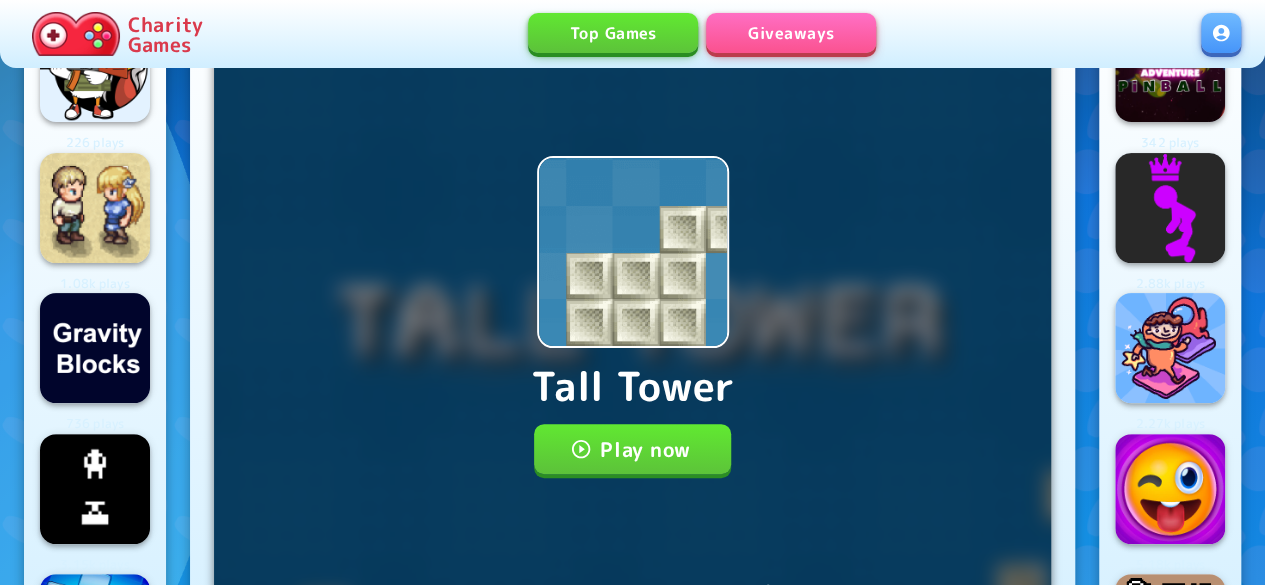 click on "Play now" at bounding box center (632, 449) 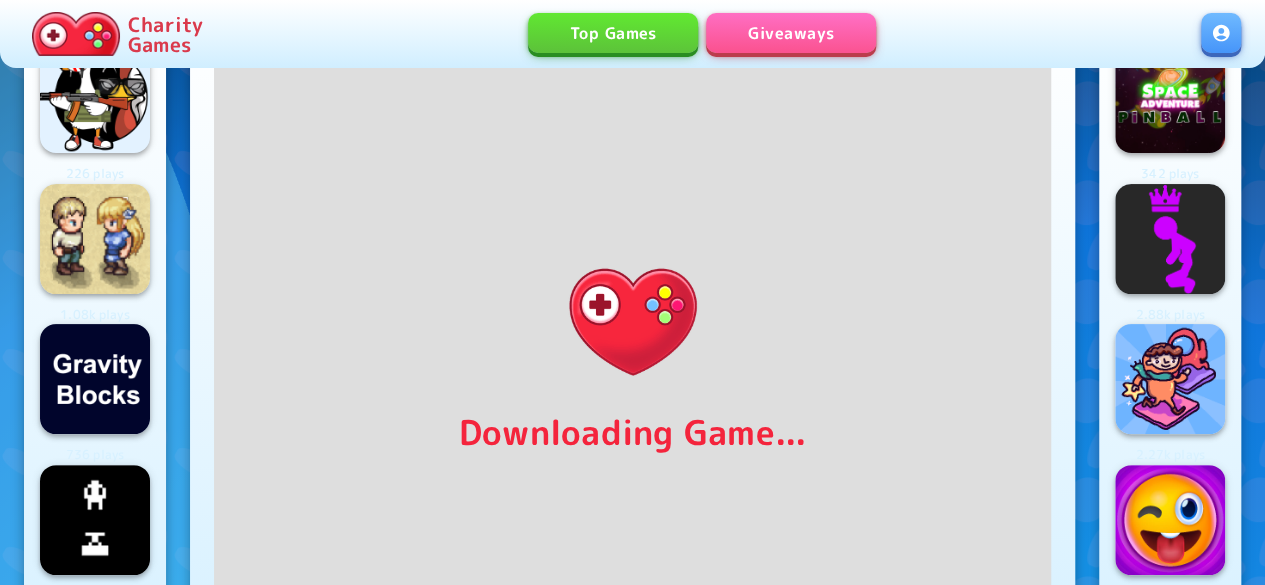 scroll, scrollTop: 60, scrollLeft: 0, axis: vertical 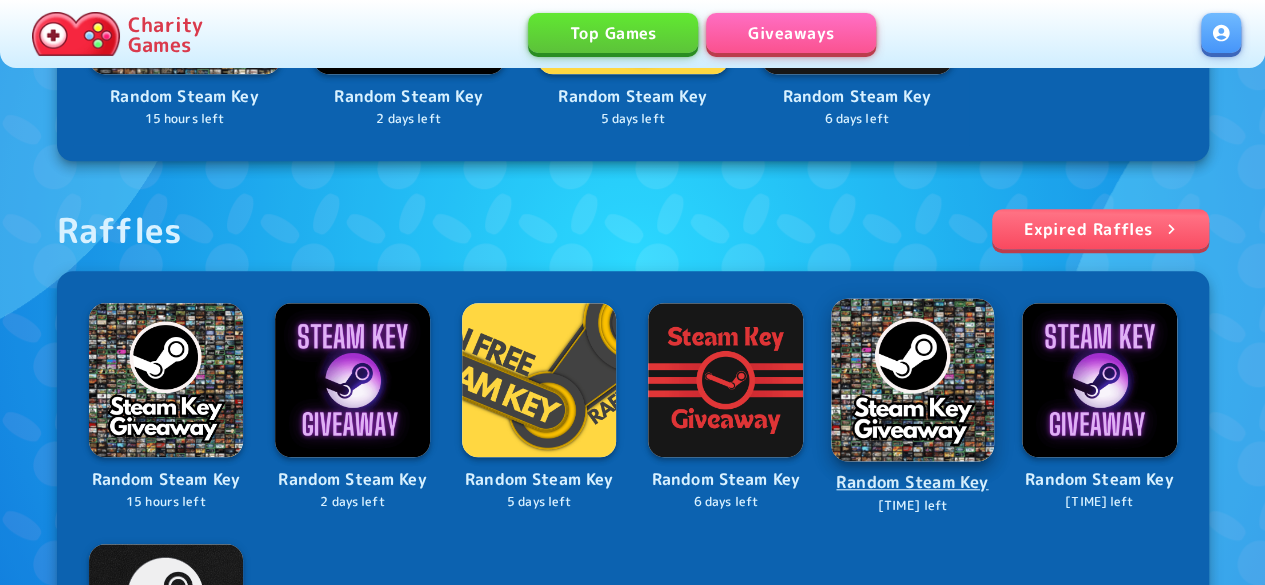 click at bounding box center (912, 379) 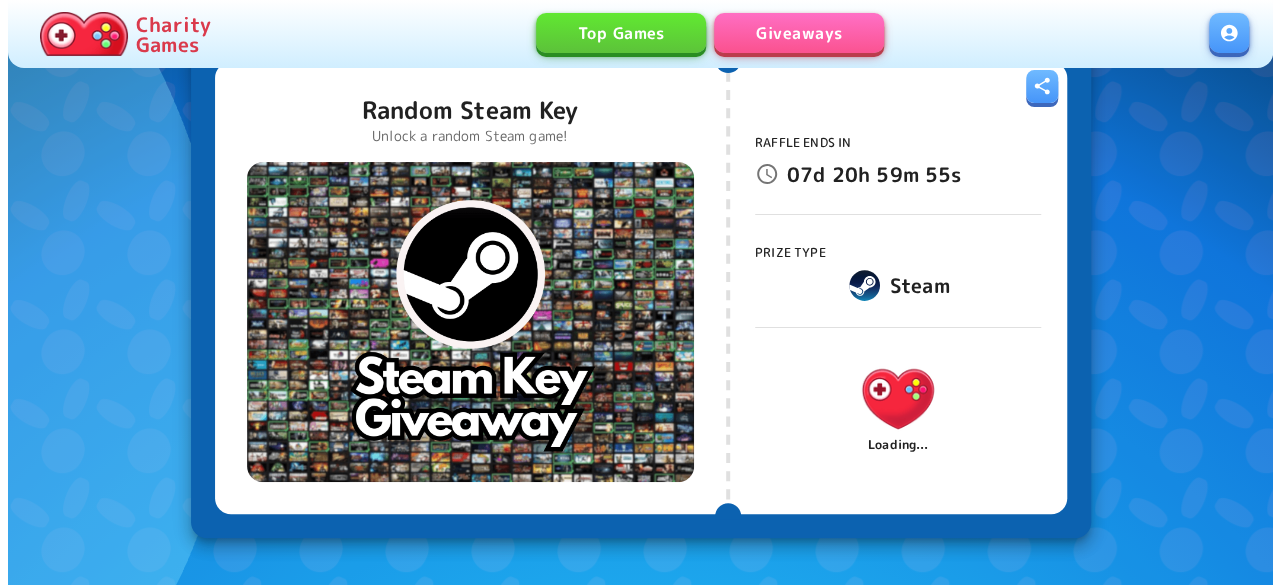 scroll, scrollTop: 200, scrollLeft: 0, axis: vertical 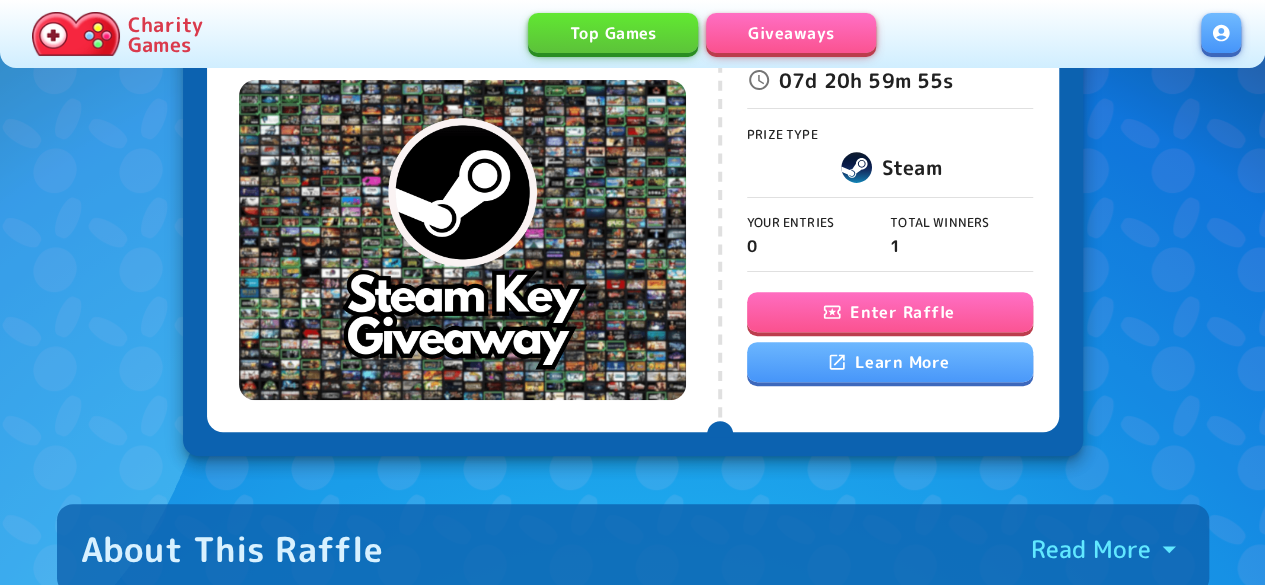 click on "Enter Raffle" at bounding box center [890, 312] 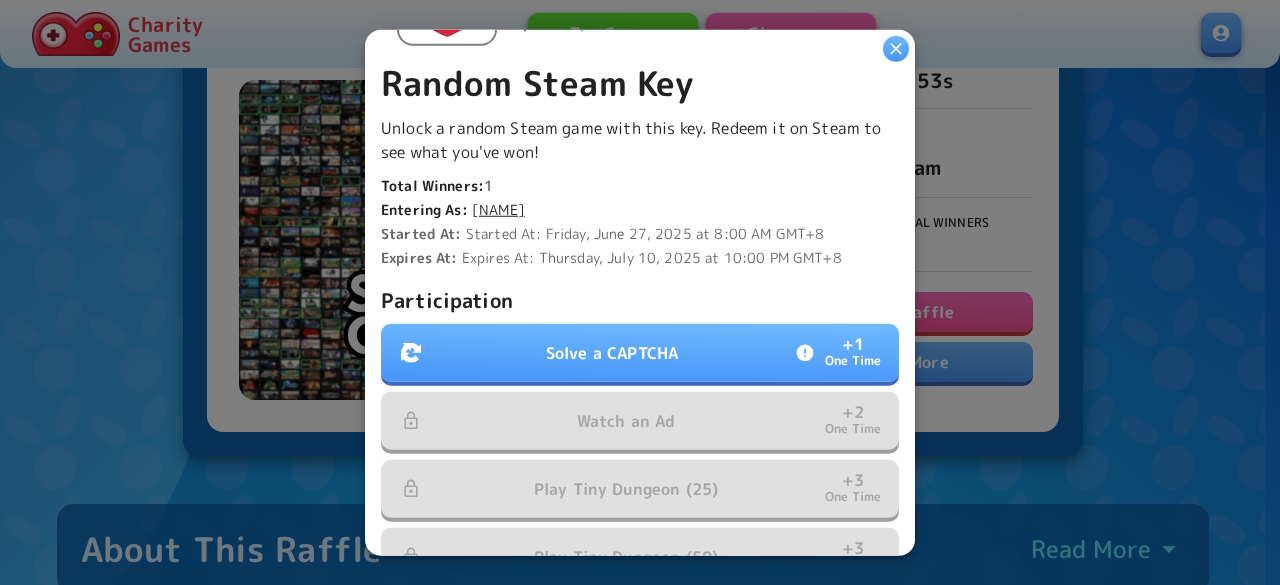 scroll, scrollTop: 500, scrollLeft: 0, axis: vertical 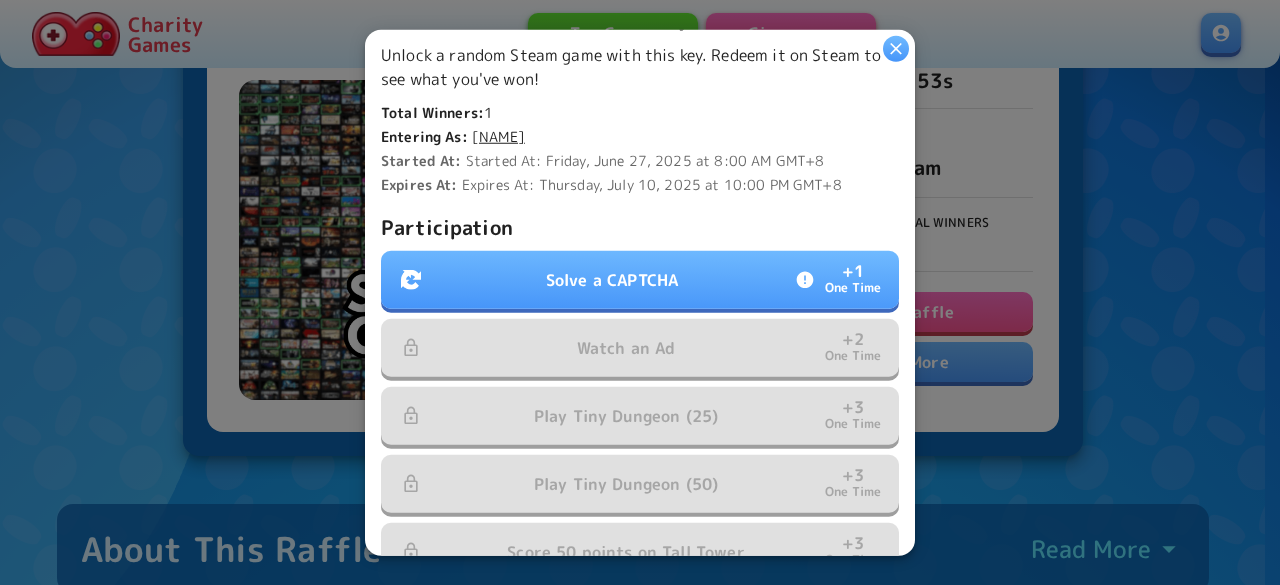 click on "Solve a CAPTCHA + 1 One Time" at bounding box center (640, 280) 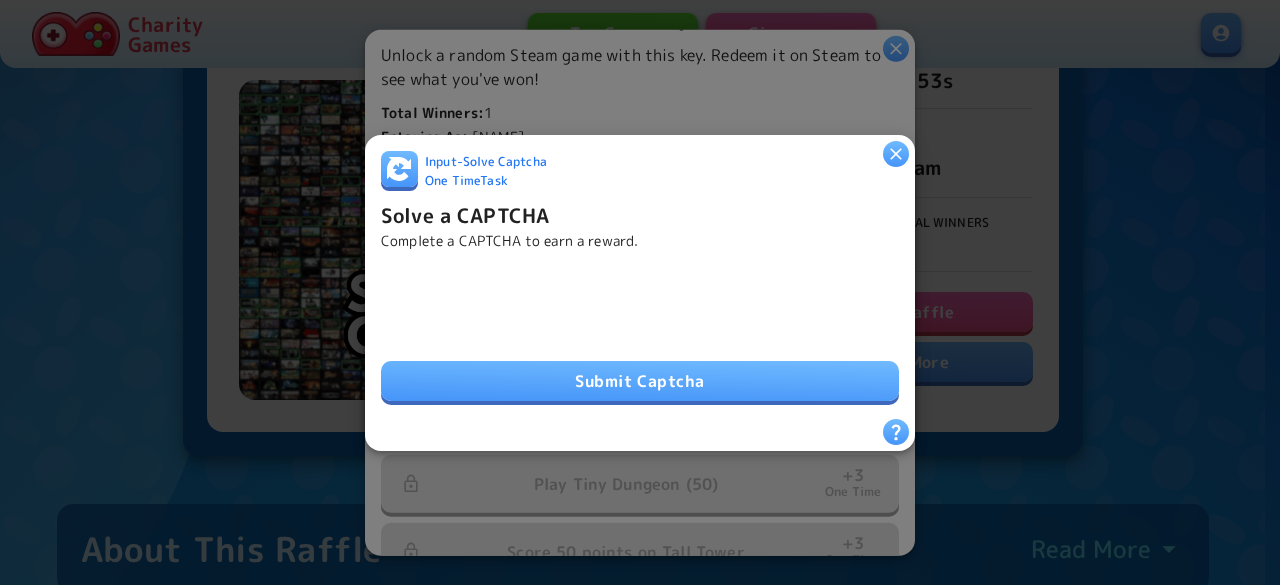 click on "Submit Captcha" at bounding box center (640, 381) 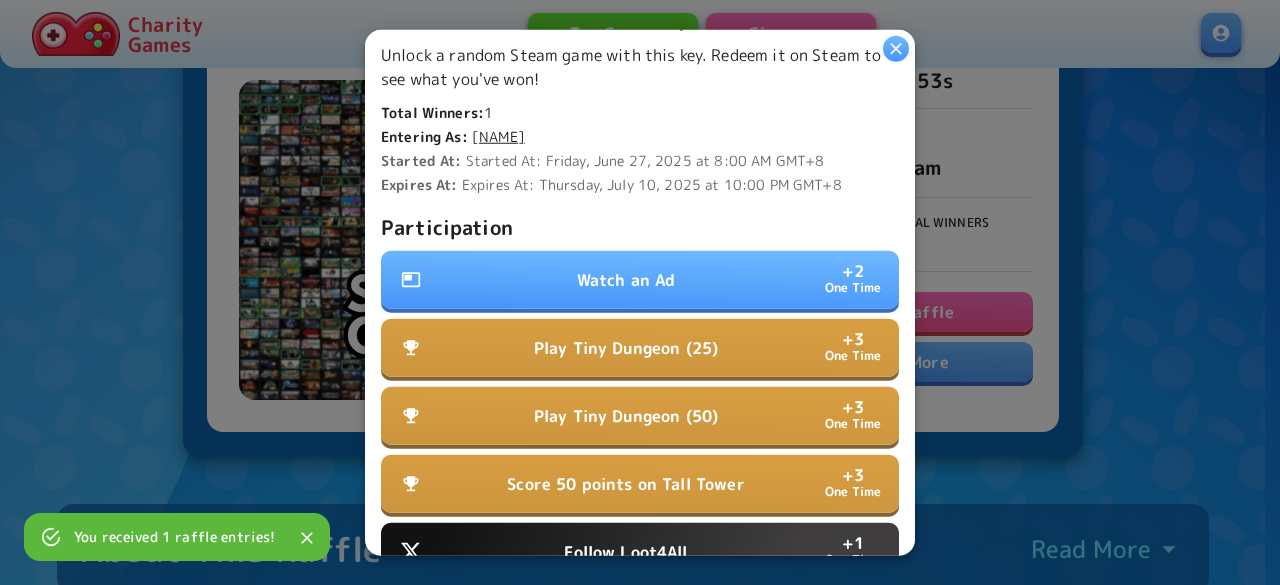 click on "Watch an Ad + 2 One Time" at bounding box center (640, 280) 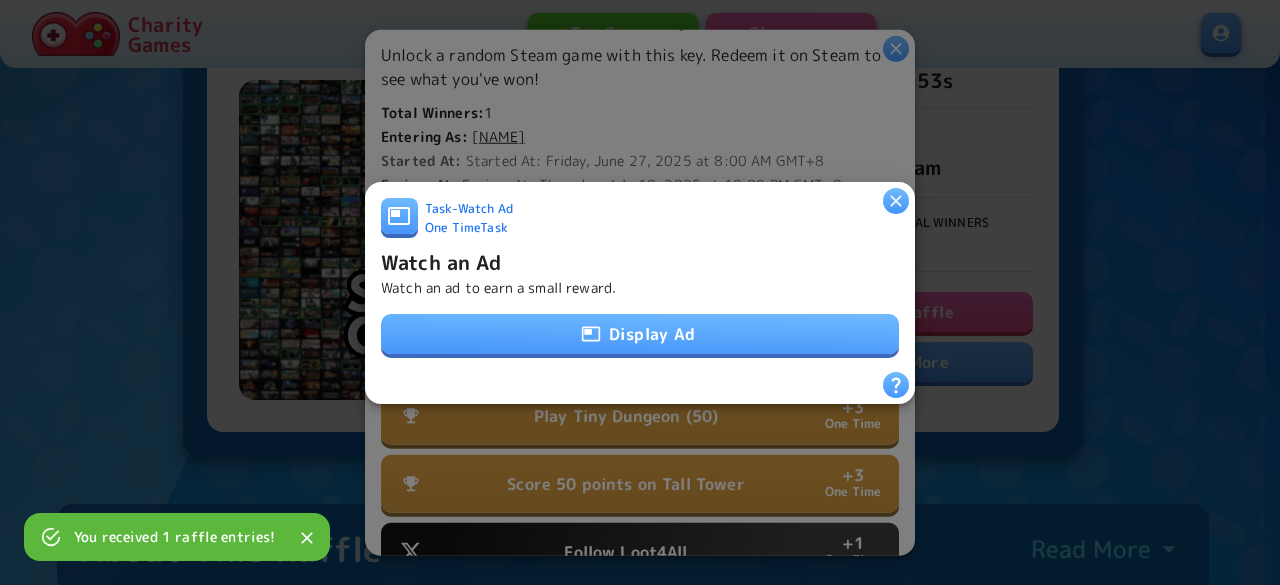 click on "Display Ad" at bounding box center (640, 334) 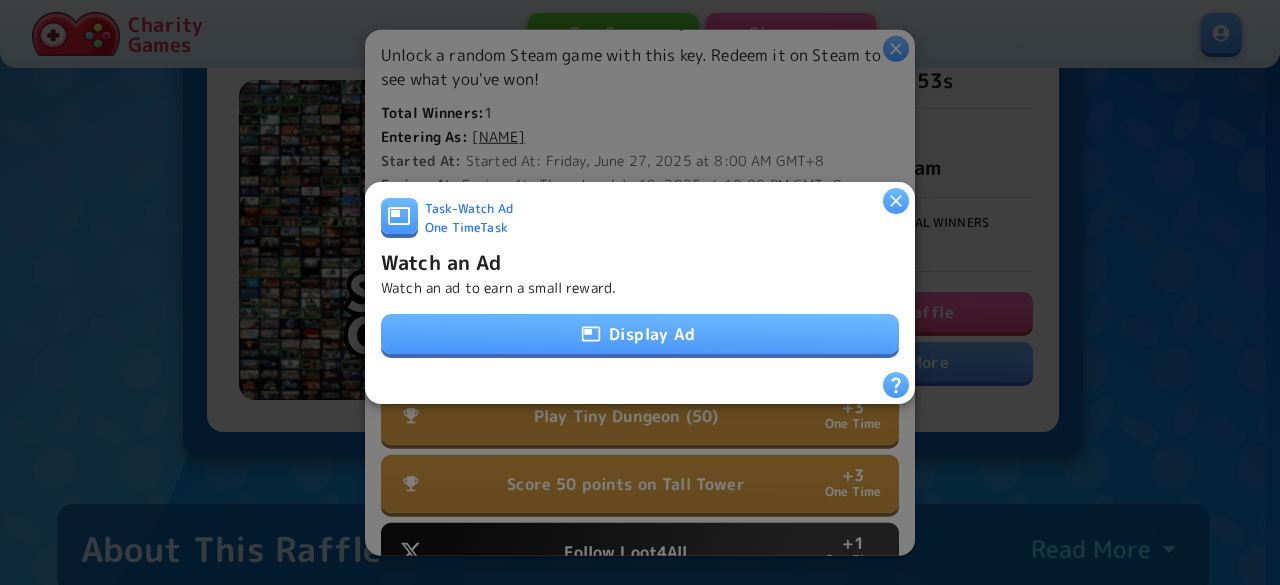 type 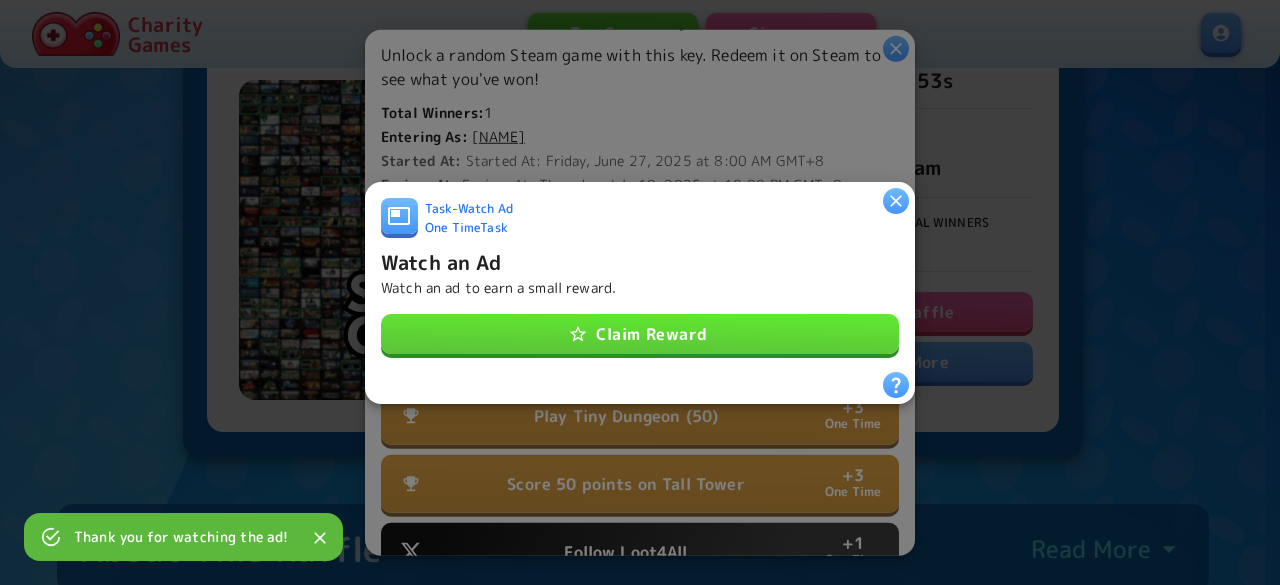 click on "Claim Reward" at bounding box center (640, 334) 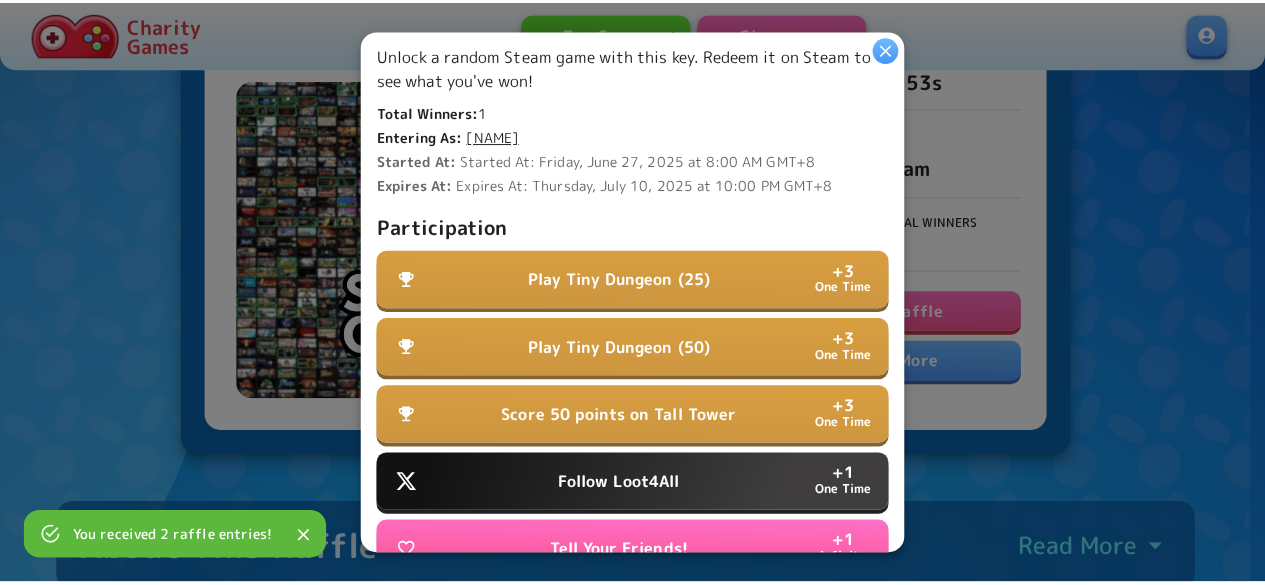 scroll, scrollTop: 600, scrollLeft: 0, axis: vertical 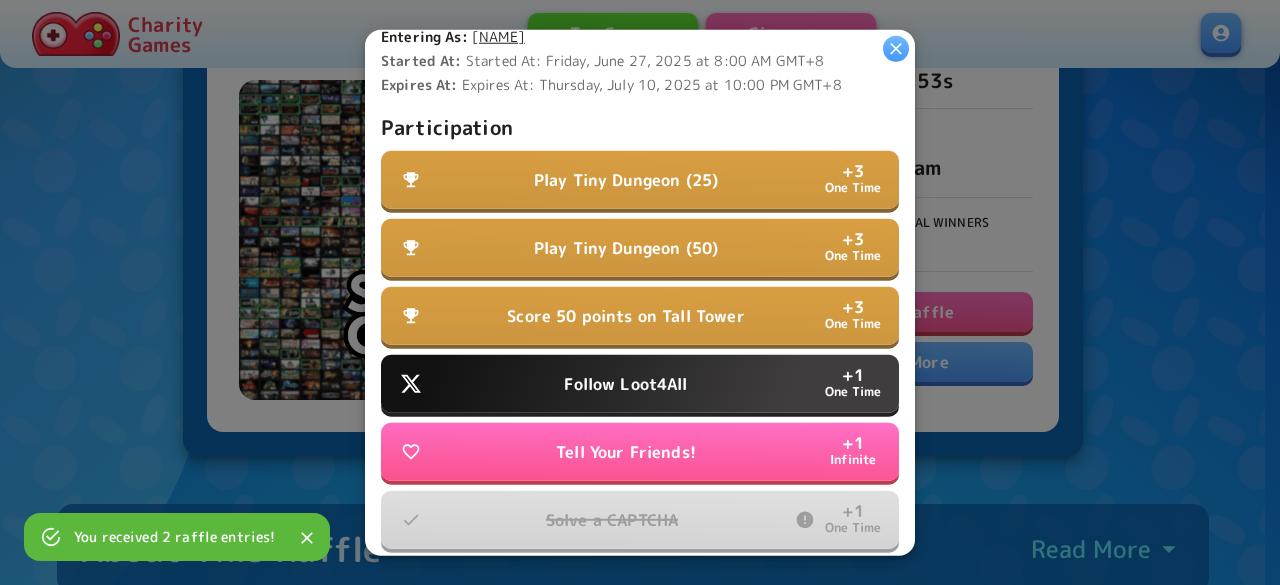 click on "Follow Loot4All + 1 One Time" at bounding box center [640, 384] 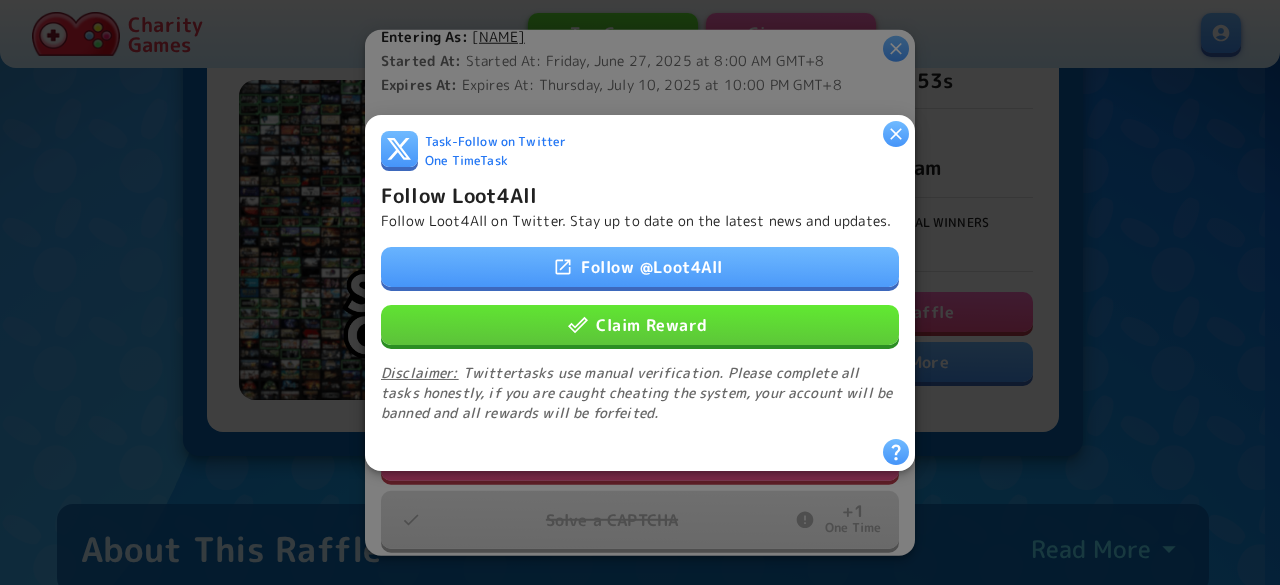 click on "Follow @ Loot4All" at bounding box center [640, 266] 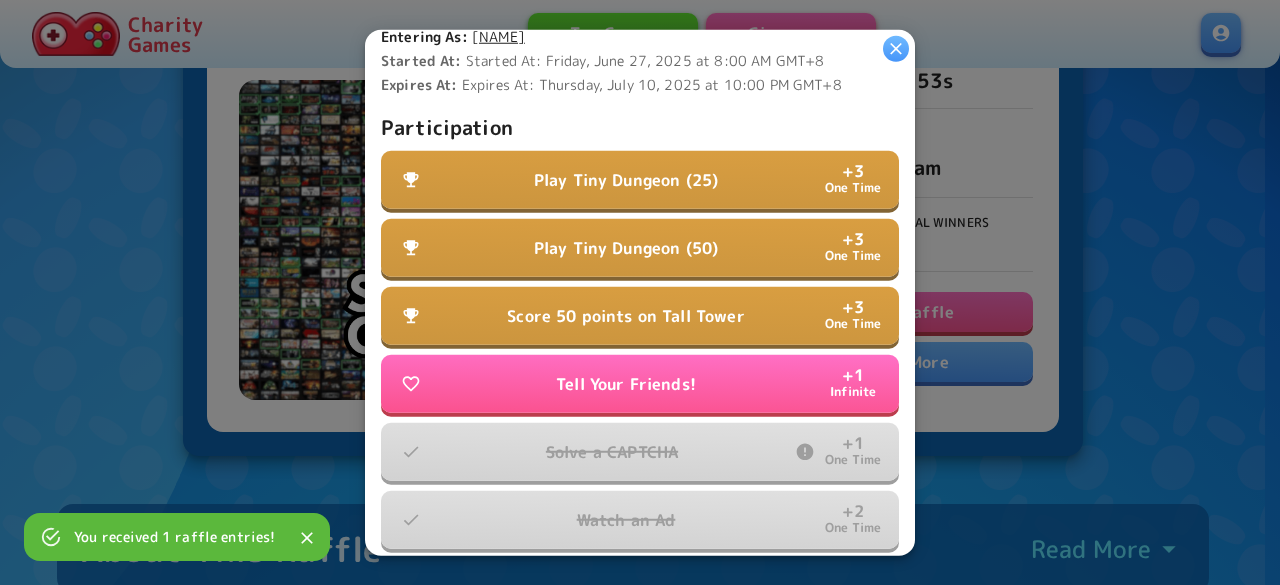 click on "Play Tiny Dungeon (50)" at bounding box center [626, 248] 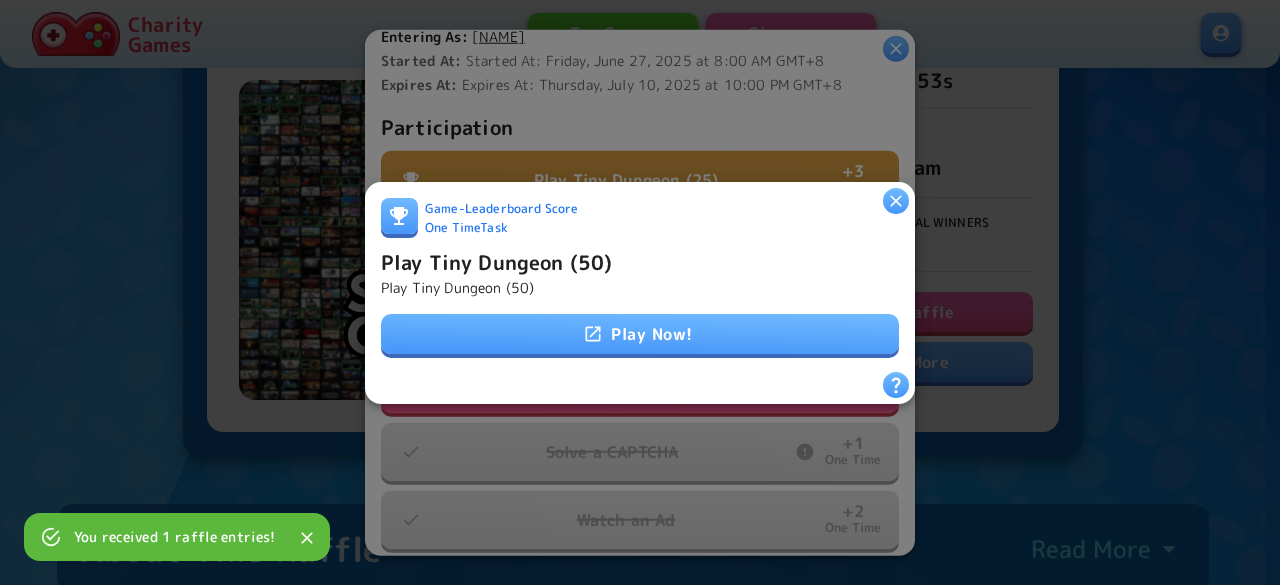click on "Play Now!" at bounding box center [640, 334] 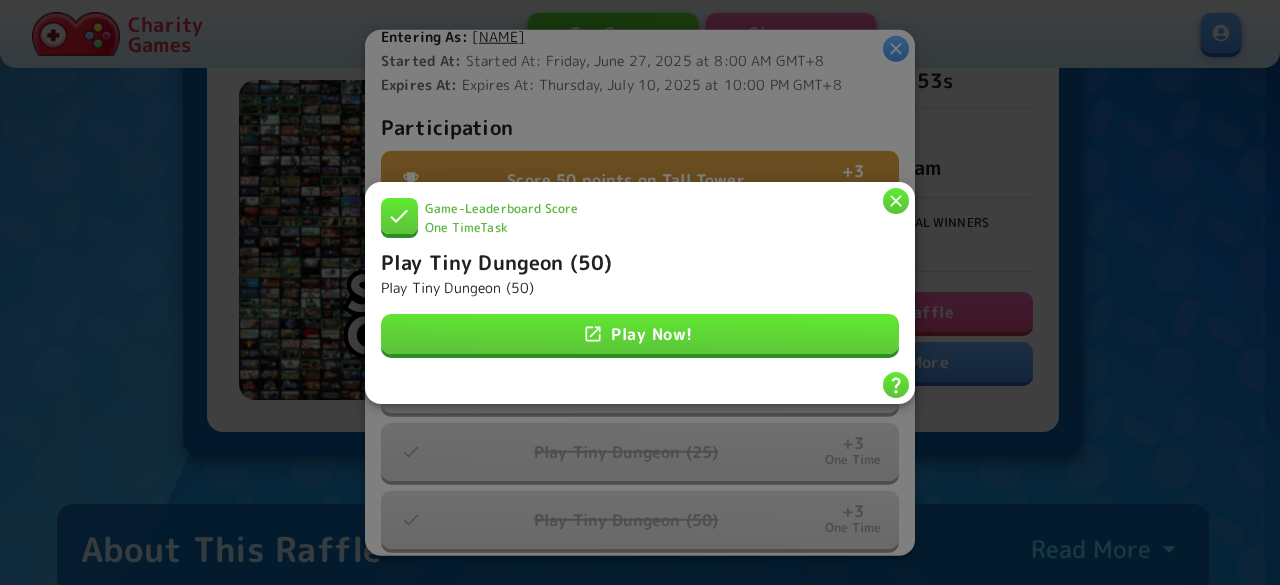 click at bounding box center [896, 201] 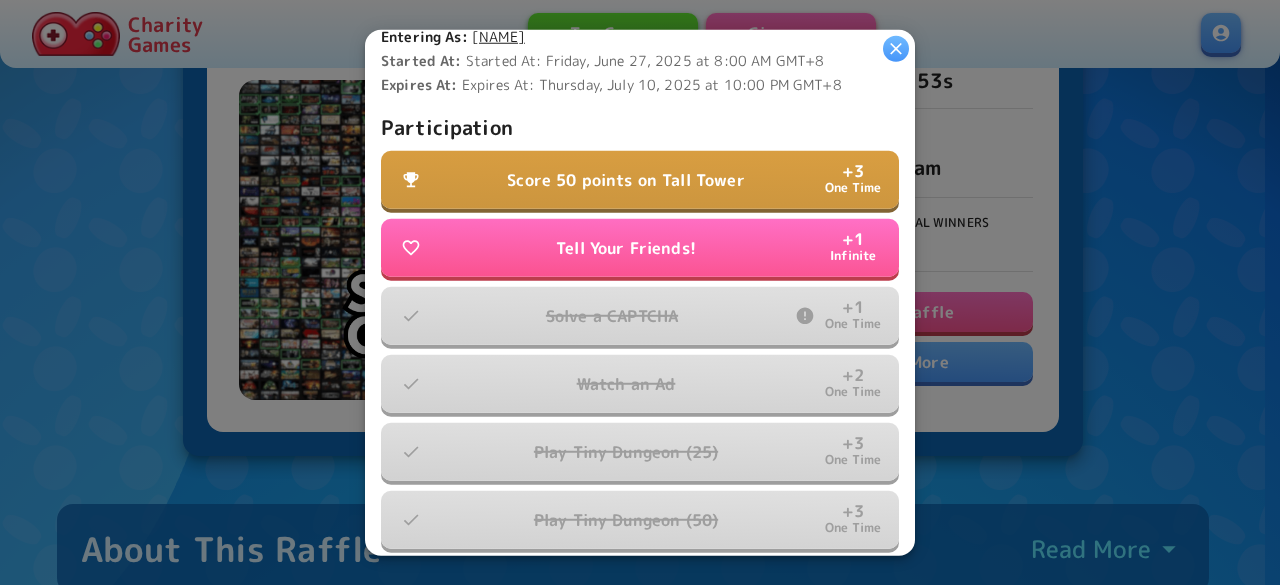 click on "Score 50 points on Tall Tower + 3 One Time" at bounding box center (640, 180) 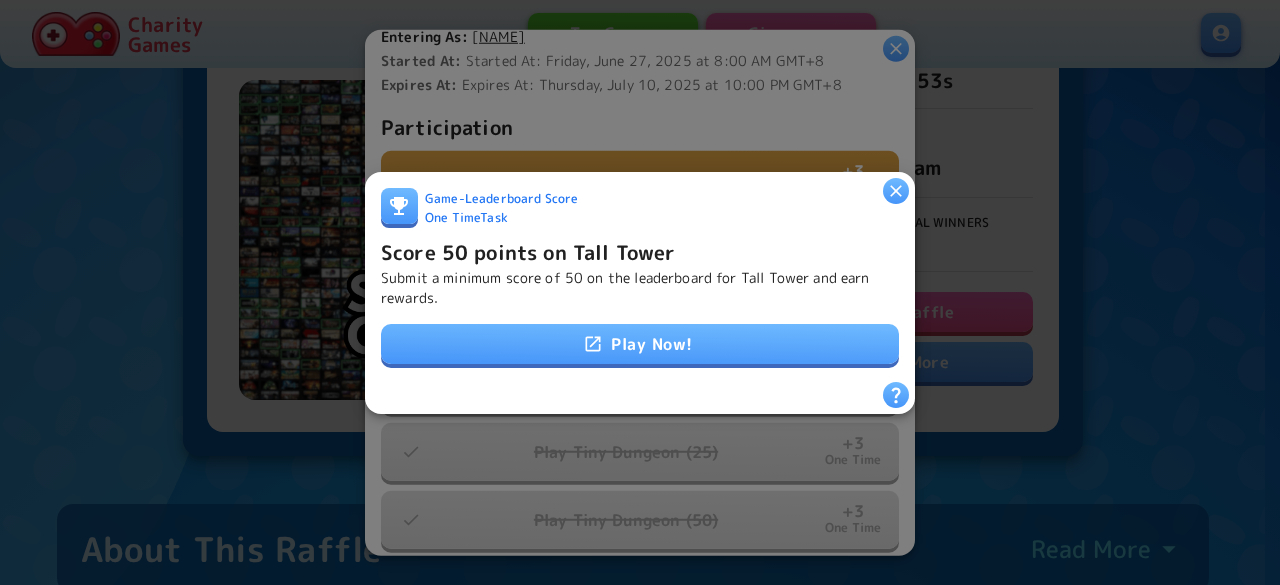 click on "Play Now!" at bounding box center (640, 344) 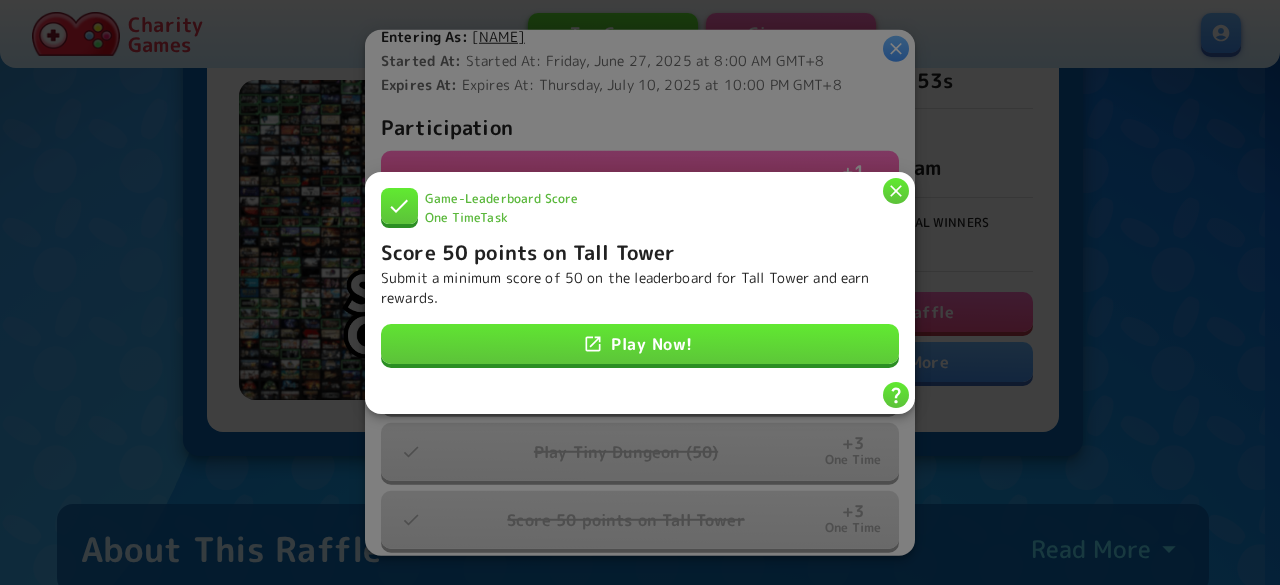 click at bounding box center [896, 190] 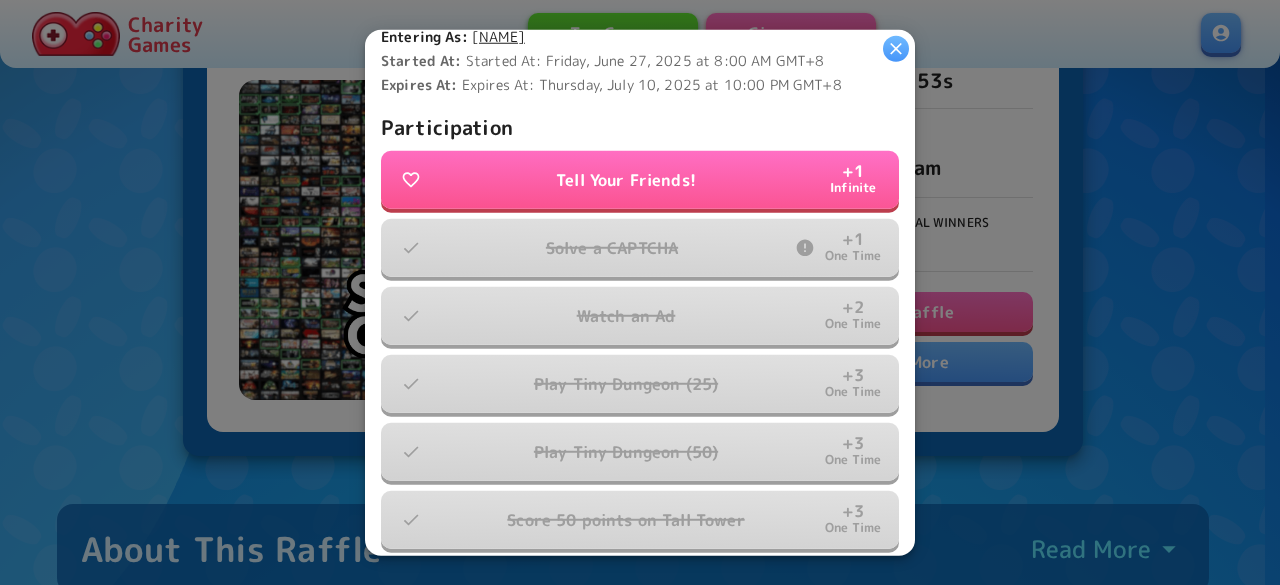 click at bounding box center [896, 48] 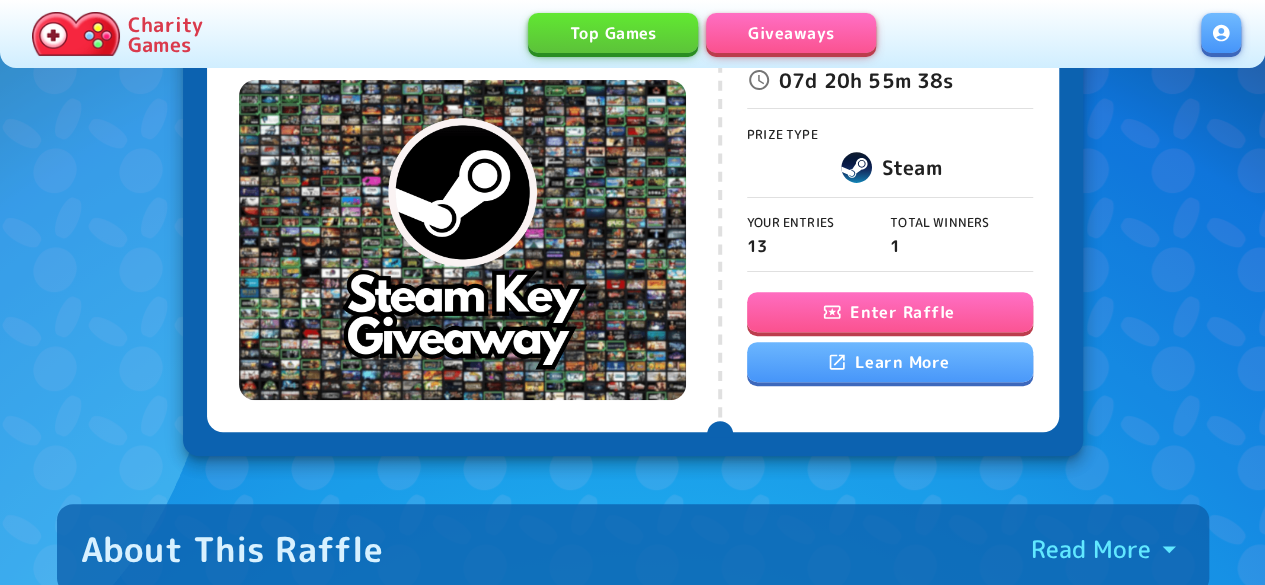 click on "[MENU]" at bounding box center (791, 33) 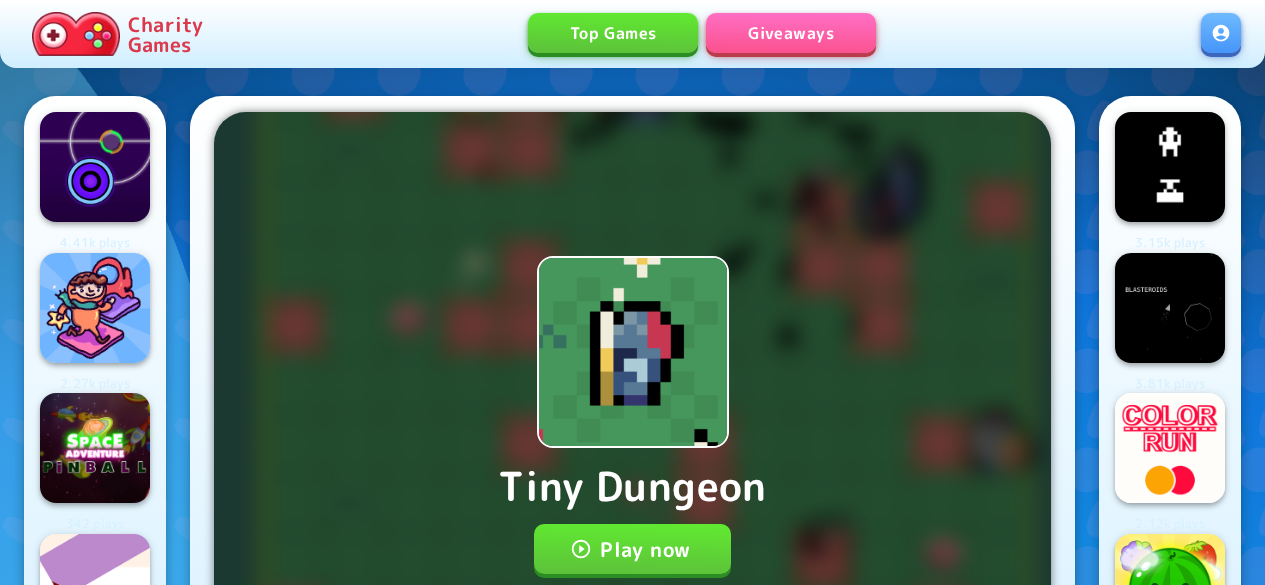 scroll, scrollTop: 0, scrollLeft: 0, axis: both 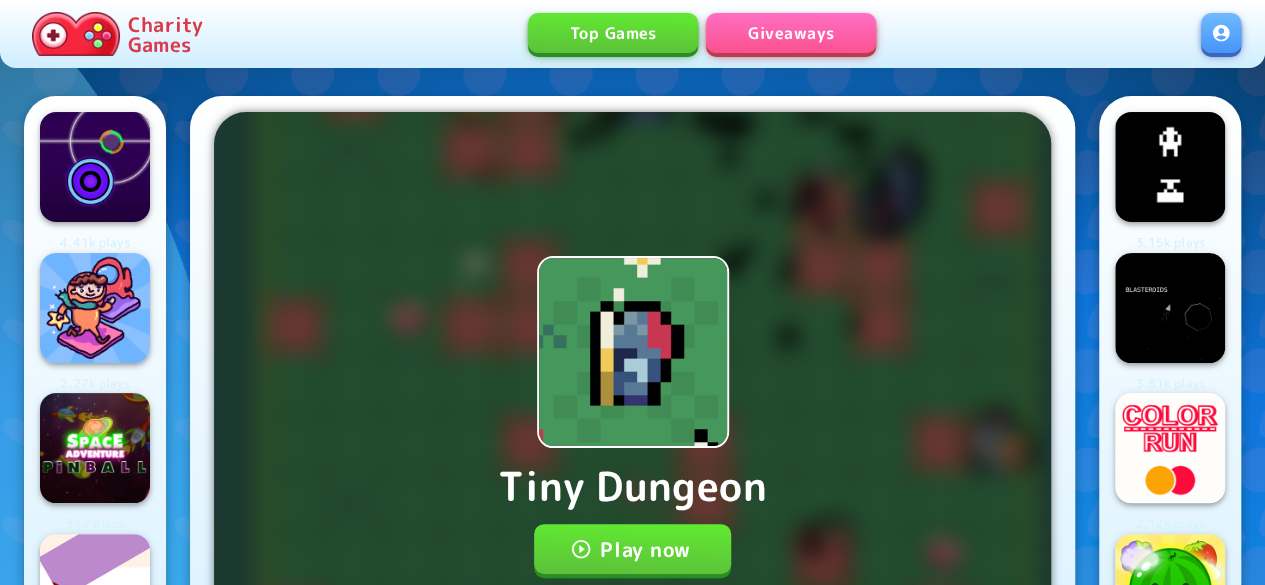click on "Play now" at bounding box center (632, 549) 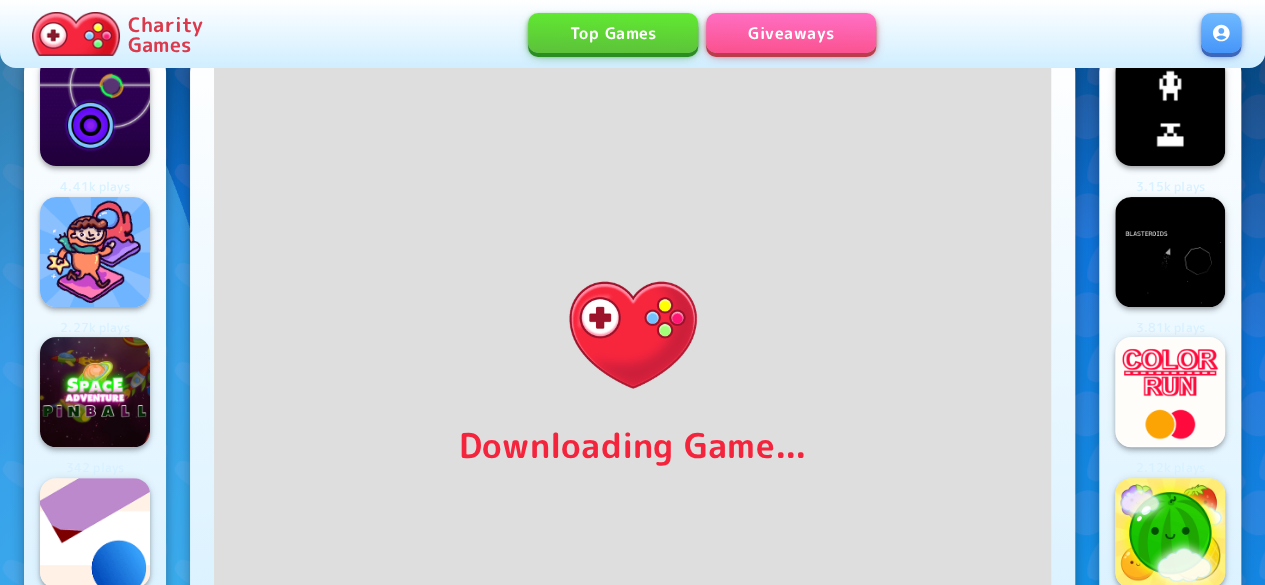 scroll, scrollTop: 48, scrollLeft: 0, axis: vertical 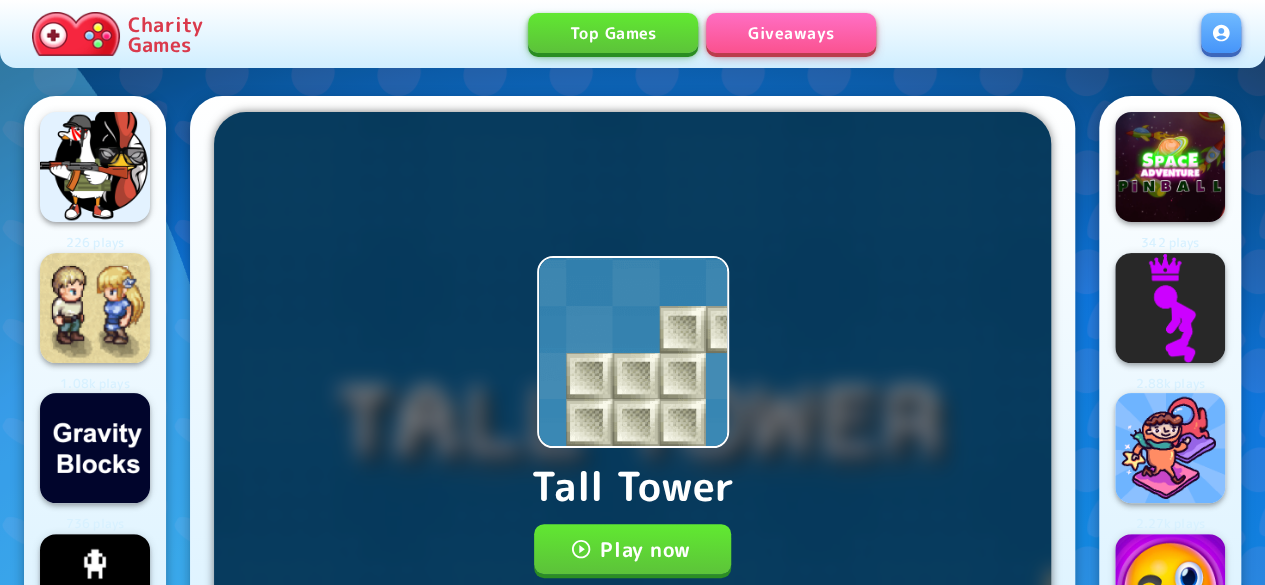 click on "Play now" at bounding box center (632, 549) 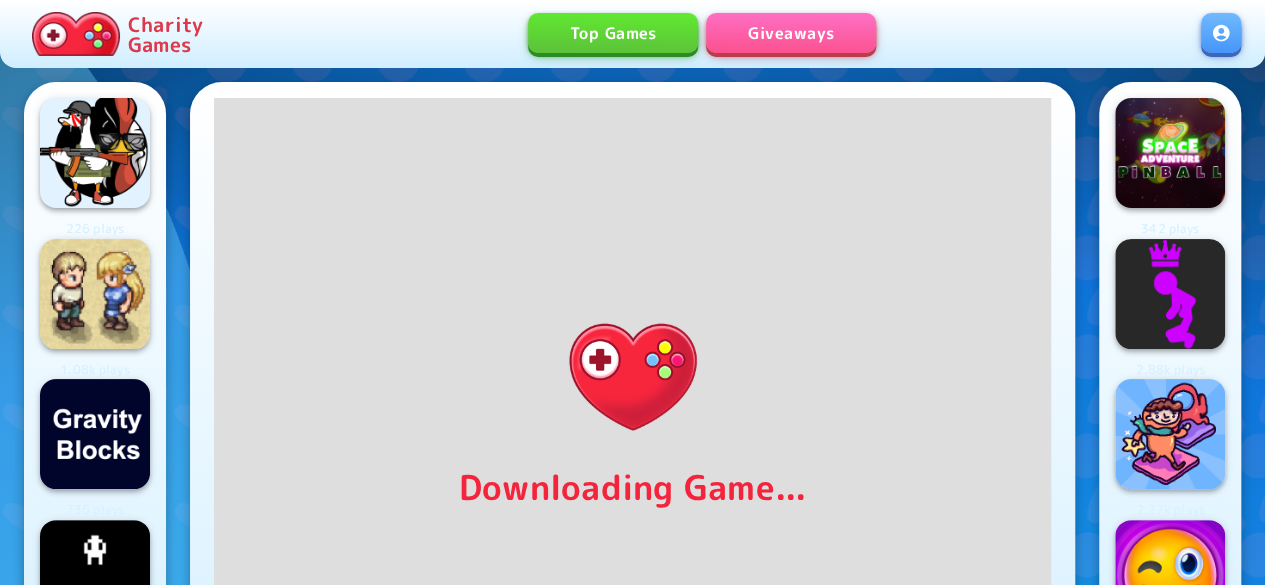 scroll, scrollTop: 0, scrollLeft: 0, axis: both 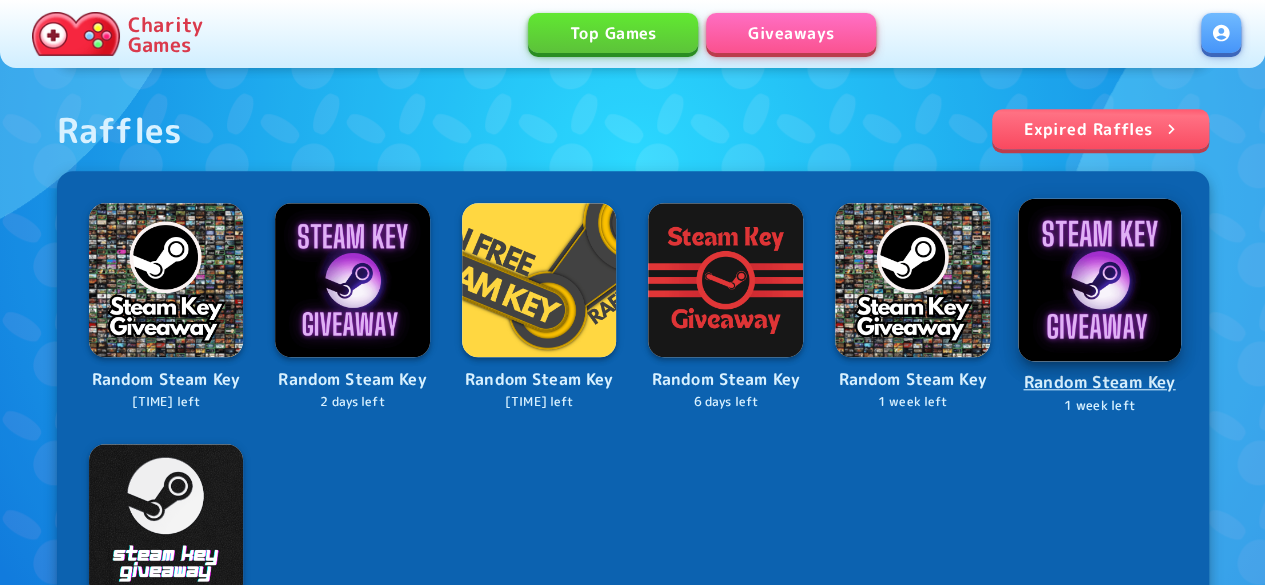 click at bounding box center (1099, 279) 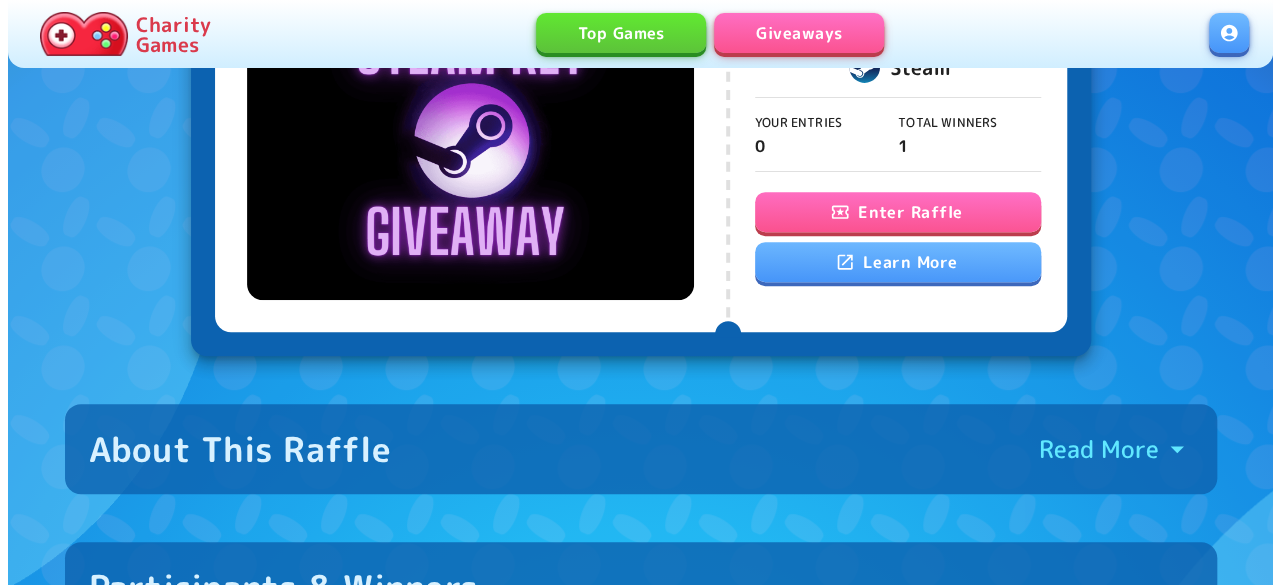 scroll, scrollTop: 200, scrollLeft: 0, axis: vertical 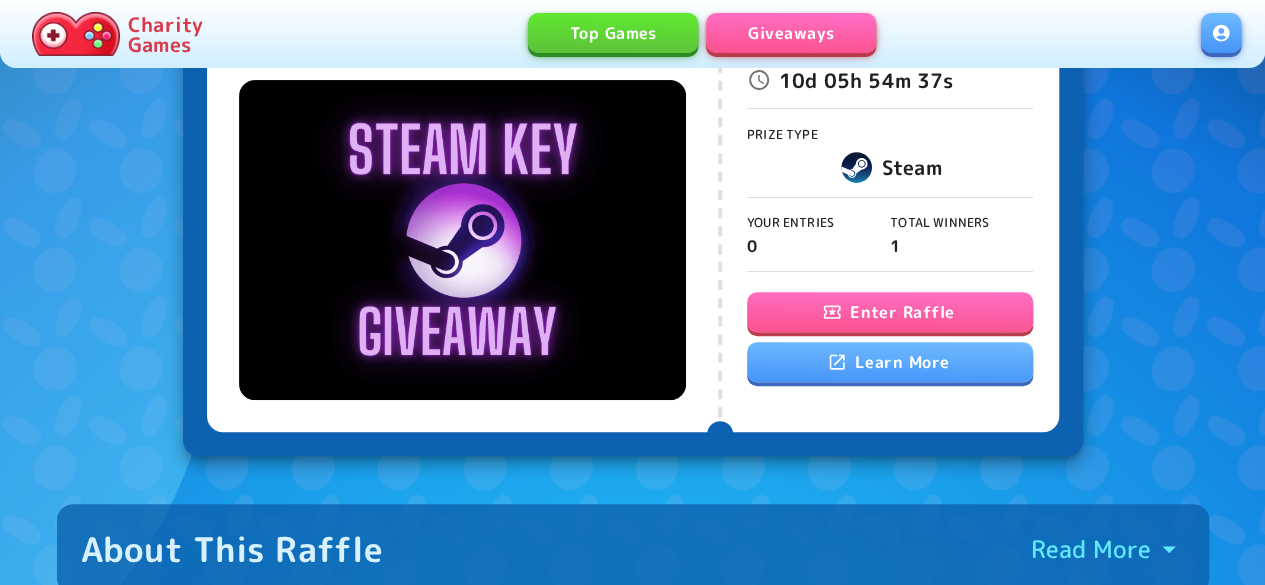 click on "Enter Raffle" at bounding box center (890, 312) 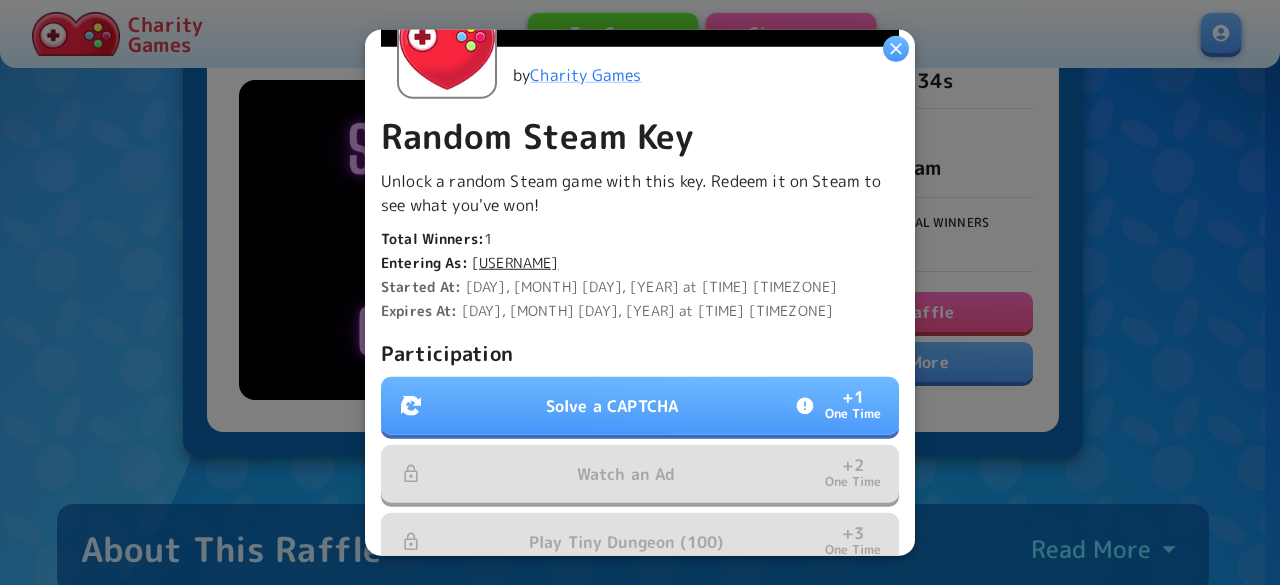 scroll, scrollTop: 400, scrollLeft: 0, axis: vertical 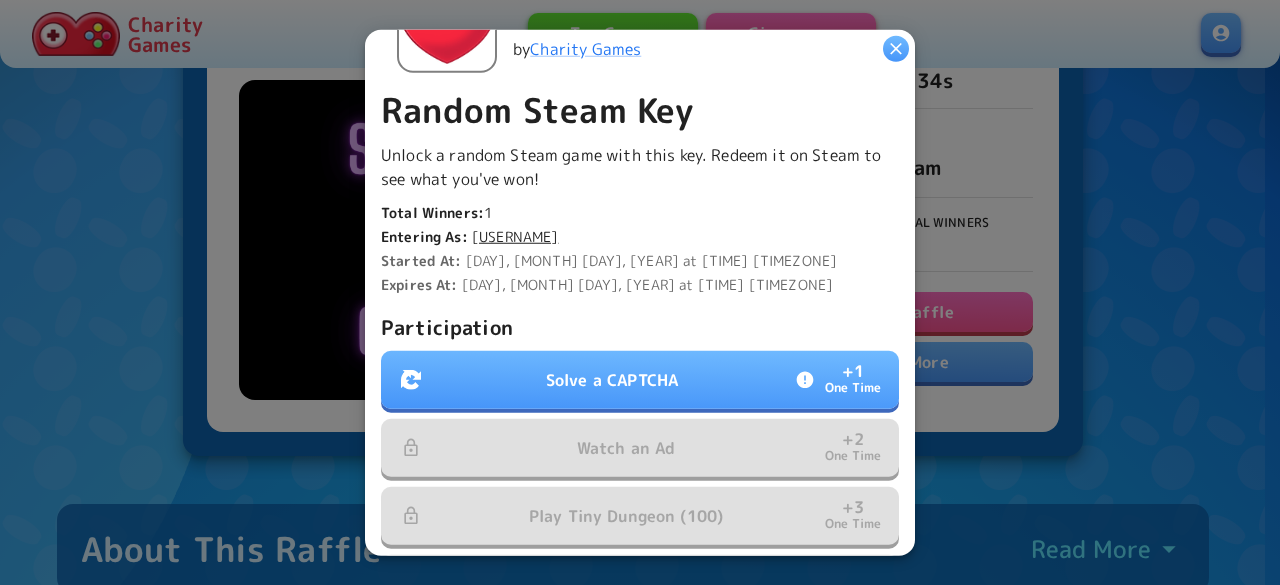 click on "Solve a CAPTCHA + 1 One Time" at bounding box center [640, 380] 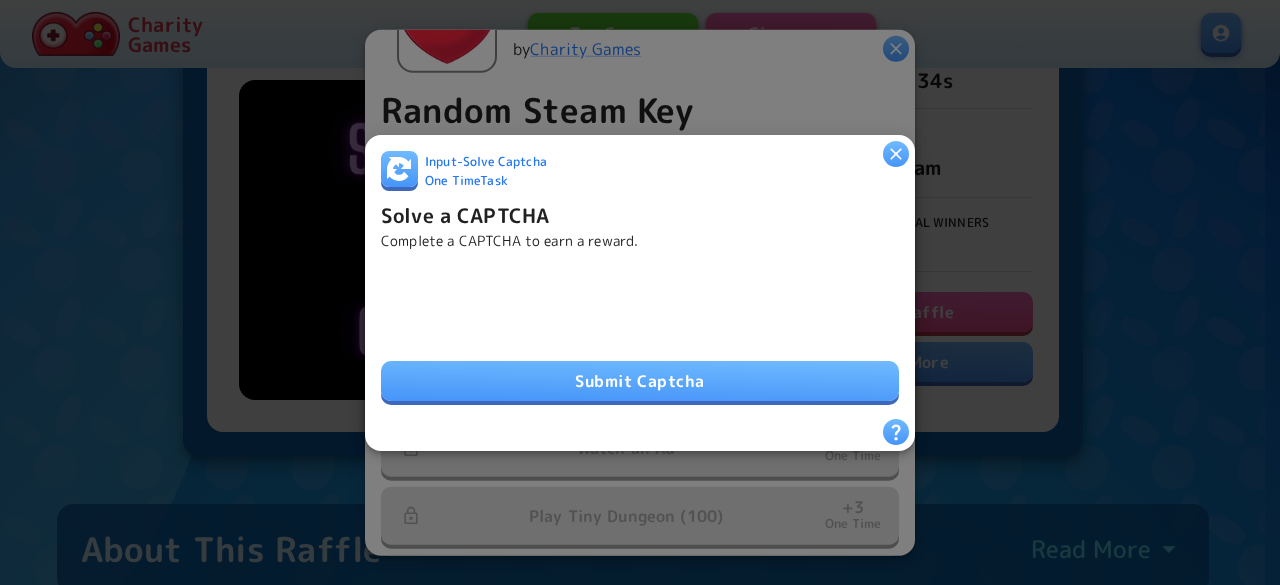 click on "Submit Captcha" at bounding box center [640, 381] 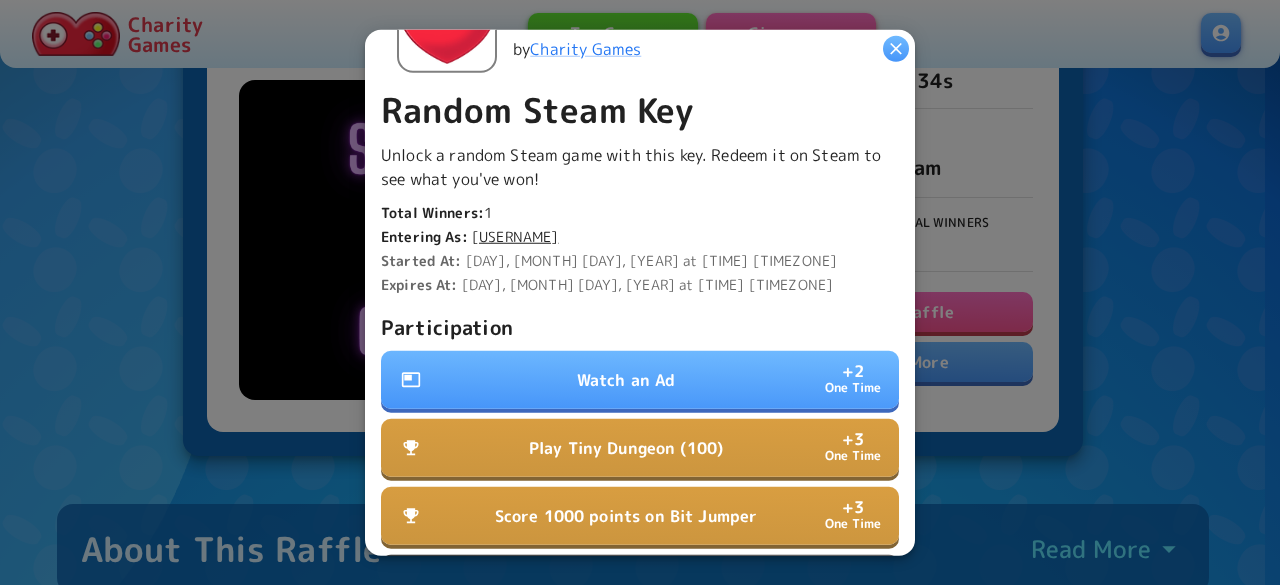 click on "Watch an Ad" at bounding box center (626, 380) 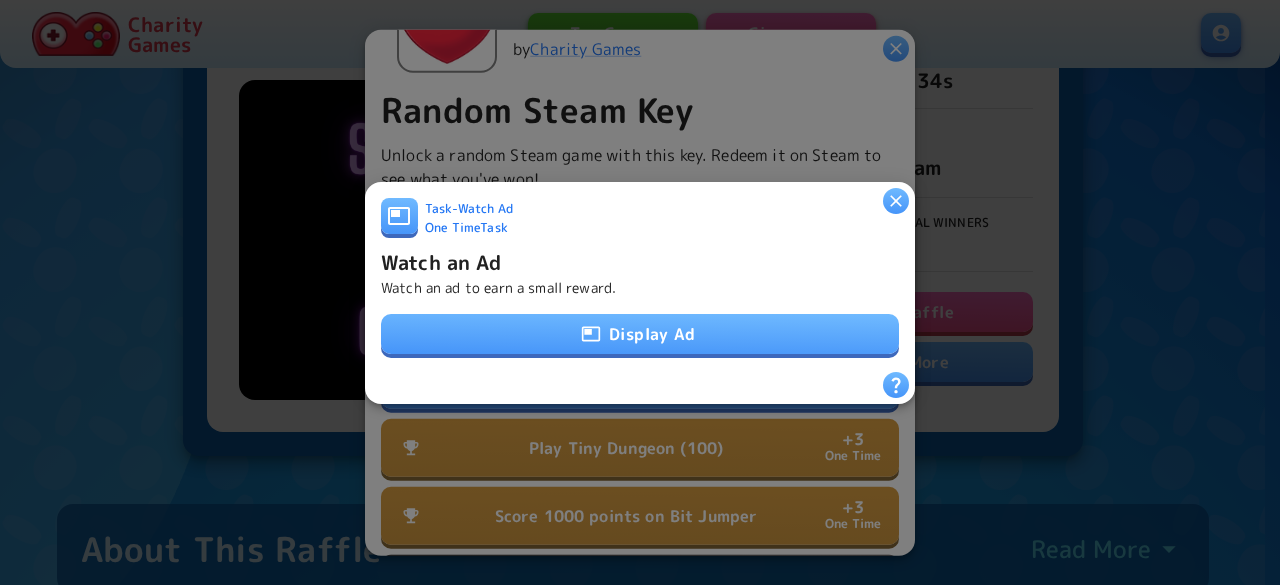 click on "Display Ad" at bounding box center [640, 334] 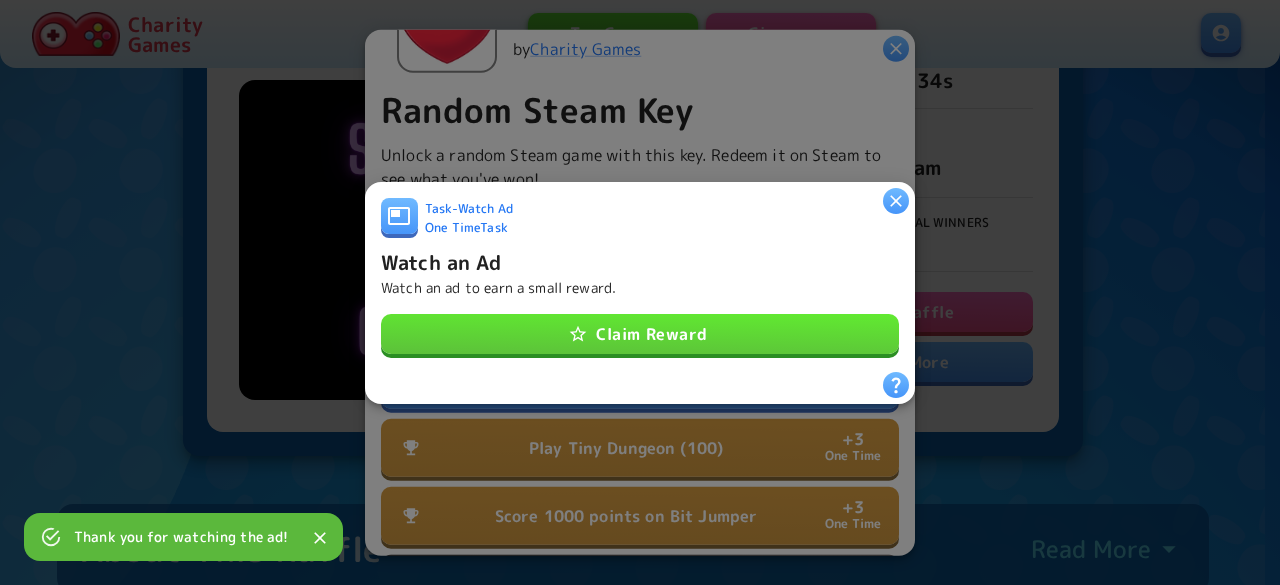 click on "Claim Reward" at bounding box center (640, 334) 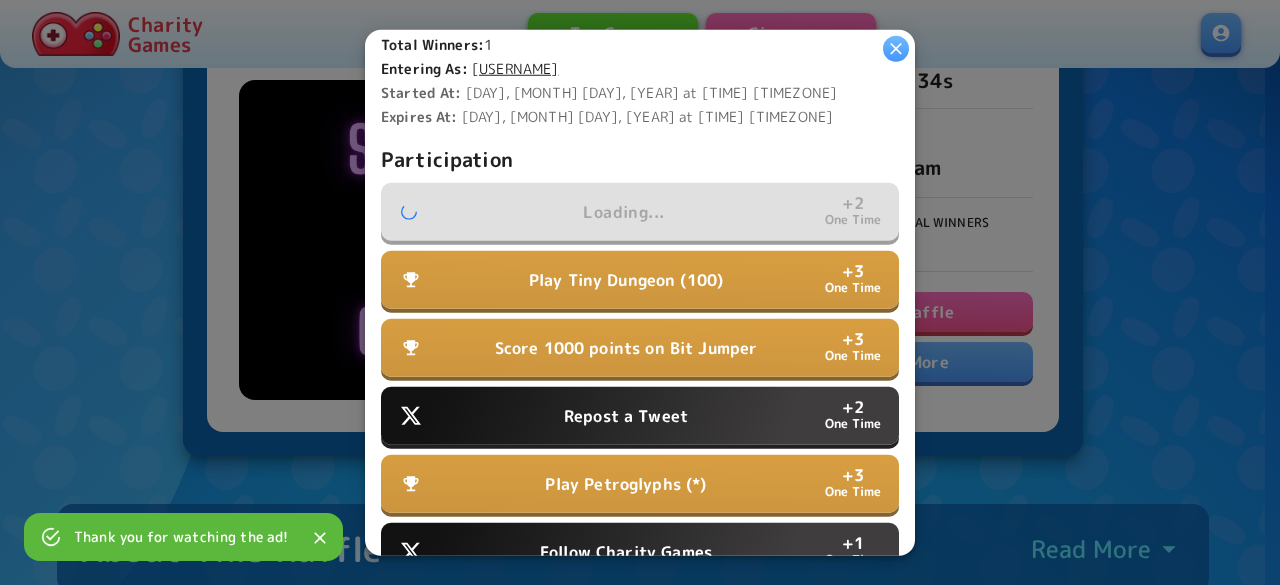 scroll, scrollTop: 600, scrollLeft: 0, axis: vertical 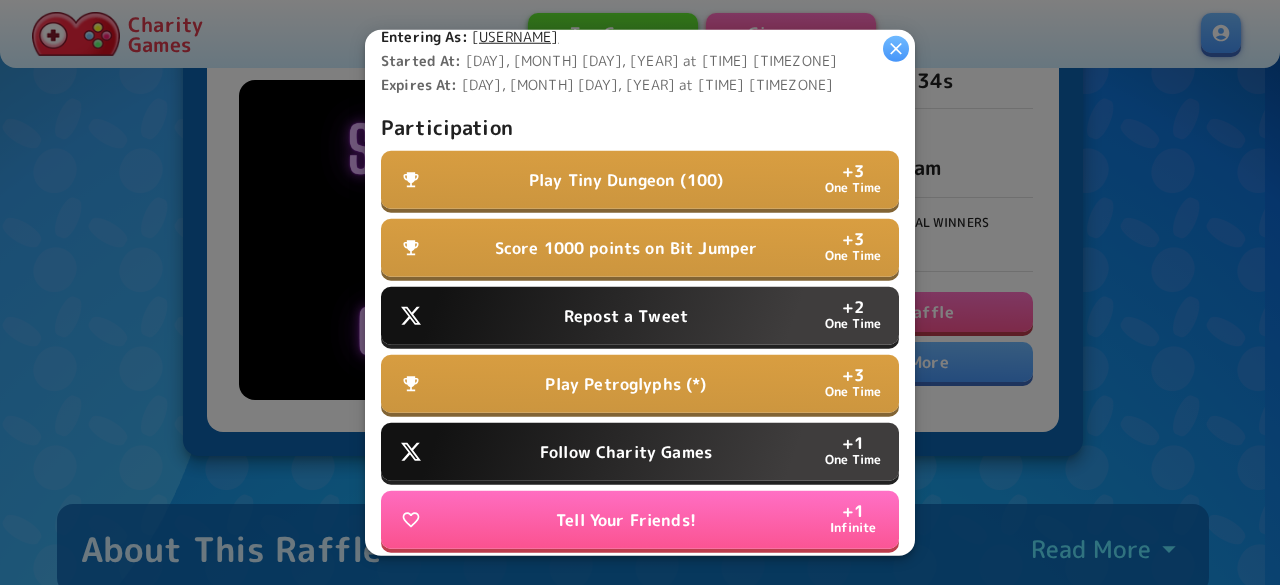 click on "Repost a Tweet" at bounding box center [626, 316] 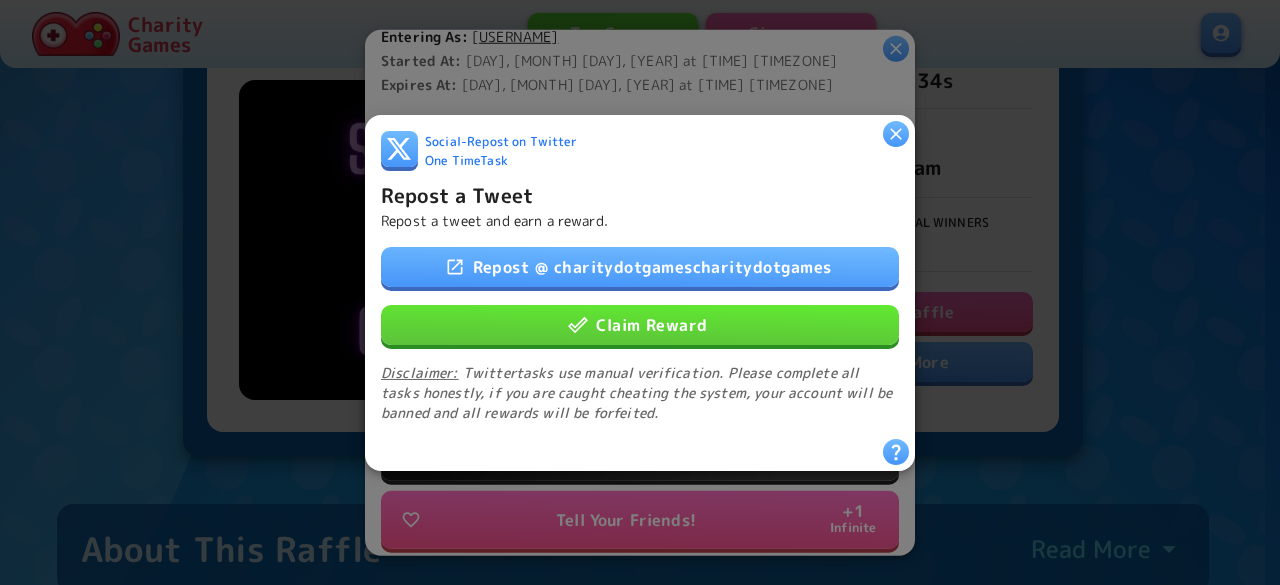 click on "Repost @ charitydotgames" at bounding box center [640, 266] 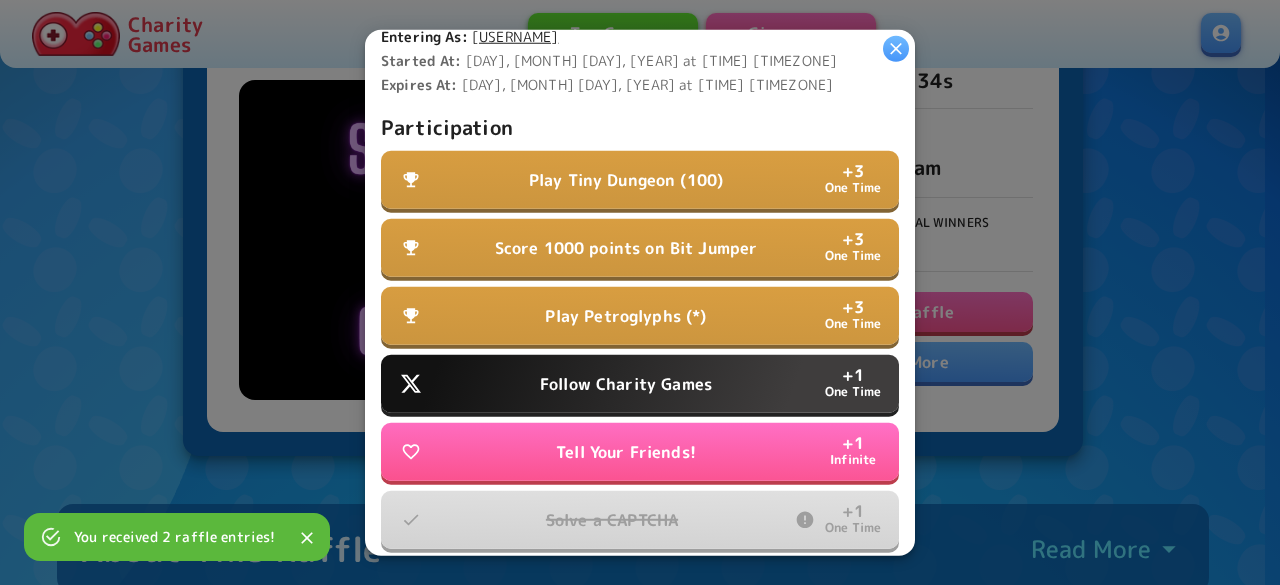 click on "Follow Charity Games" at bounding box center [626, 384] 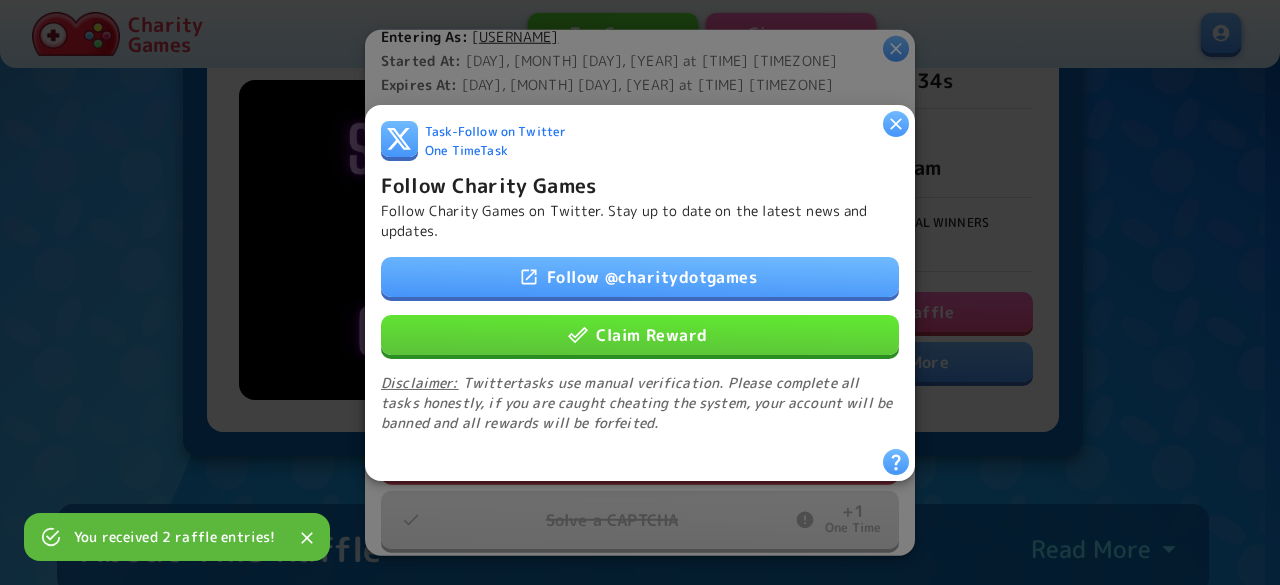 click on "Follow @ charitydotgames" at bounding box center (640, 276) 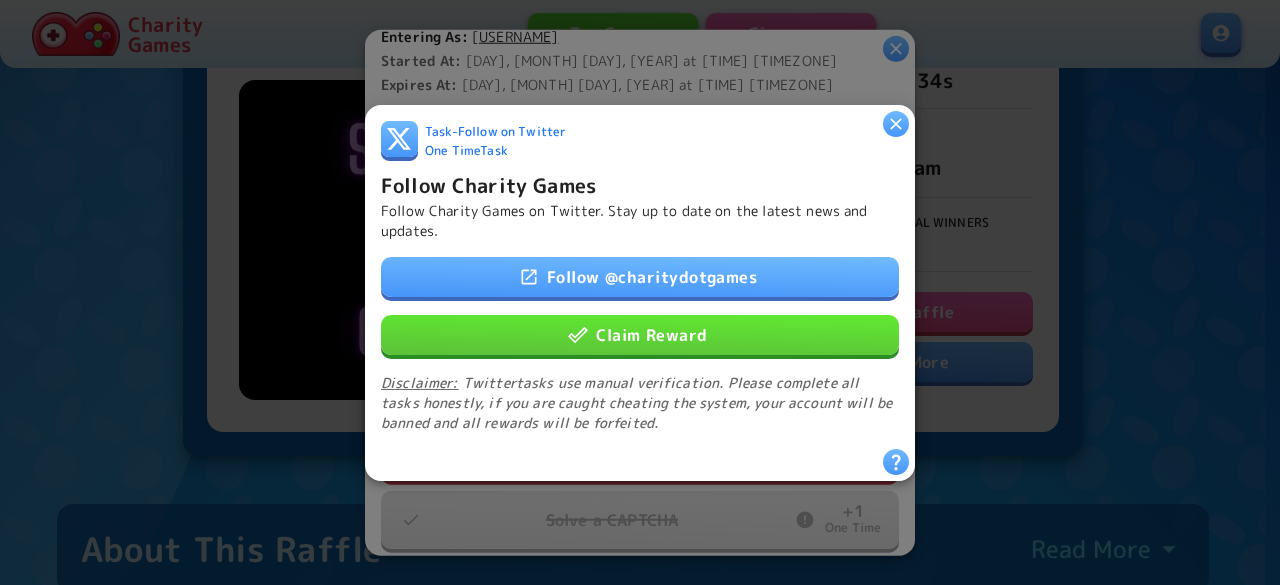 click on "Claim Reward" at bounding box center (640, 334) 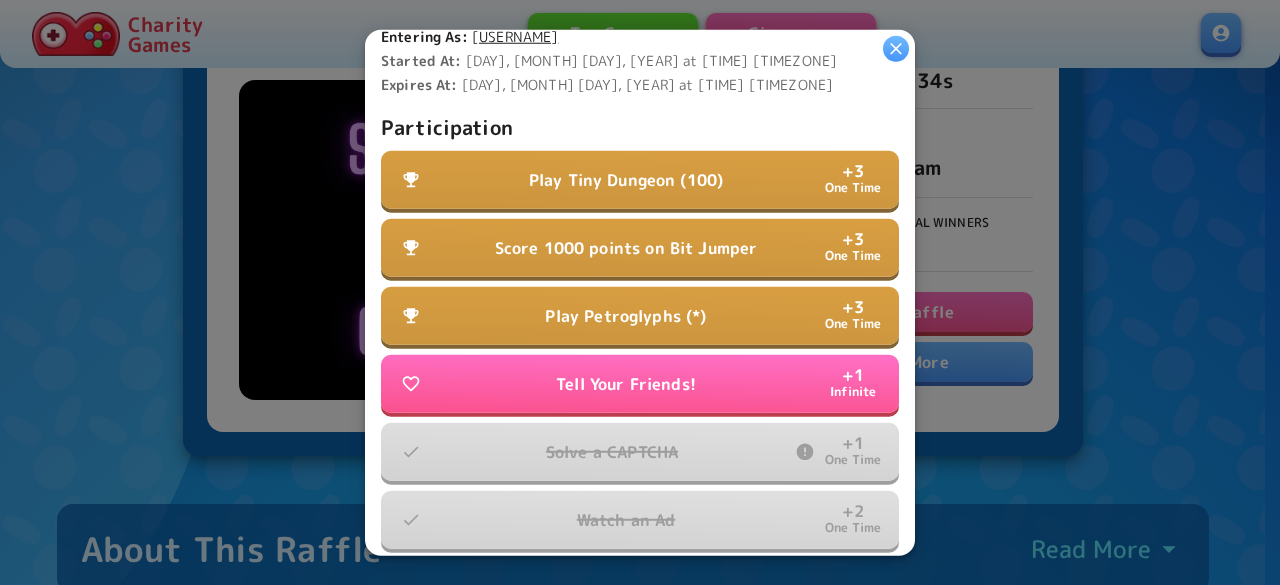 scroll, scrollTop: 500, scrollLeft: 0, axis: vertical 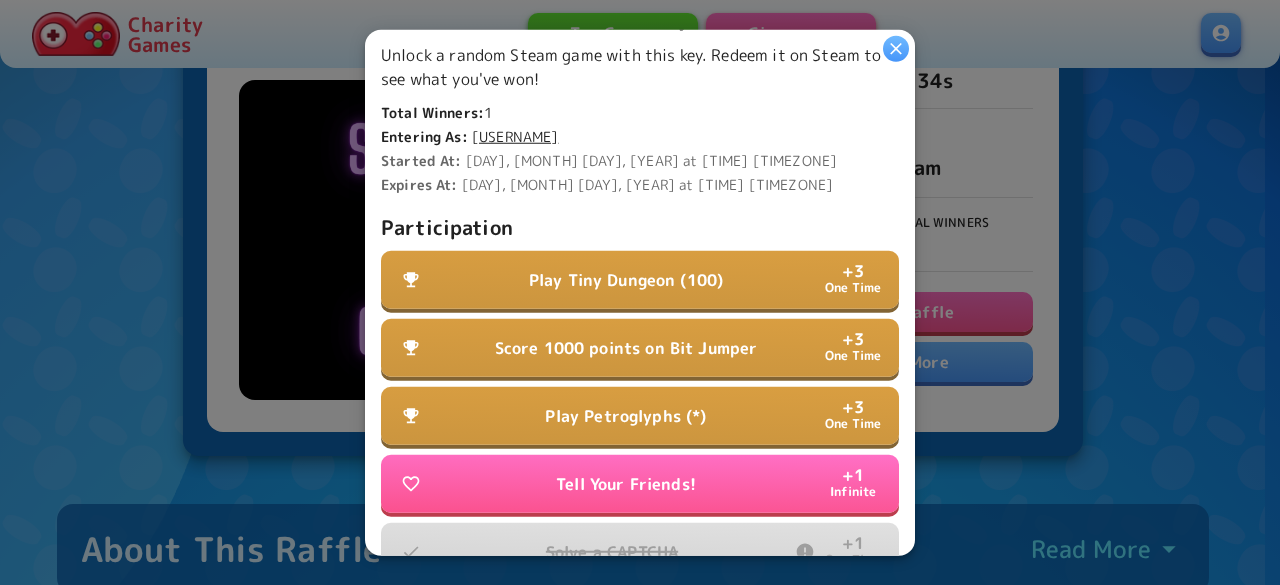 click on "Play Petroglyphs (*)" at bounding box center (625, 416) 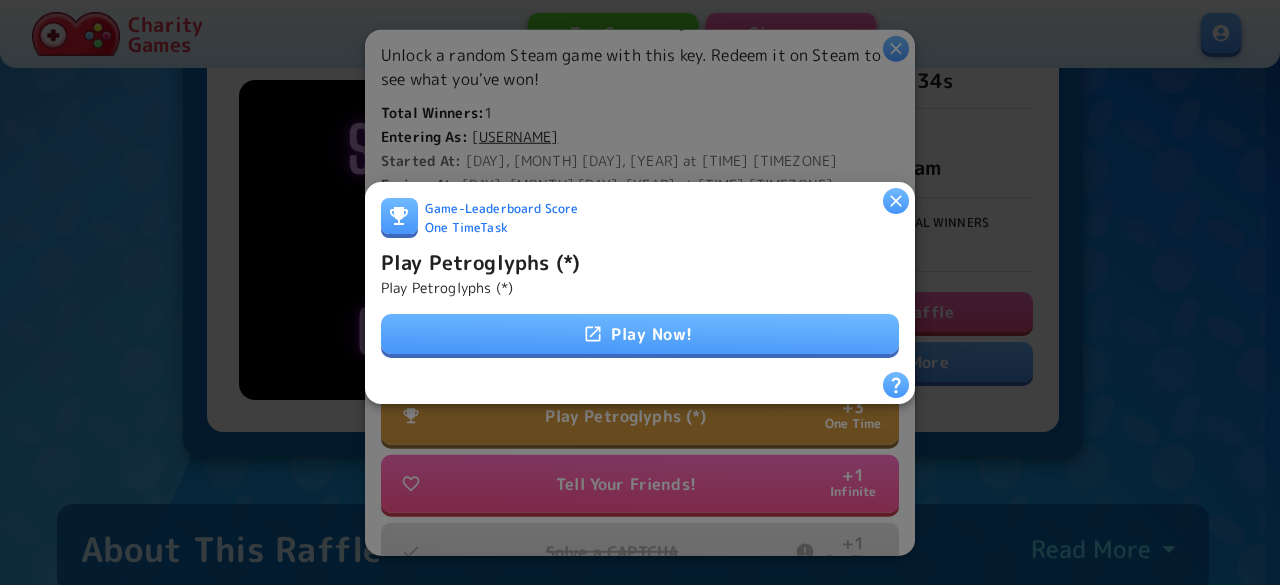 click on "Play Now!" at bounding box center [640, 334] 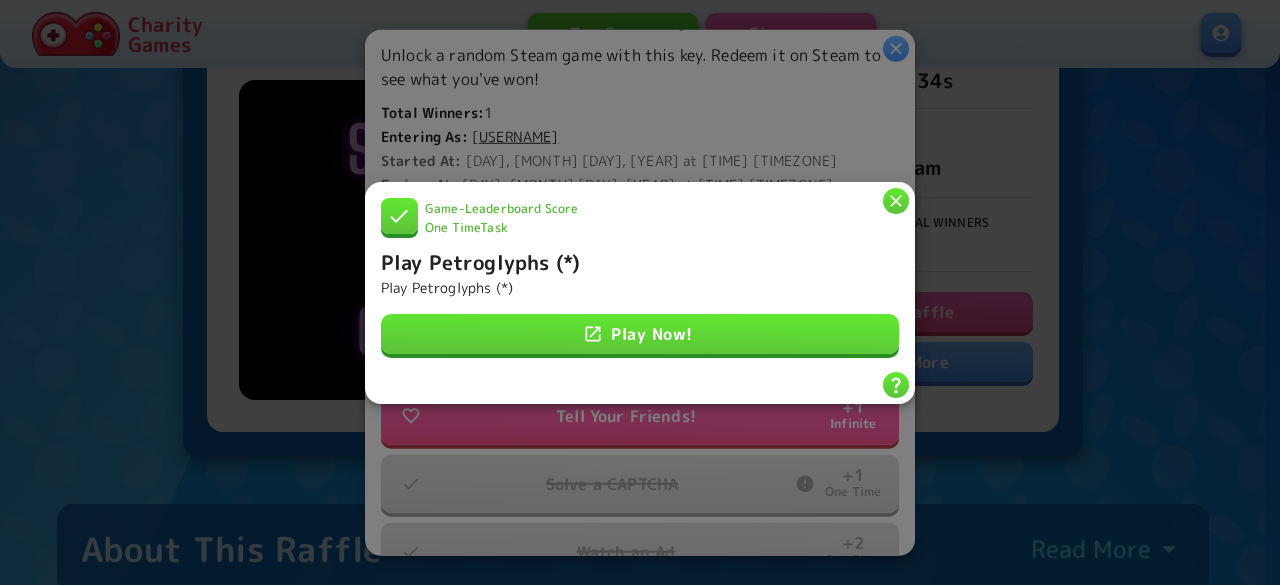 click at bounding box center [896, 201] 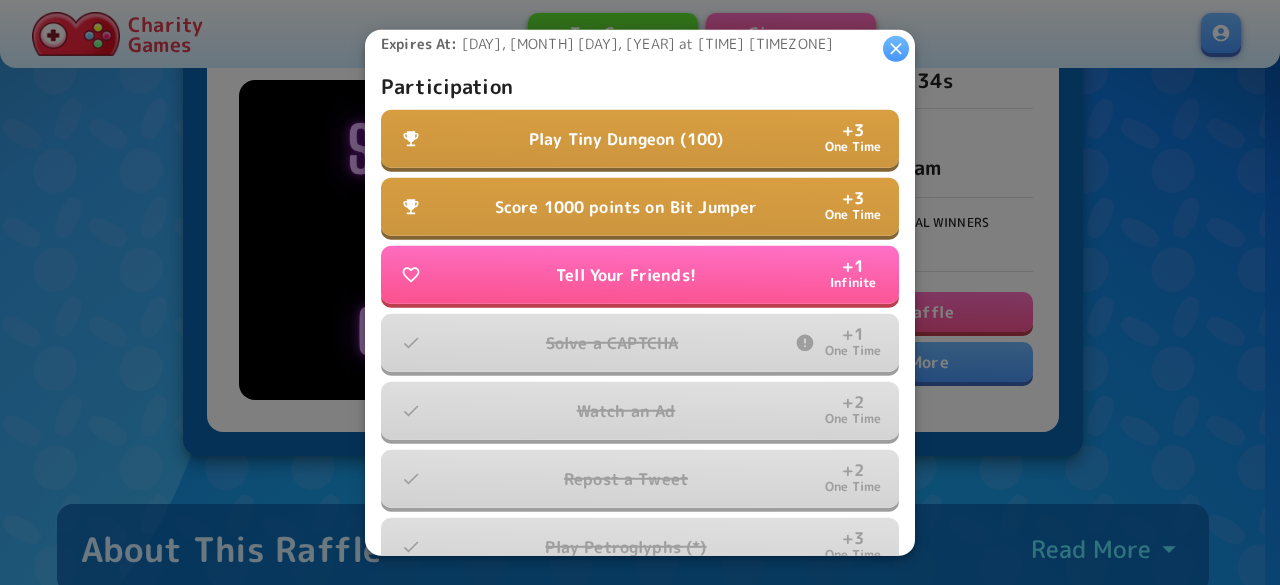 scroll, scrollTop: 614, scrollLeft: 0, axis: vertical 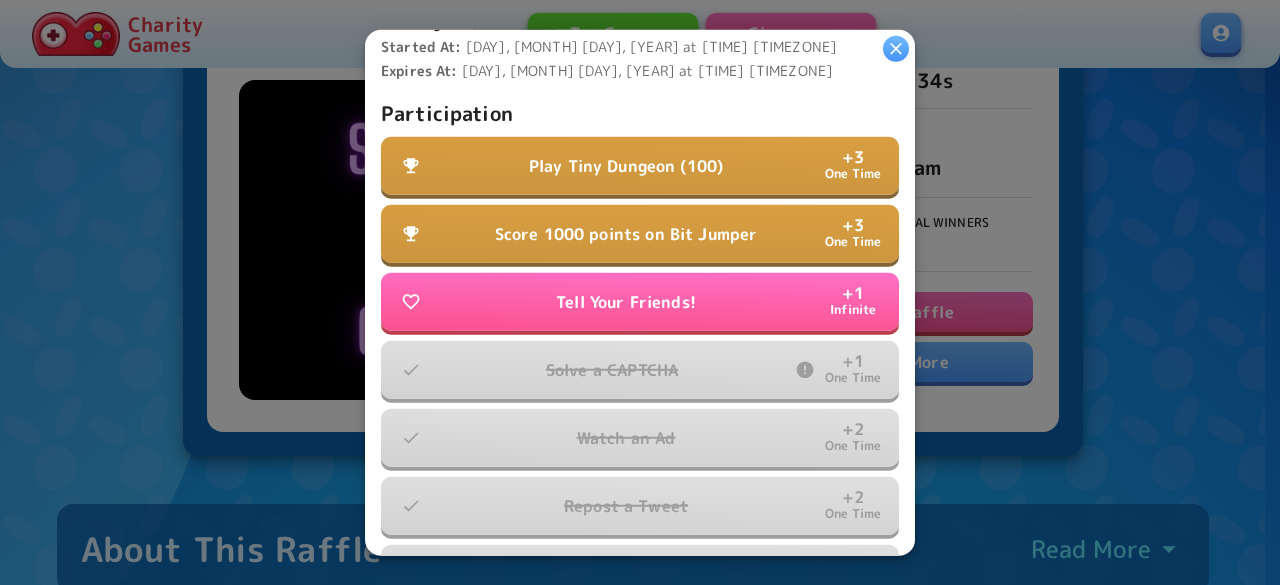 click on "Play Tiny Dungeon (100)" at bounding box center [626, 166] 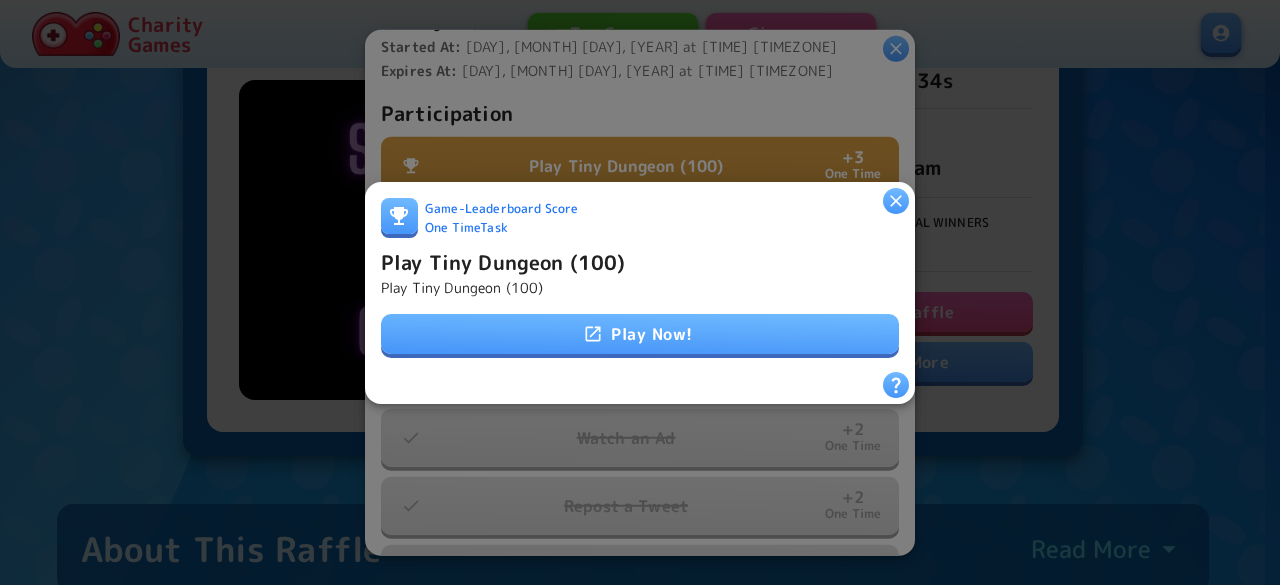 click on "Play Now!" at bounding box center (640, 334) 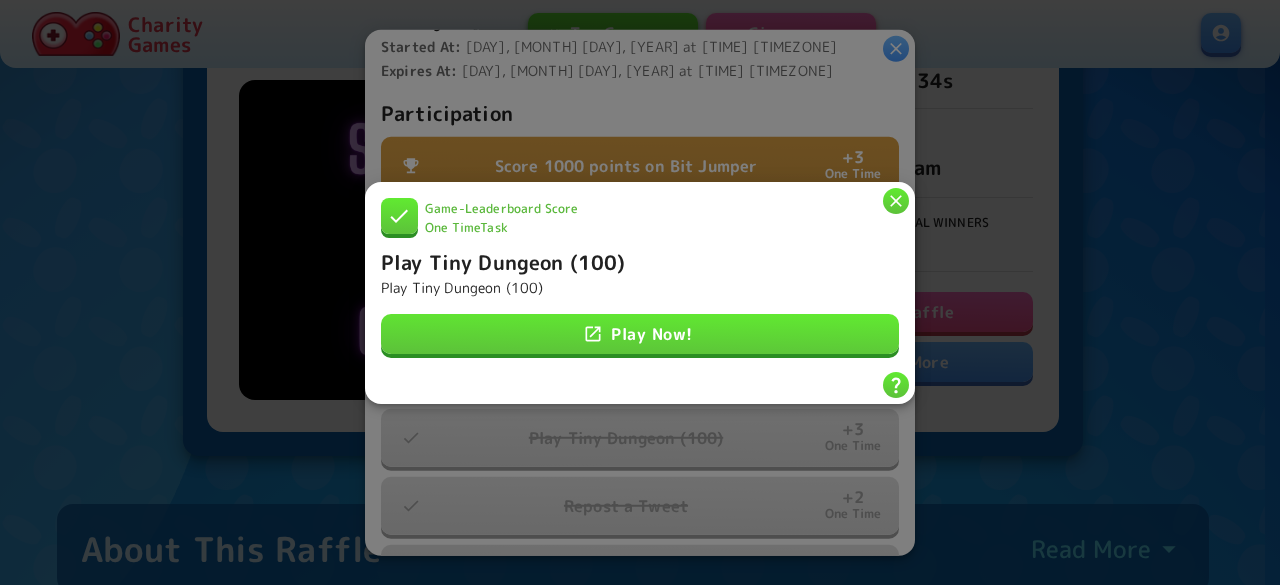 click at bounding box center [896, 201] 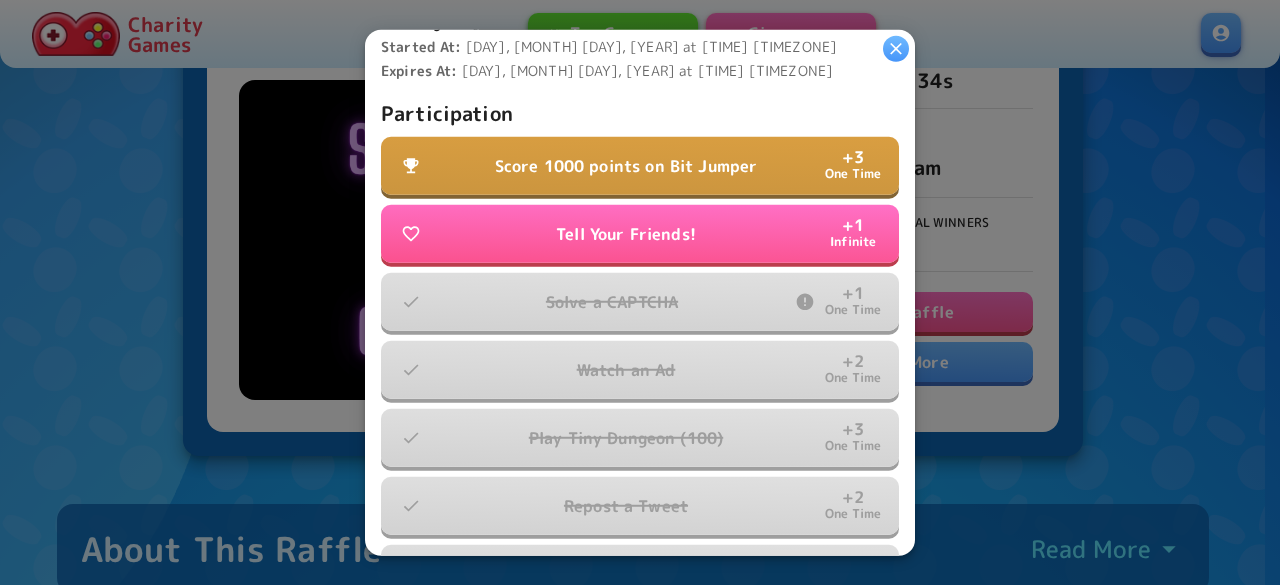 click on "Score 1000 points on Bit Jumper + 3 One Time" at bounding box center [640, 166] 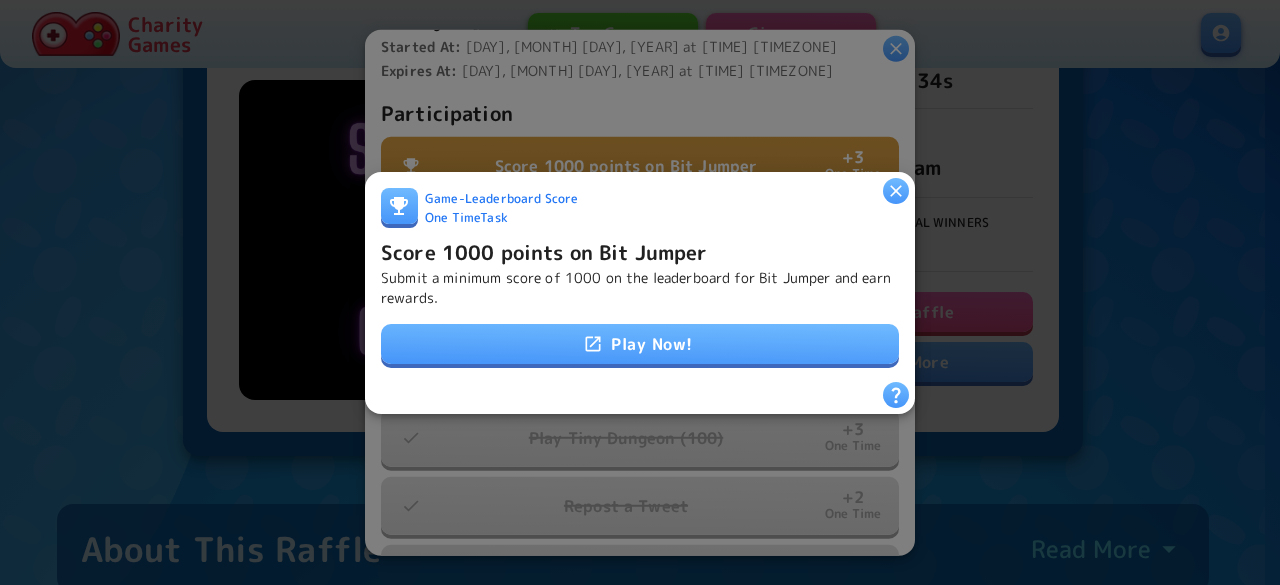 click on "Play Now!" at bounding box center (640, 344) 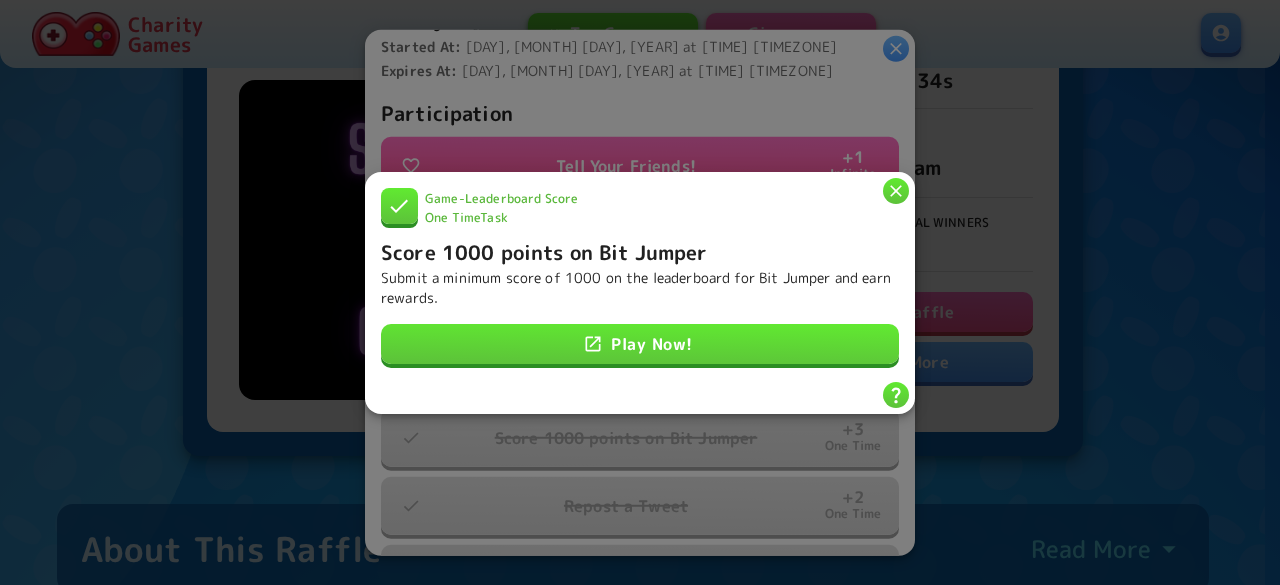 click at bounding box center (896, 190) 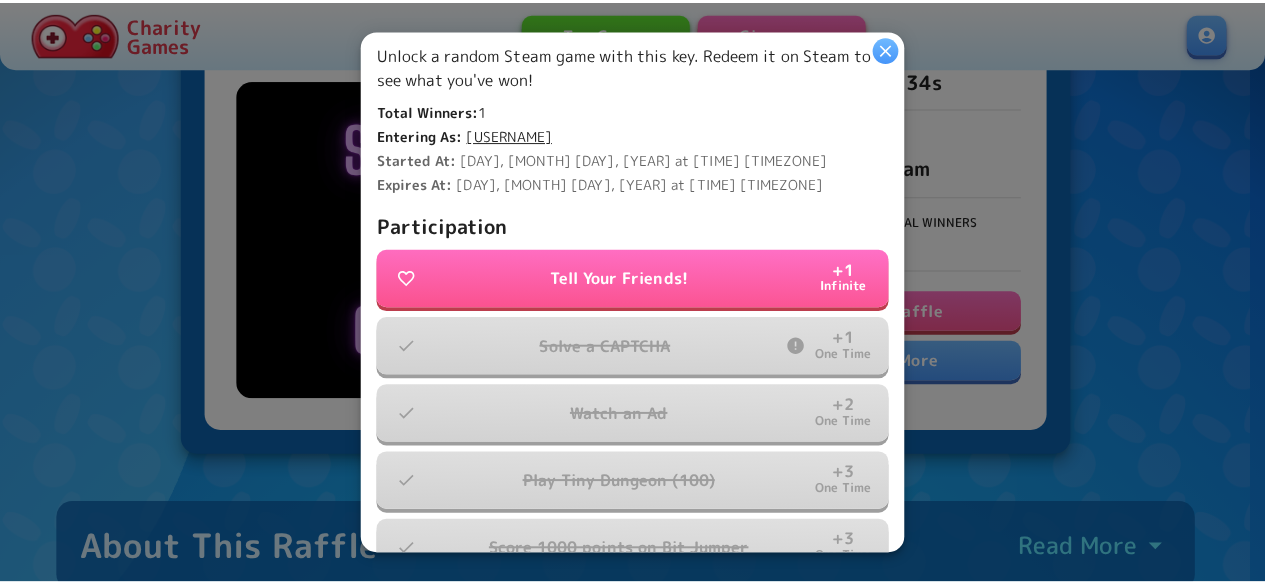 scroll, scrollTop: 414, scrollLeft: 0, axis: vertical 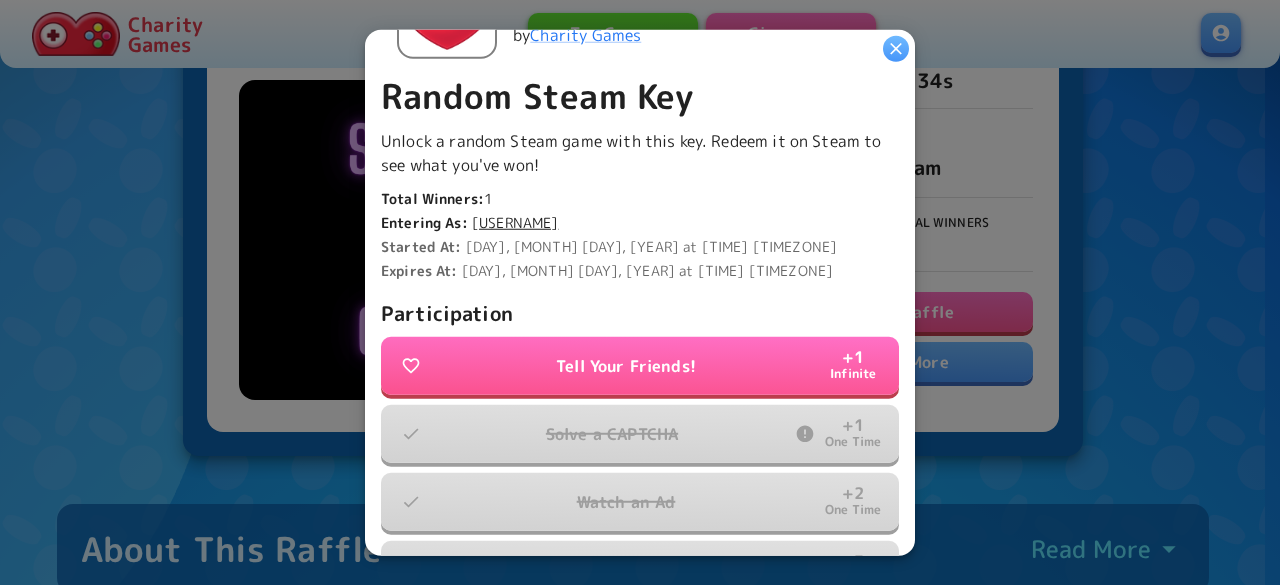 click at bounding box center [896, 48] 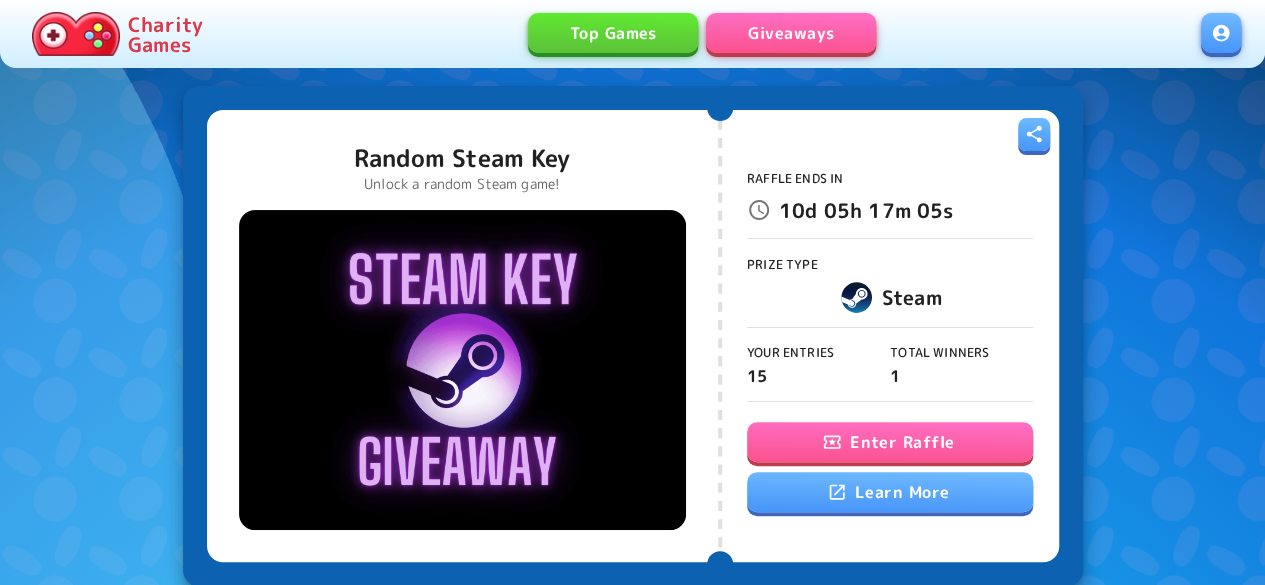 scroll, scrollTop: 0, scrollLeft: 0, axis: both 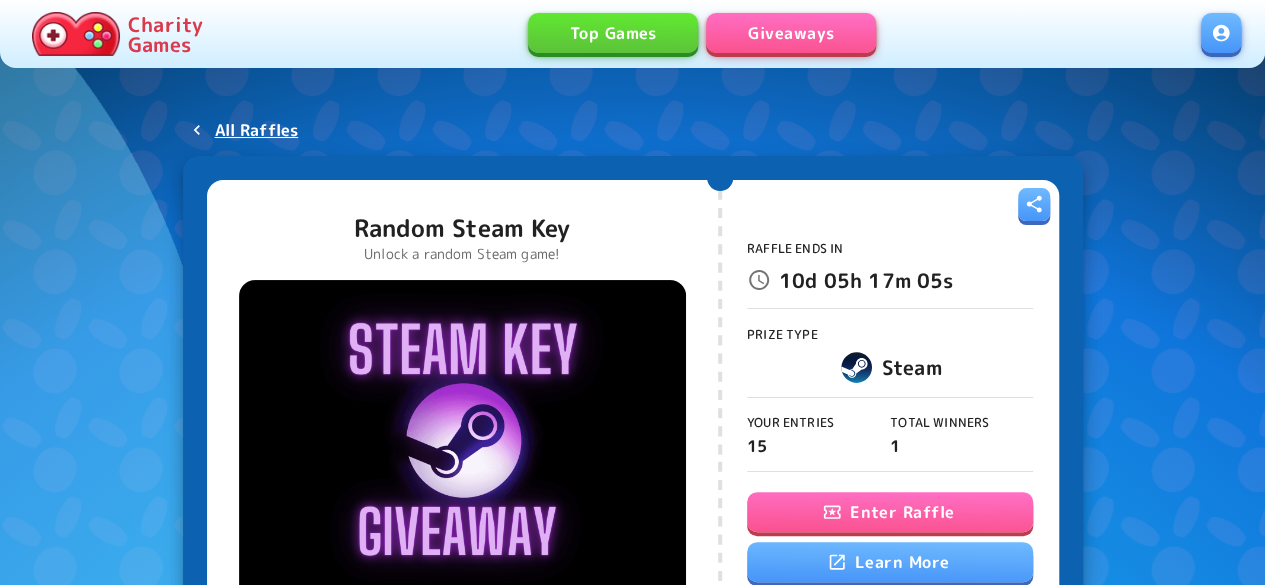 click on "[MENU]" at bounding box center (791, 33) 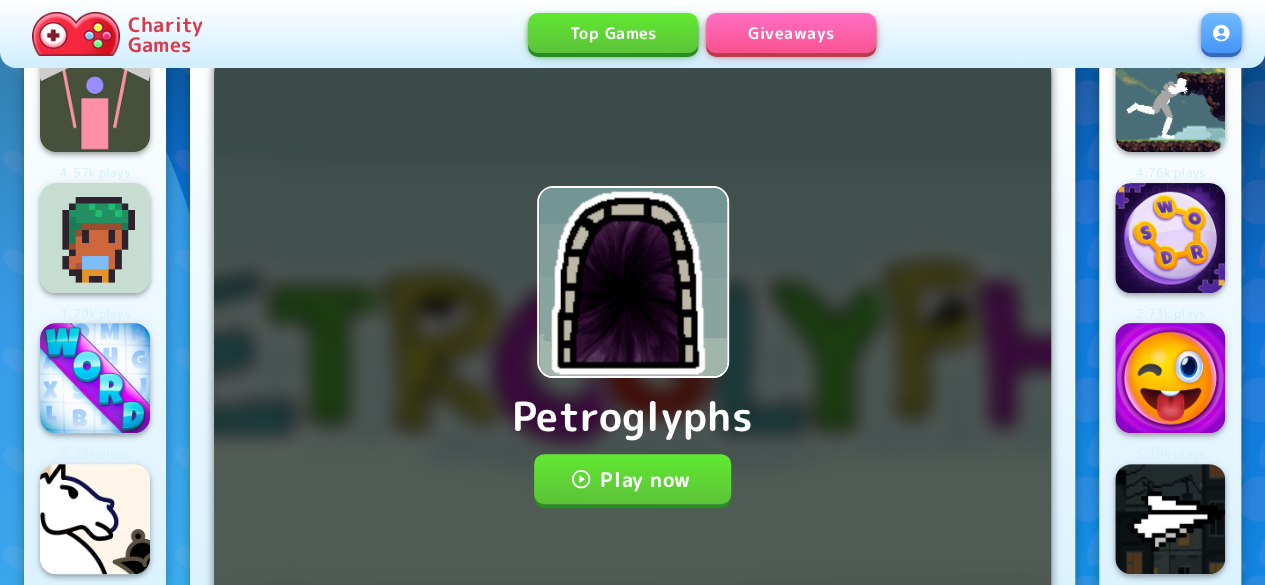 scroll, scrollTop: 100, scrollLeft: 0, axis: vertical 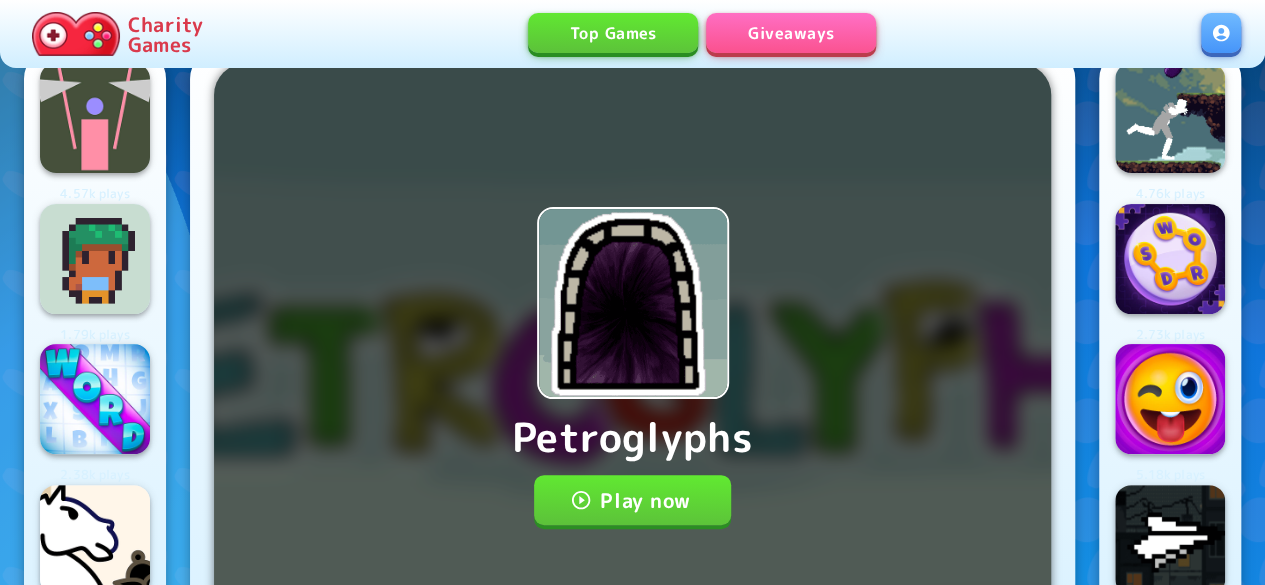 click on "Play now" at bounding box center [632, 500] 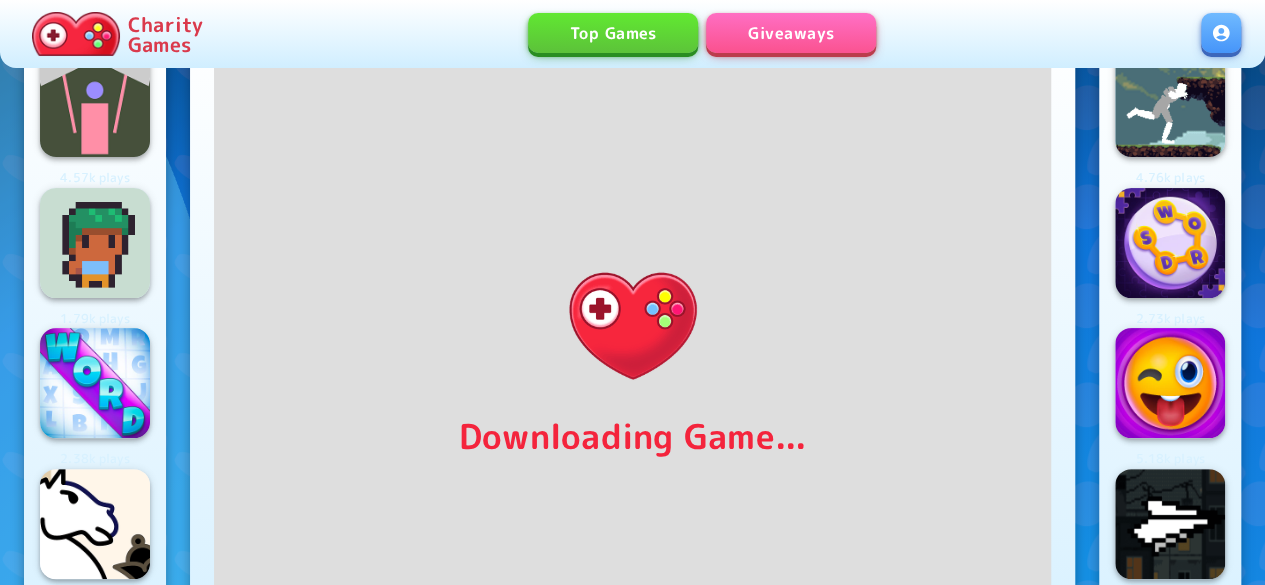 scroll, scrollTop: 47, scrollLeft: 0, axis: vertical 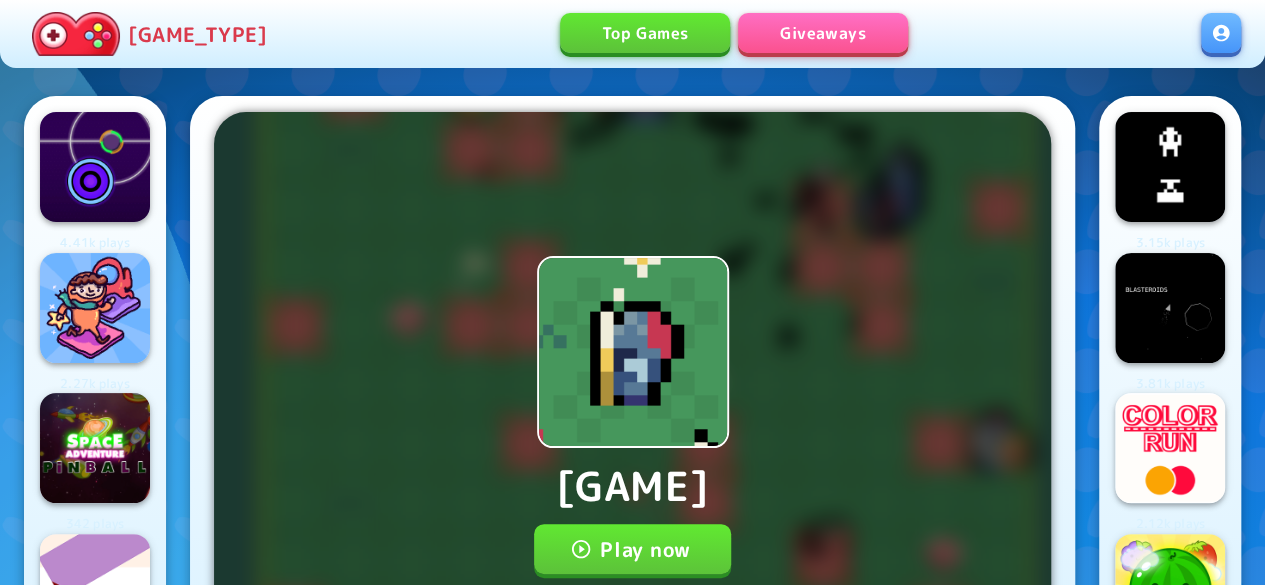 click on "Play now" at bounding box center [632, 549] 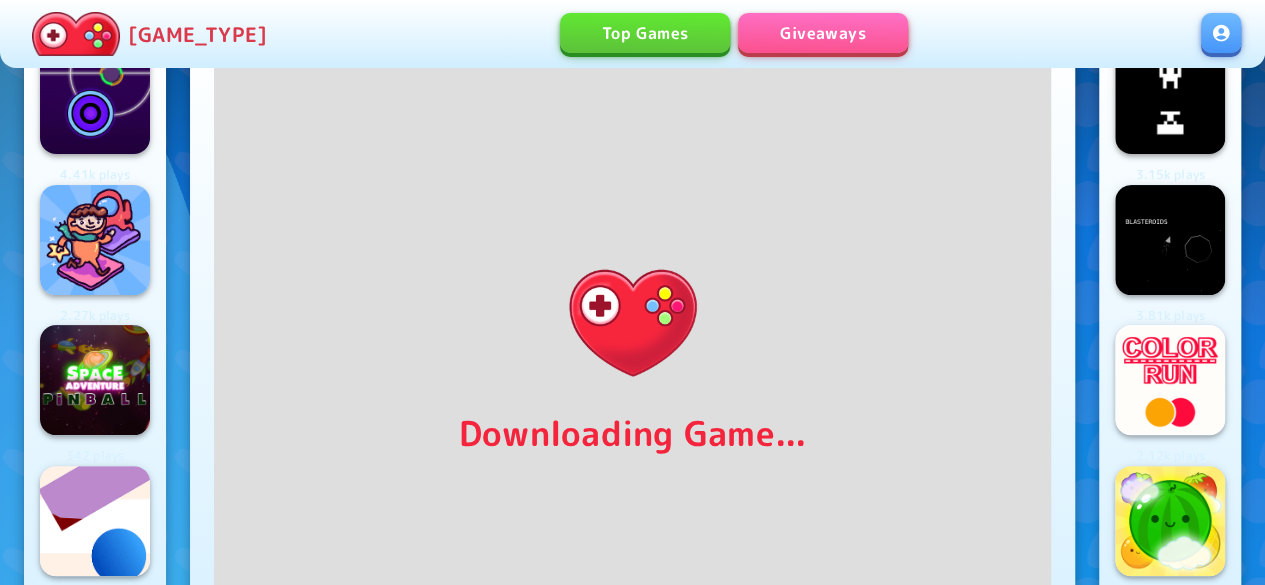 scroll, scrollTop: 62, scrollLeft: 0, axis: vertical 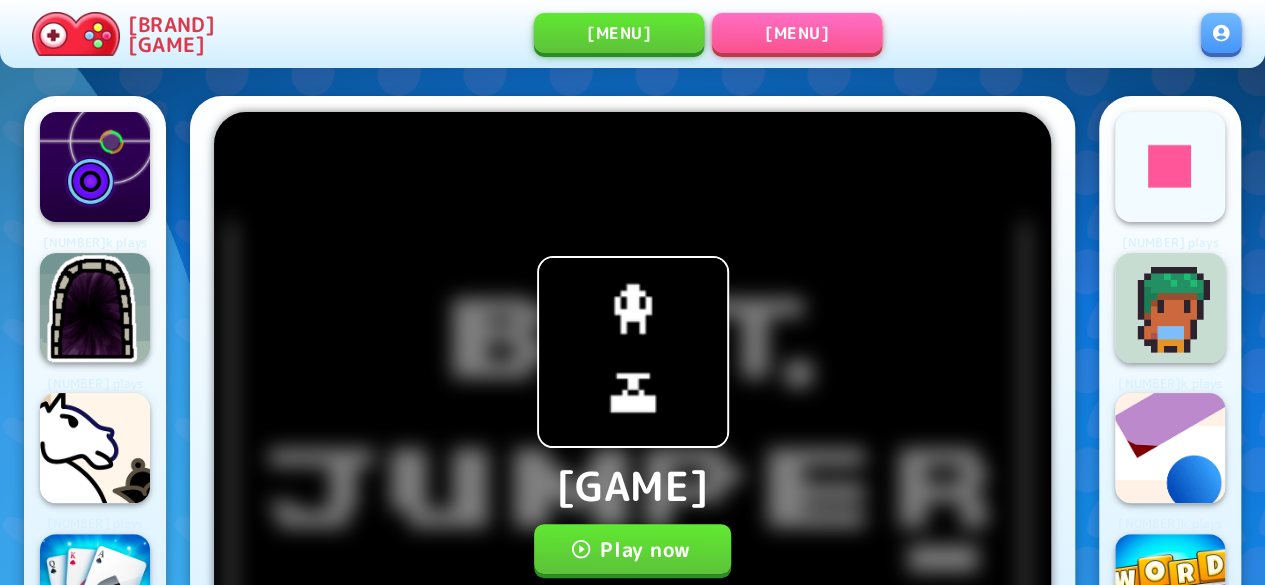 click on "Play now" at bounding box center (632, 549) 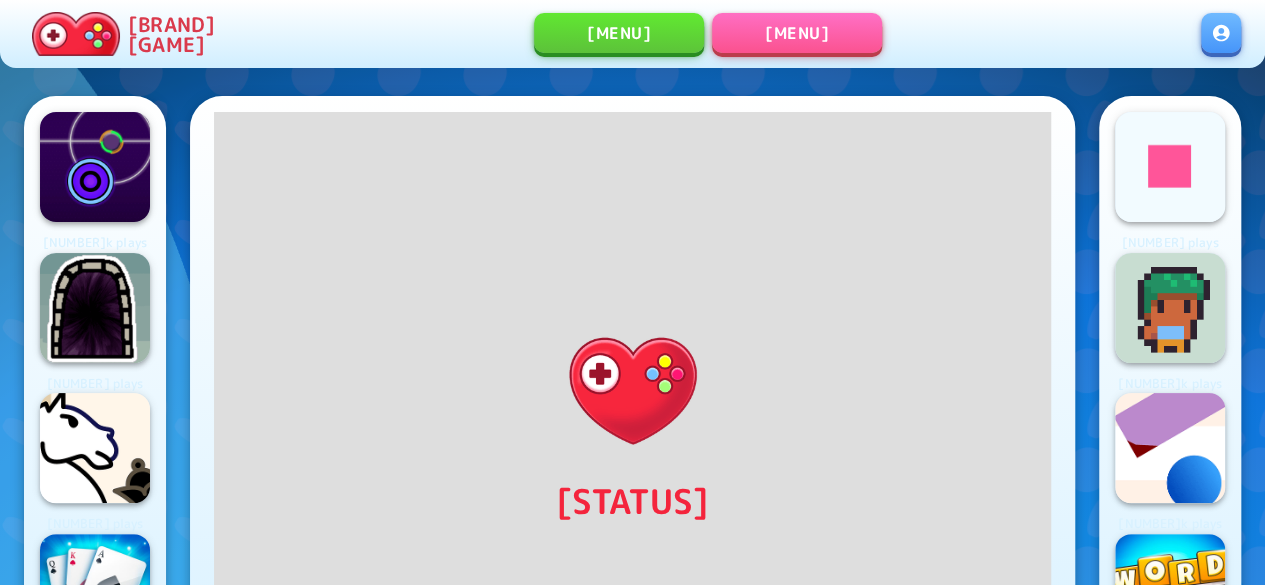 scroll, scrollTop: 100, scrollLeft: 0, axis: vertical 